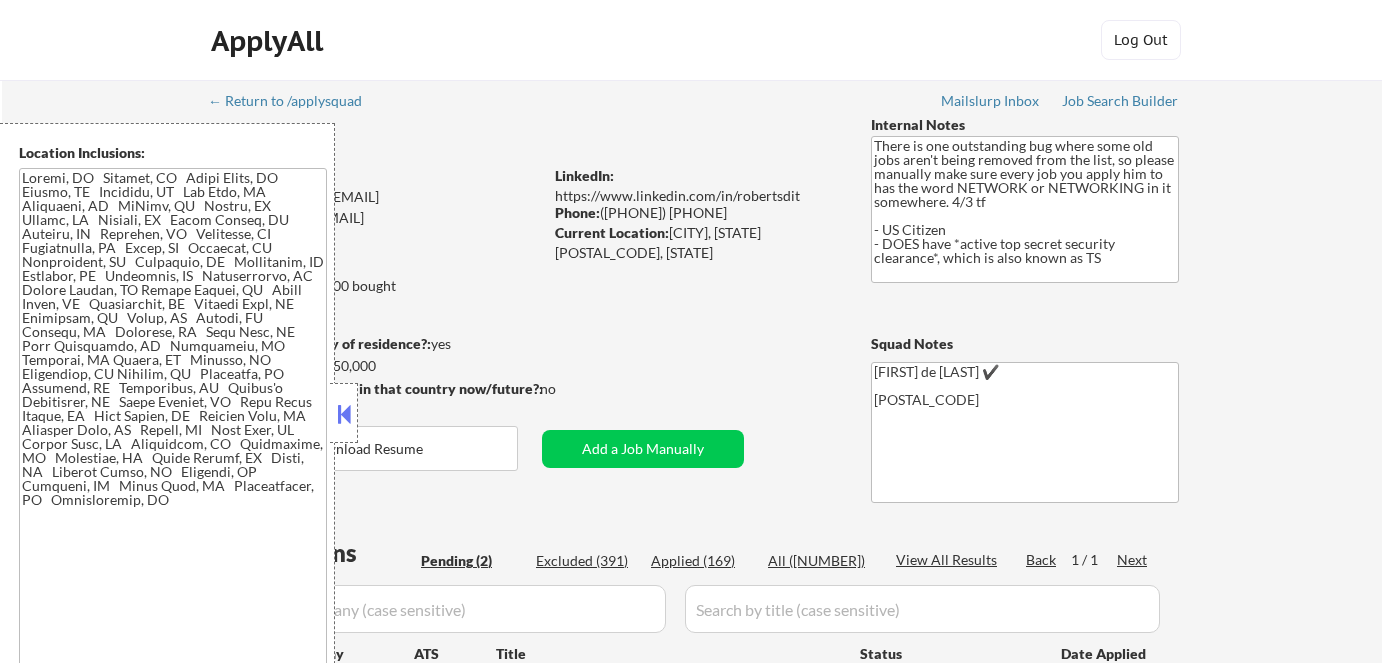 select on ""pending"" 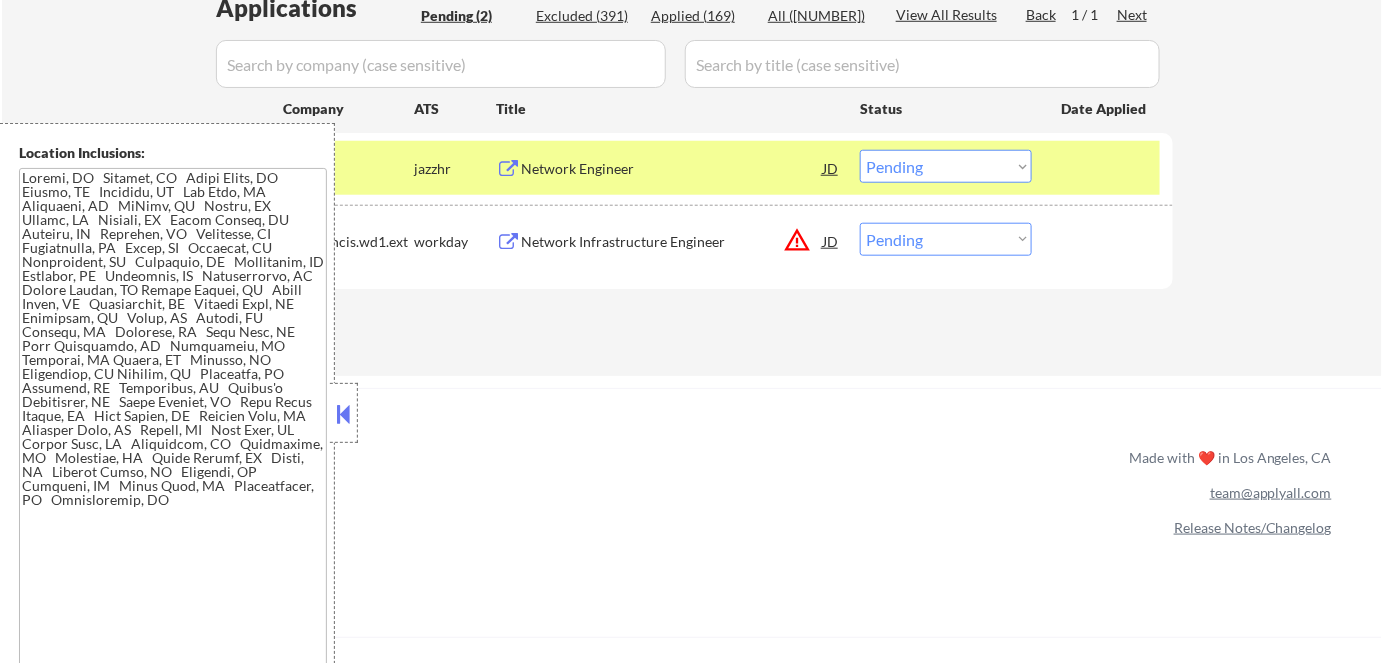 click at bounding box center (344, 414) 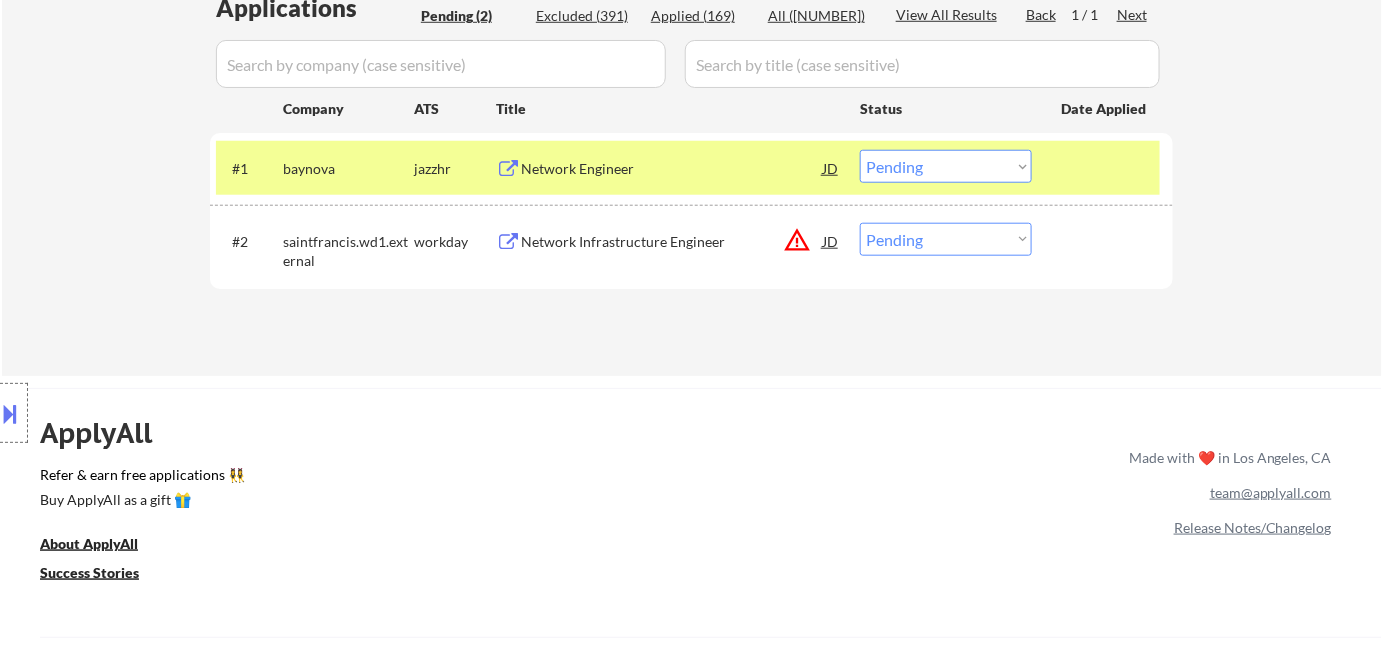 click on "Choose an option... Pending Applied Excluded (Questions) Excluded (Expired) Excluded (Location) Excluded (Bad Match) Excluded (Blocklist) Excluded (Salary) Excluded (Other)" at bounding box center (946, 166) 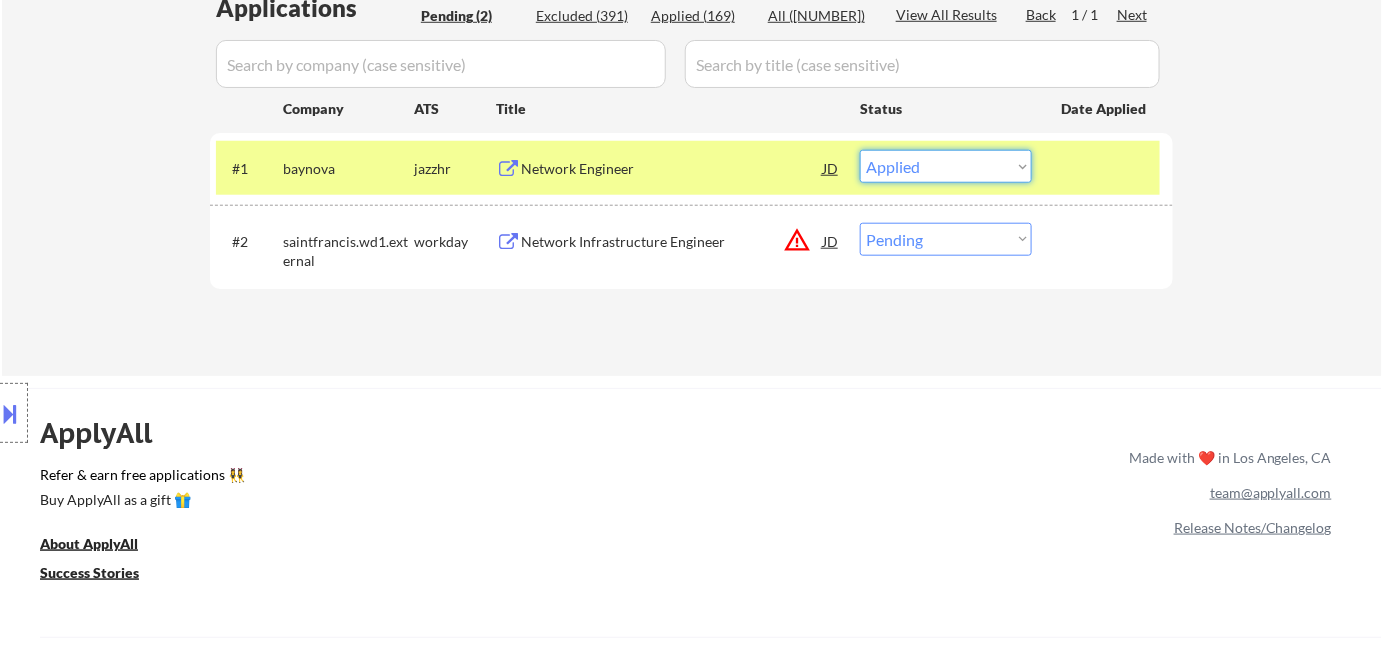 click on "Choose an option... Pending Applied Excluded (Questions) Excluded (Expired) Excluded (Location) Excluded (Bad Match) Excluded (Blocklist) Excluded (Salary) Excluded (Other)" at bounding box center [946, 166] 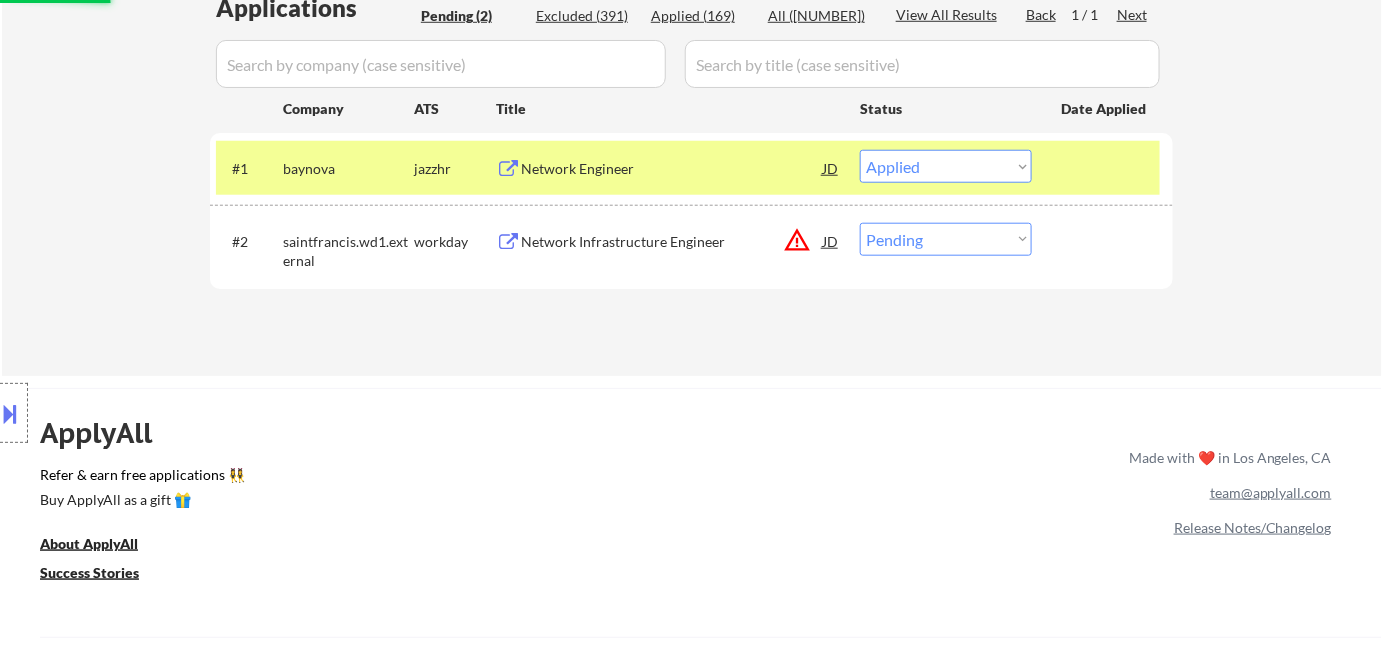 click on "warning_amber" at bounding box center [797, 240] 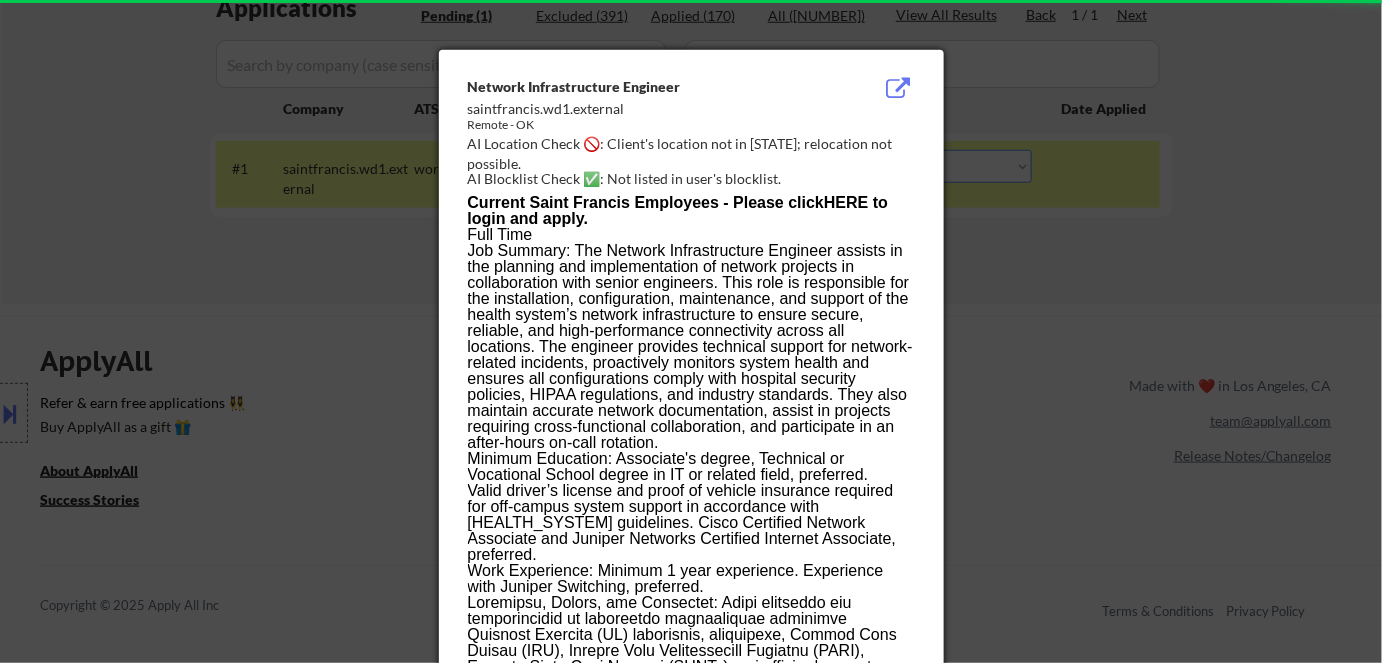 click at bounding box center (691, 331) 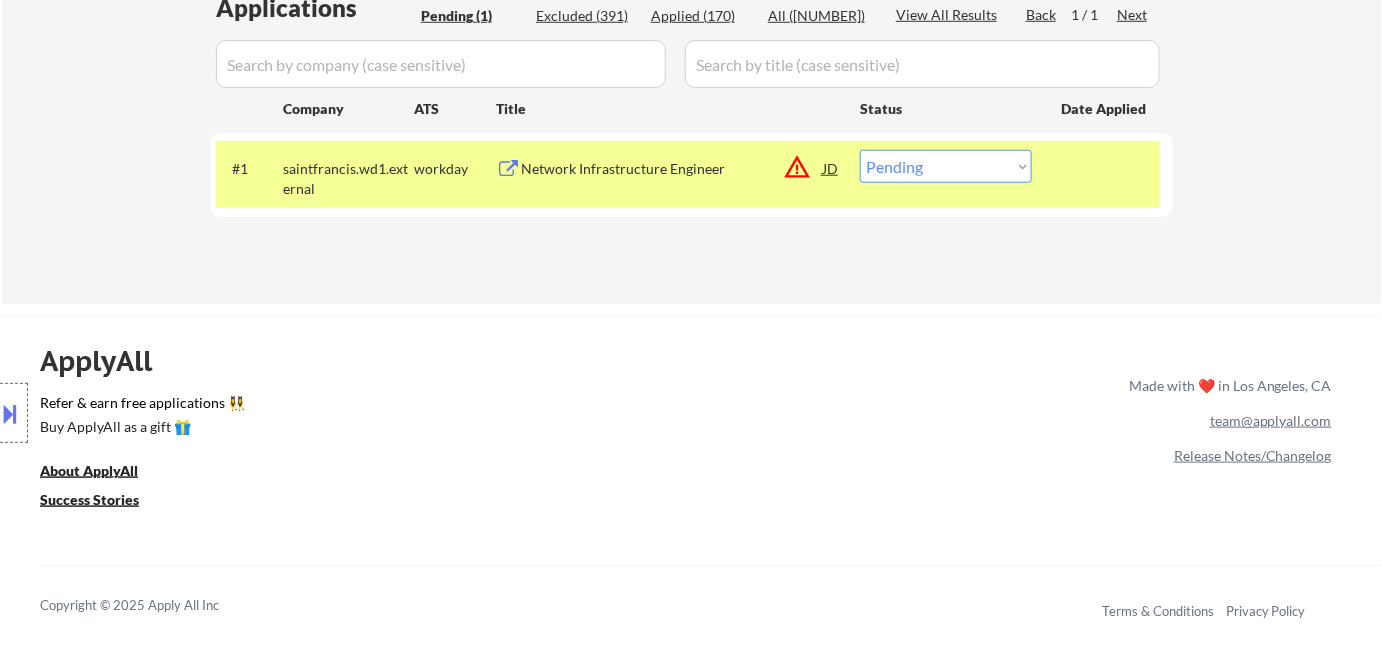 click on "Network Infrastructure Engineer" at bounding box center (672, 169) 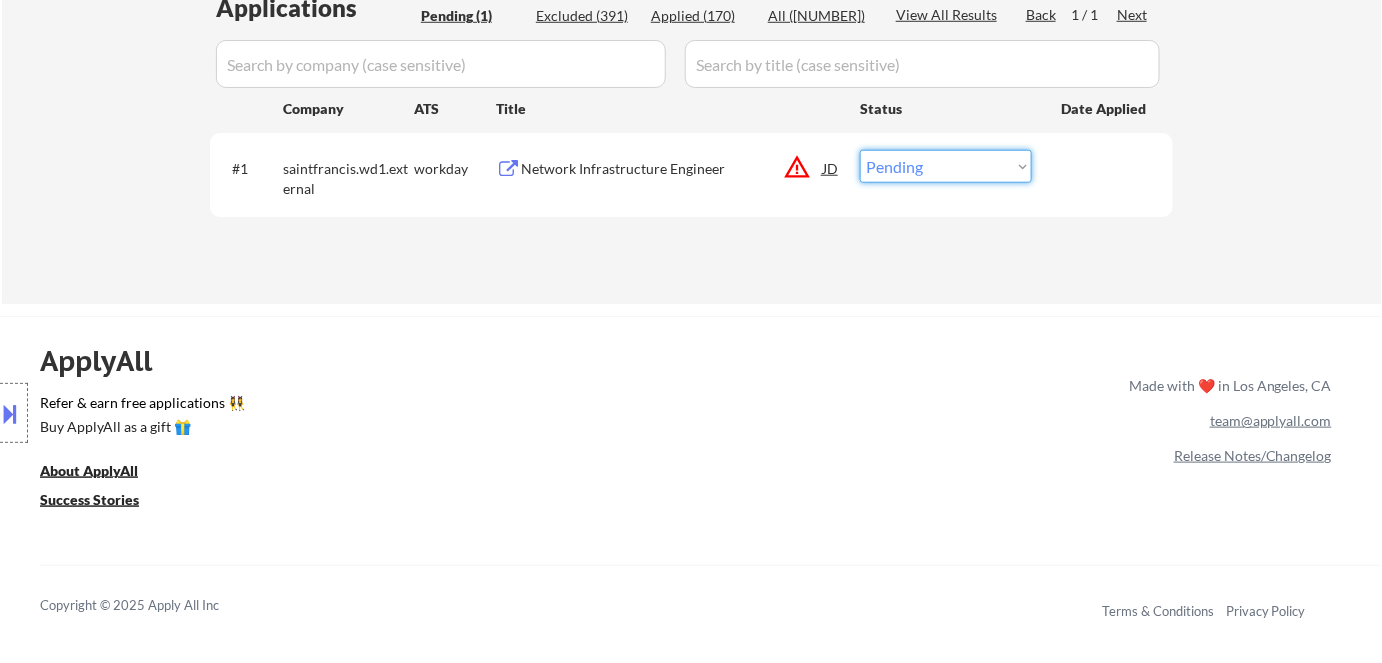 click on "Choose an option... Pending Applied Excluded (Questions) Excluded (Expired) Excluded (Location) Excluded (Bad Match) Excluded (Blocklist) Excluded (Salary) Excluded (Other)" at bounding box center (946, 166) 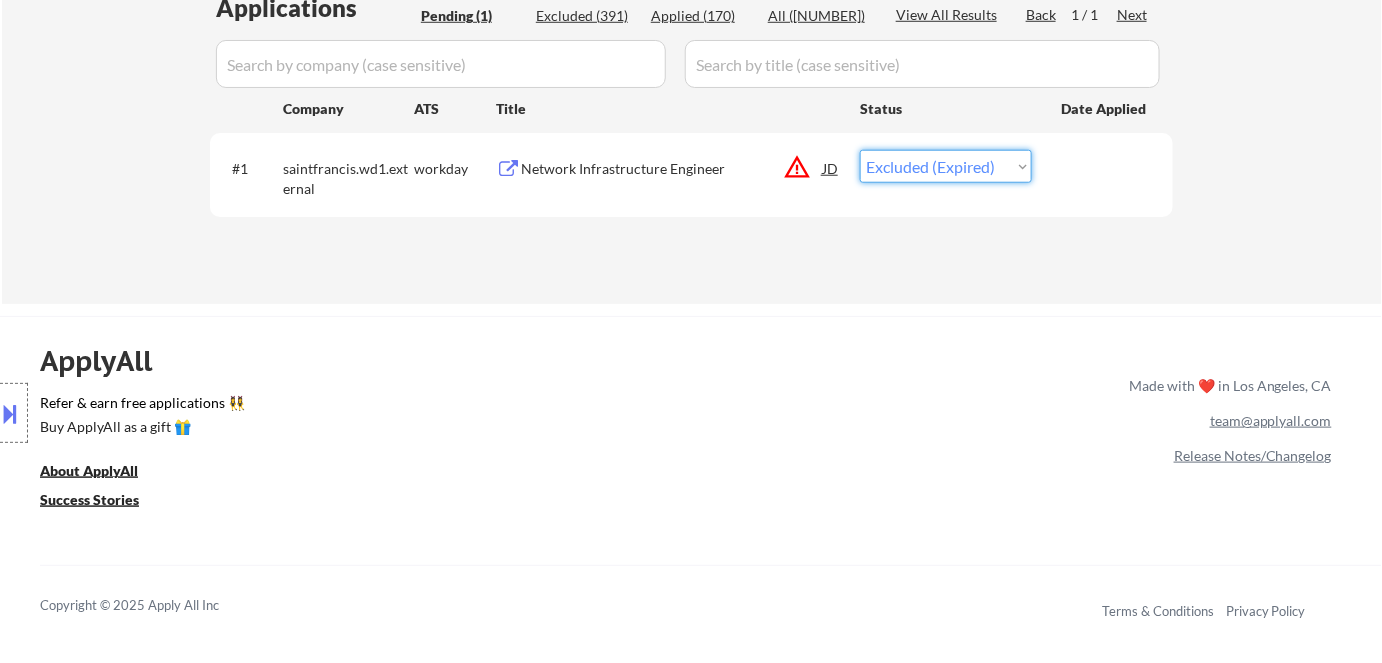 click on "Choose an option... Pending Applied Excluded (Questions) Excluded (Expired) Excluded (Location) Excluded (Bad Match) Excluded (Blocklist) Excluded (Salary) Excluded (Other)" at bounding box center [946, 166] 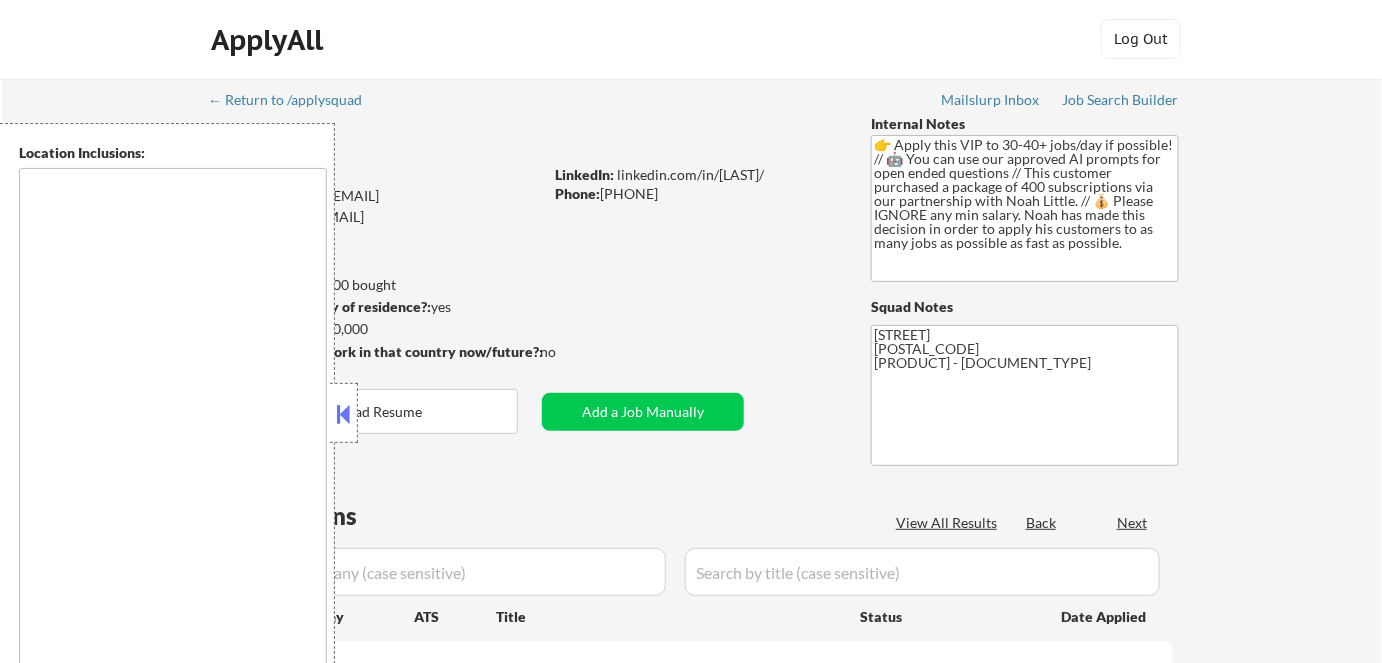 type on "remote" 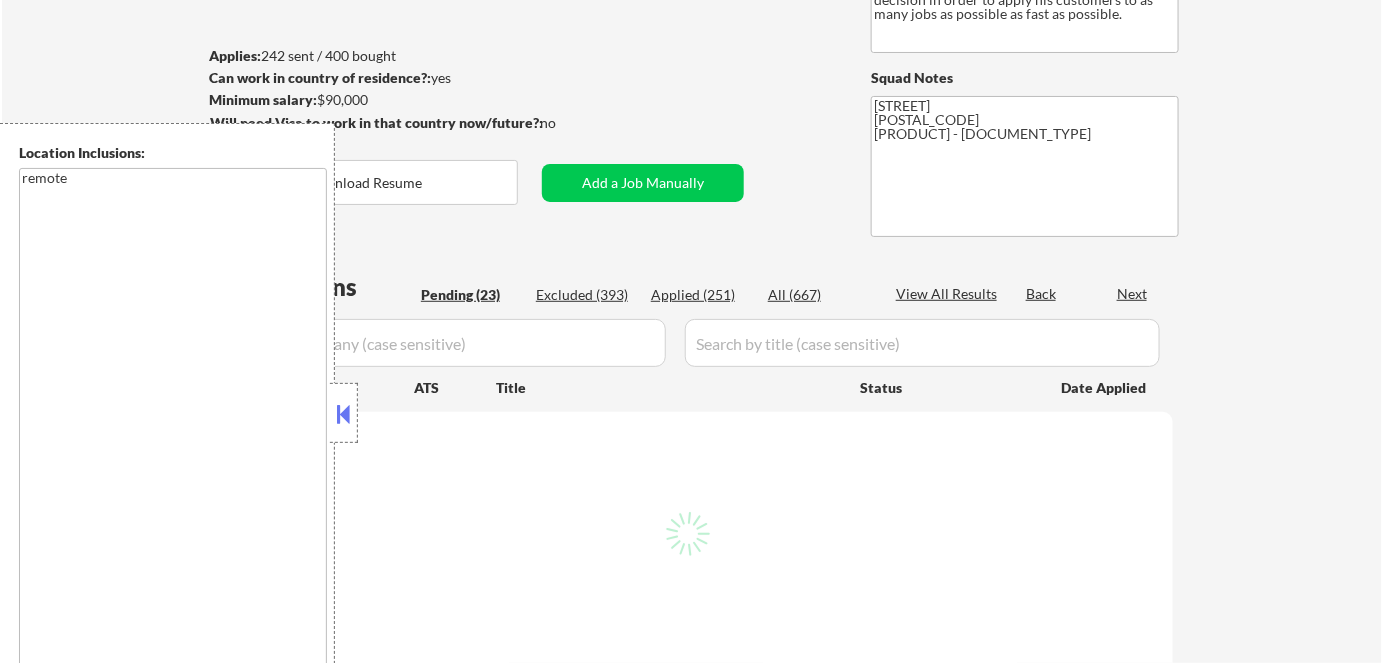 scroll, scrollTop: 272, scrollLeft: 0, axis: vertical 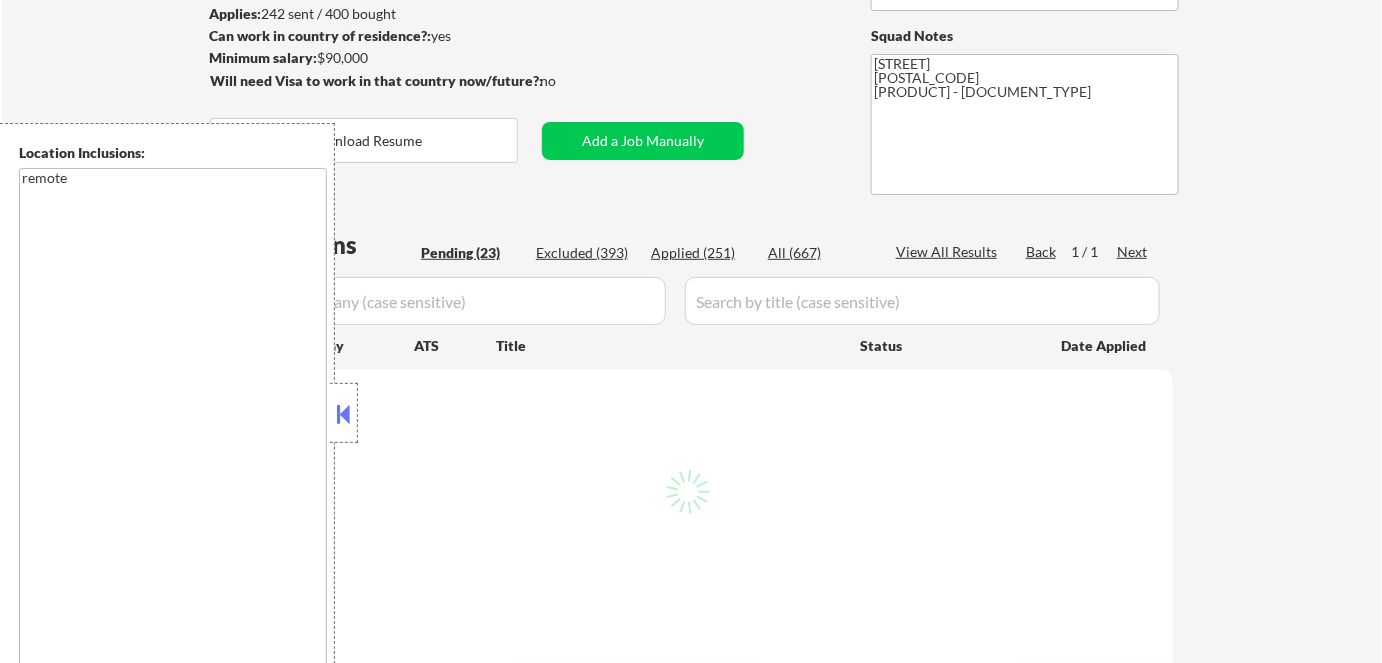 click at bounding box center (344, 414) 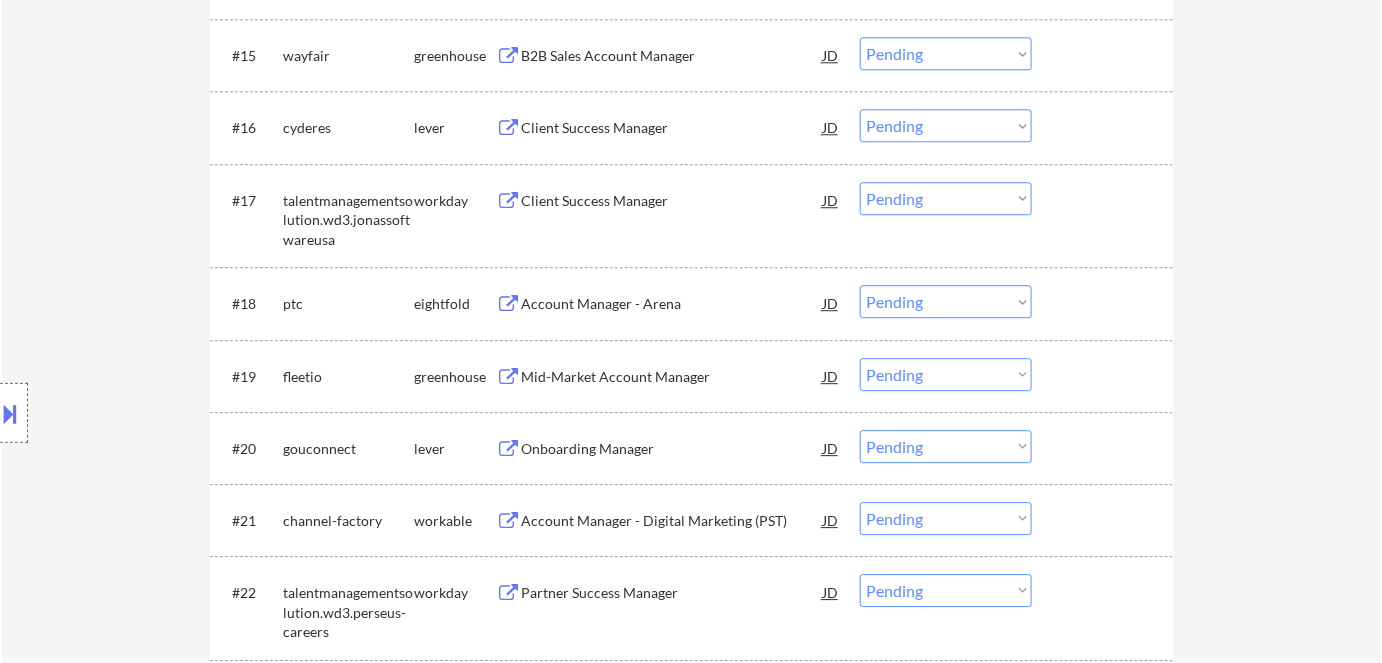 scroll, scrollTop: 1909, scrollLeft: 0, axis: vertical 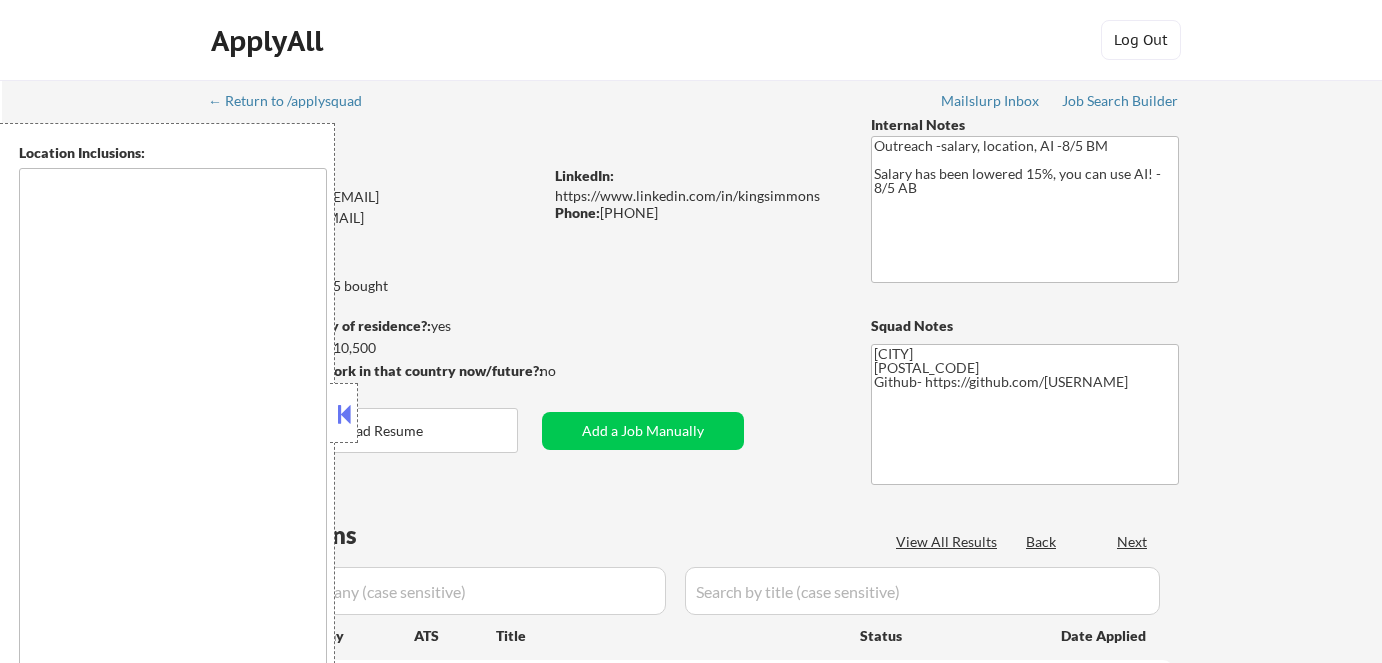 type on "Austin, TX   West Lake Hills, TX   Rollingwood, TX   Sunset Valley, TX   Cedar Park, TX   Pflugerville, TX   Round Rock, TX   Leander, TX   Lakeway, TX   Bee Cave, TX   Manor, TX   Buda, TX   Kyle, TX   Hutto, TX   Dripping Springs, TX   Georgetown, TX   Elgin, TX   Bastrop, TX   Lockhart, TX" 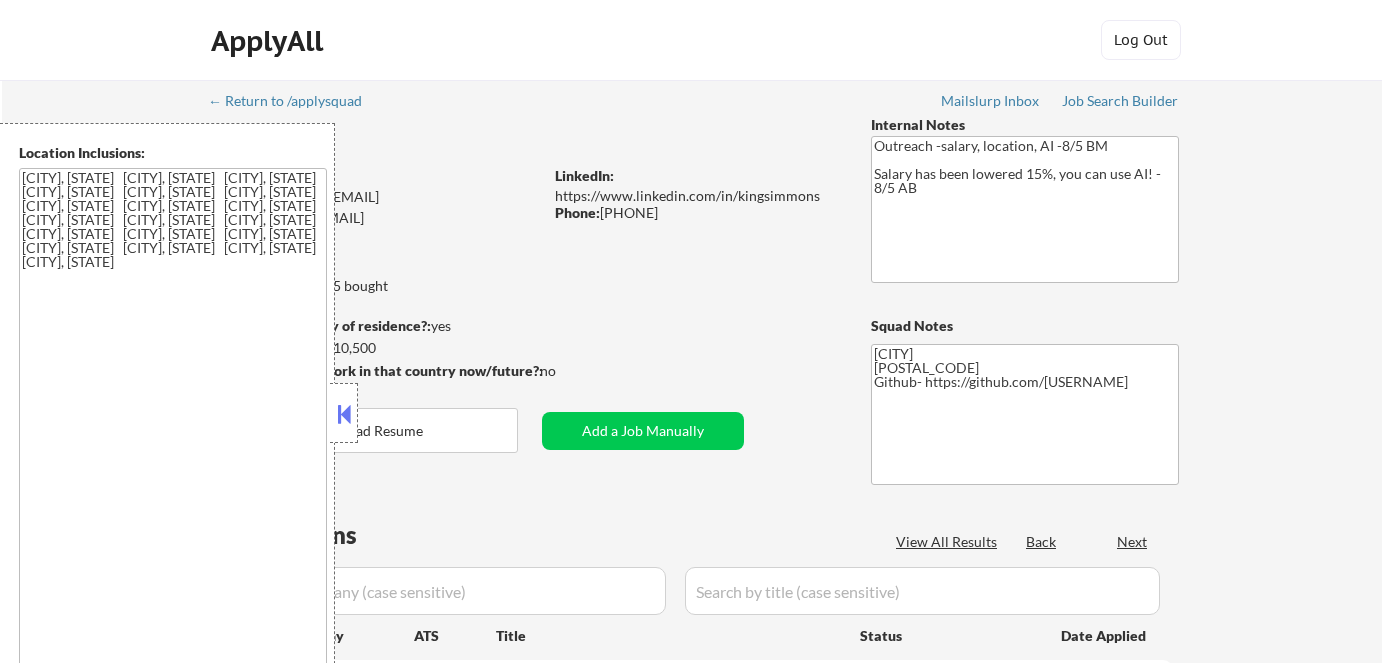 scroll, scrollTop: 0, scrollLeft: 0, axis: both 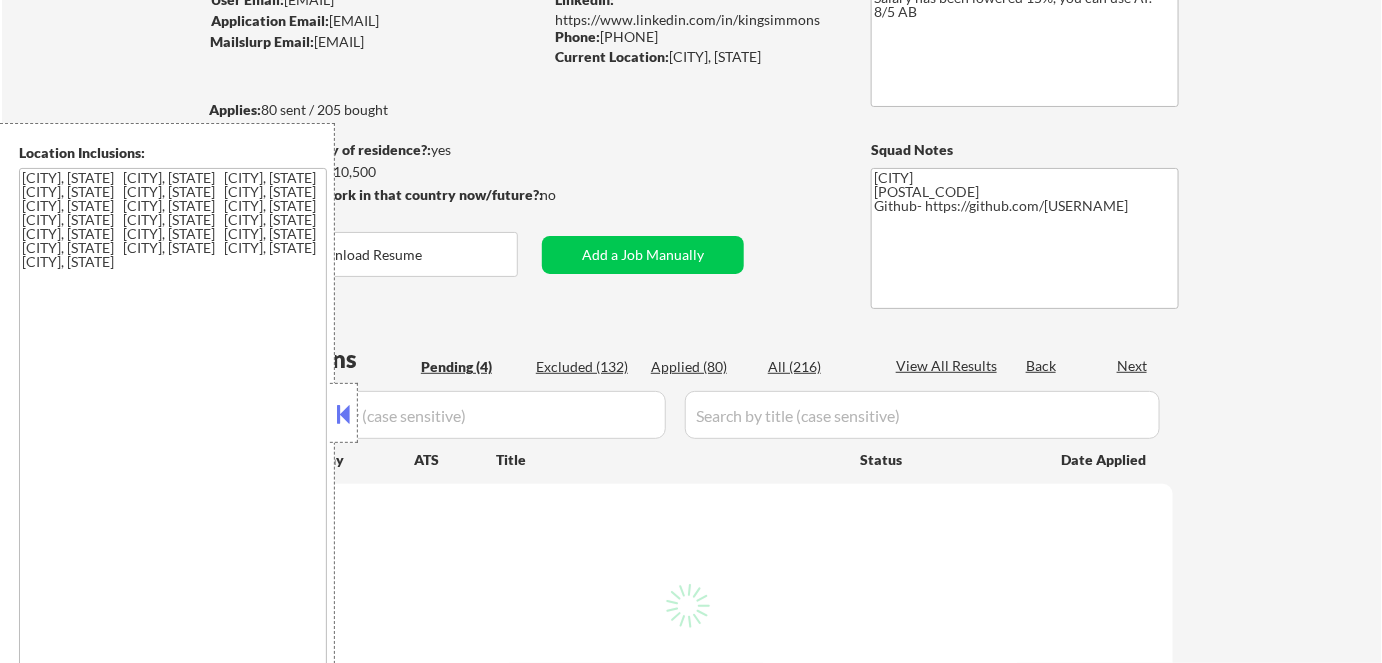 select on ""pending"" 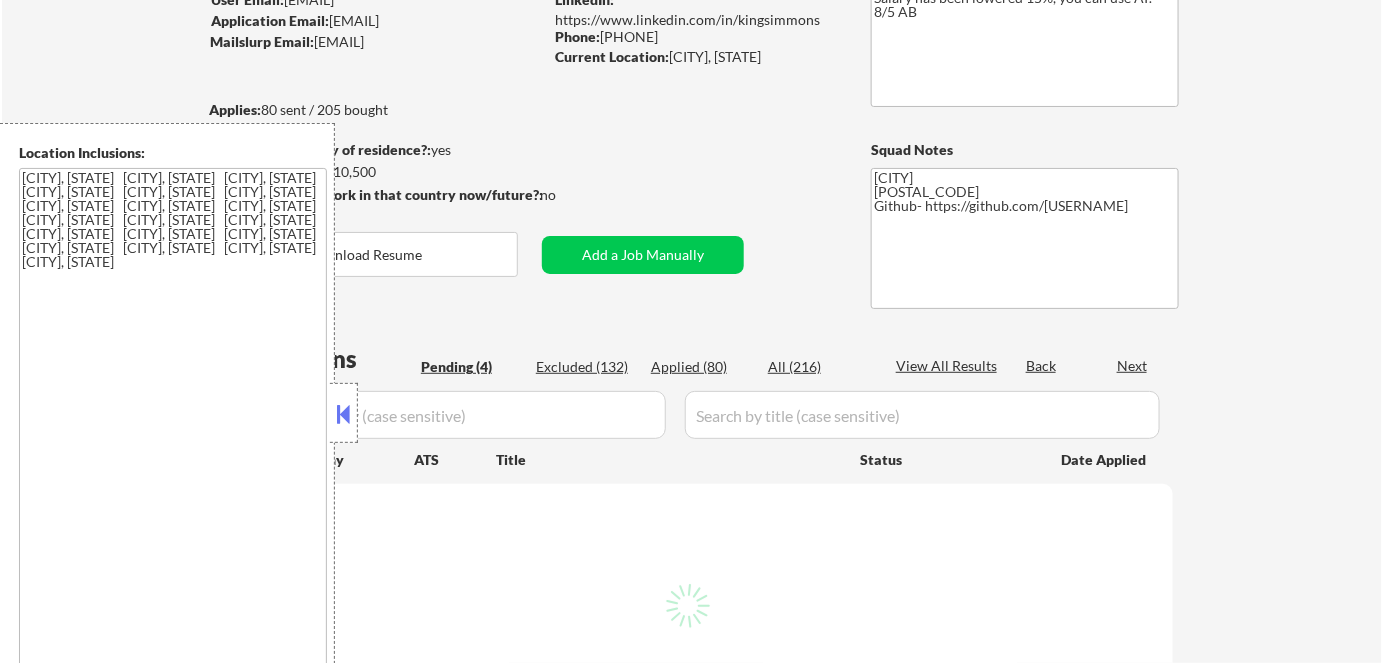 select on ""pending"" 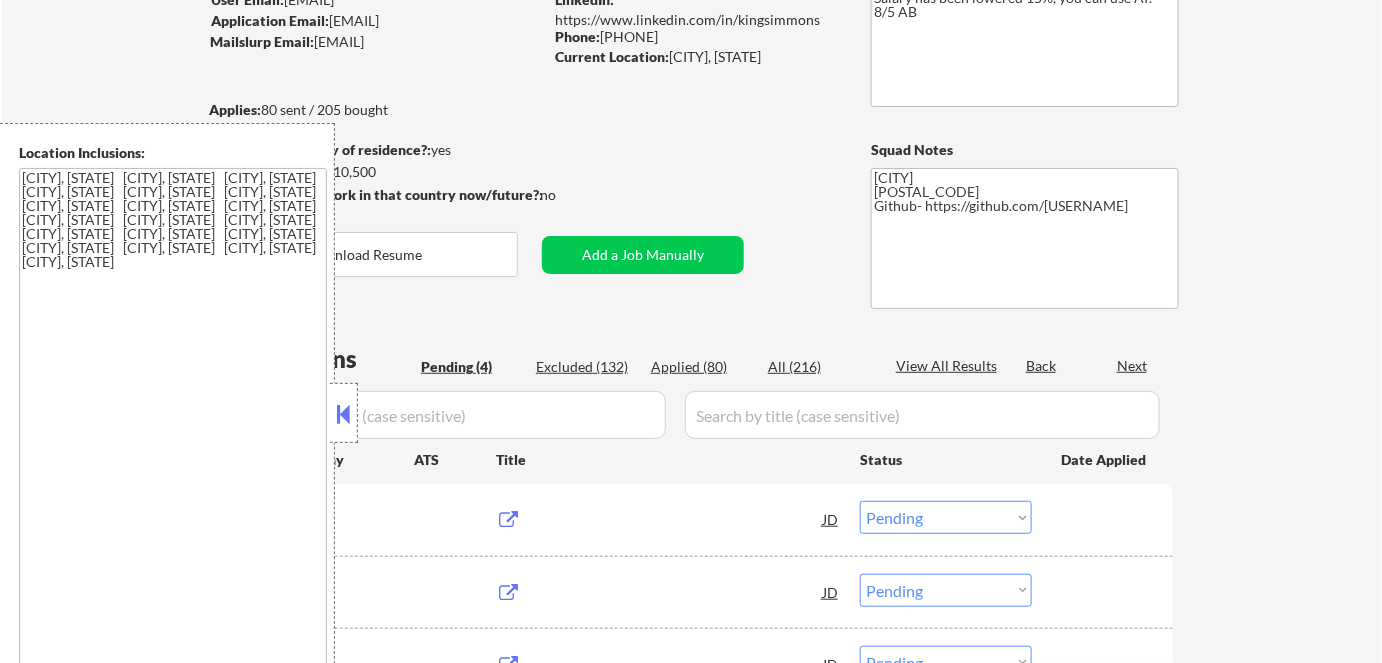 scroll, scrollTop: 272, scrollLeft: 0, axis: vertical 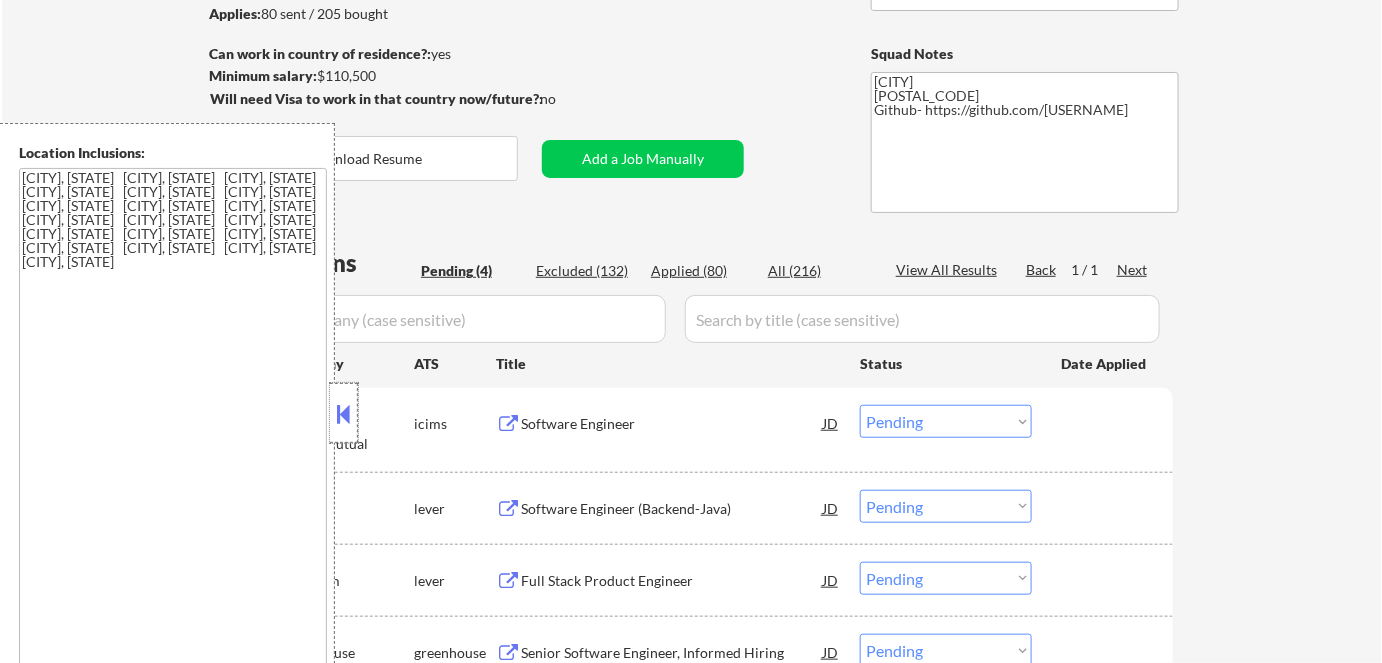 click at bounding box center (344, 413) 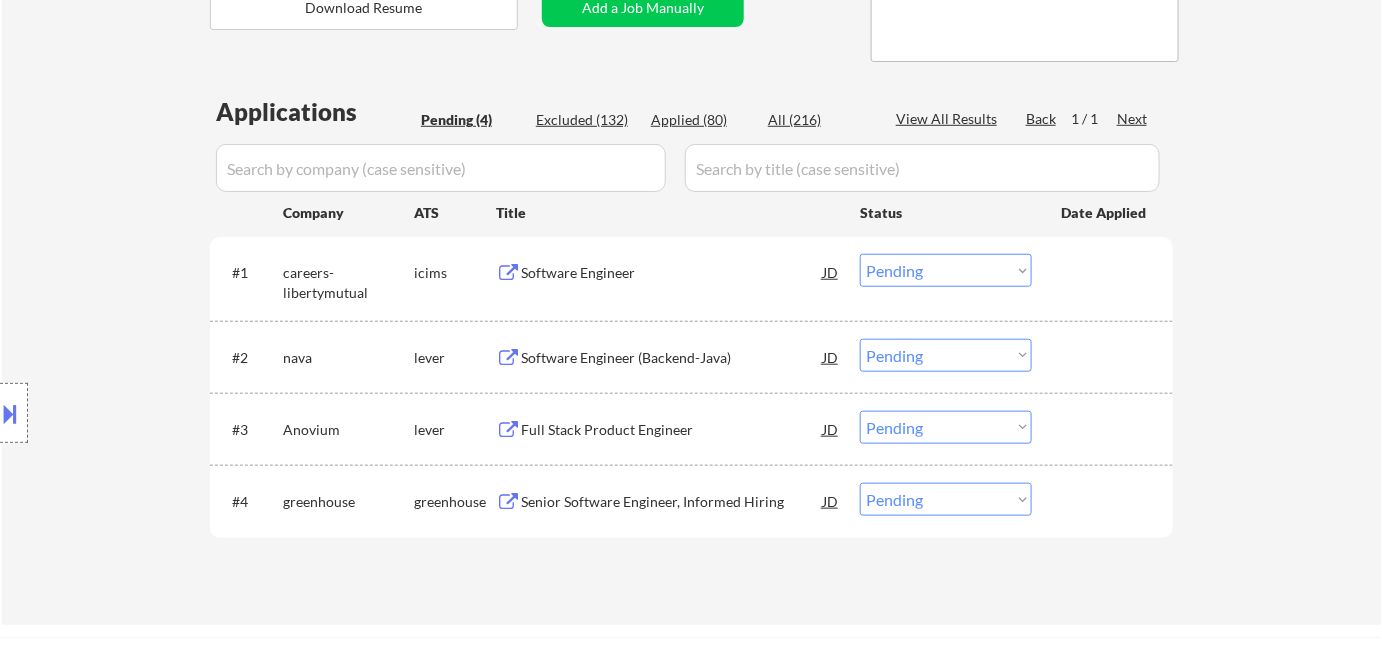 scroll, scrollTop: 454, scrollLeft: 0, axis: vertical 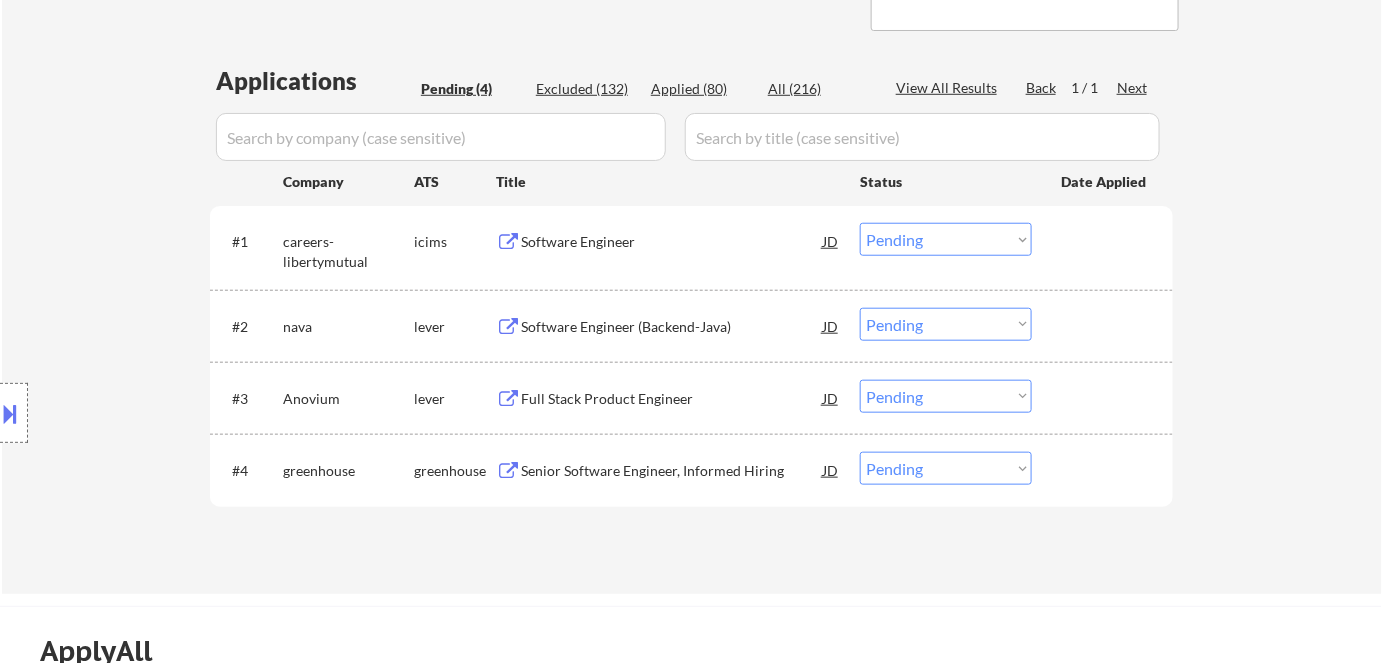 click on "Senior Software Engineer, Informed Hiring" at bounding box center (672, 471) 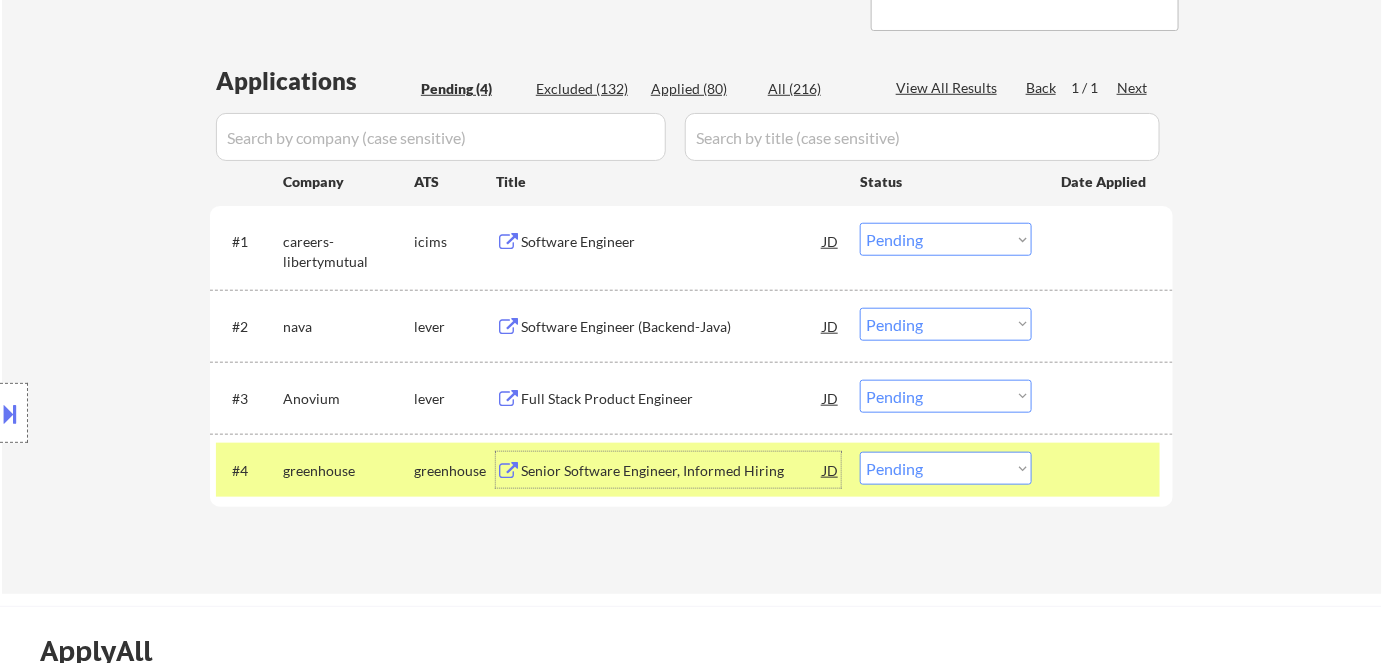 click on "Choose an option... Pending Applied Excluded (Questions) Excluded (Expired) Excluded (Location) Excluded (Bad Match) Excluded (Blocklist) Excluded (Salary) Excluded (Other)" at bounding box center (946, 468) 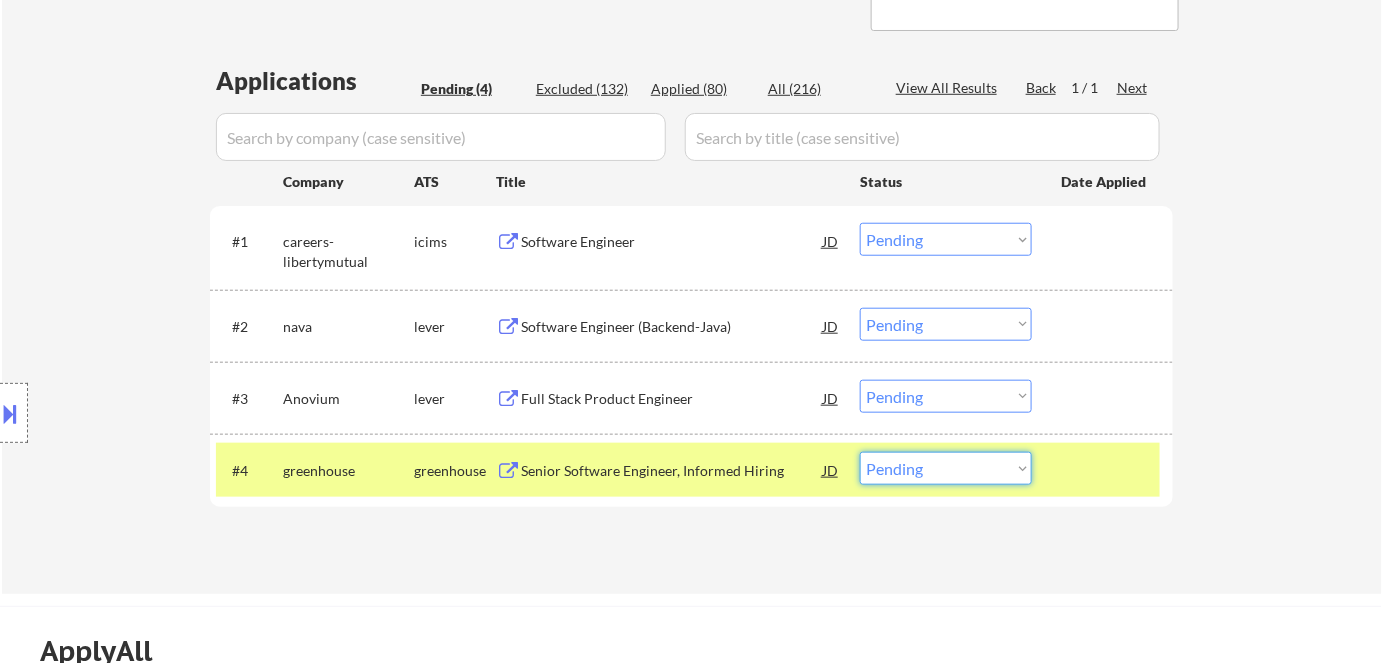 select on ""applied"" 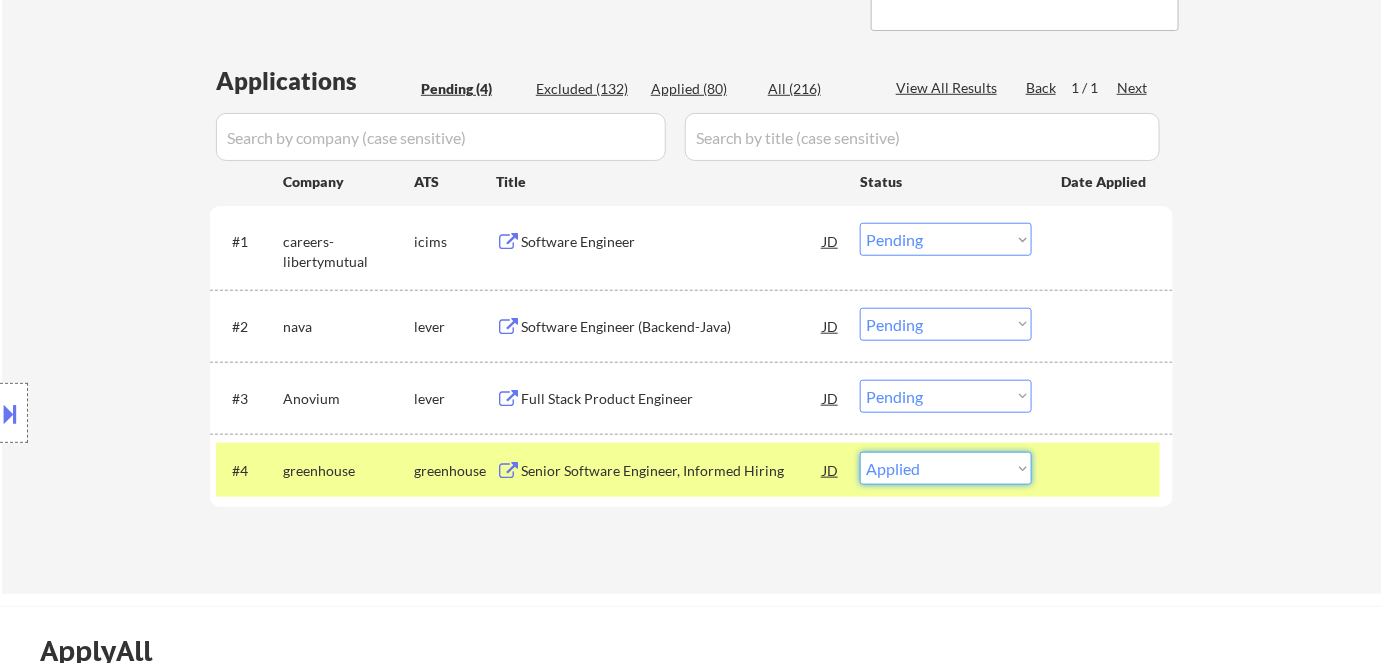click on "Choose an option... Pending Applied Excluded (Questions) Excluded (Expired) Excluded (Location) Excluded (Bad Match) Excluded (Blocklist) Excluded (Salary) Excluded (Other)" at bounding box center (946, 468) 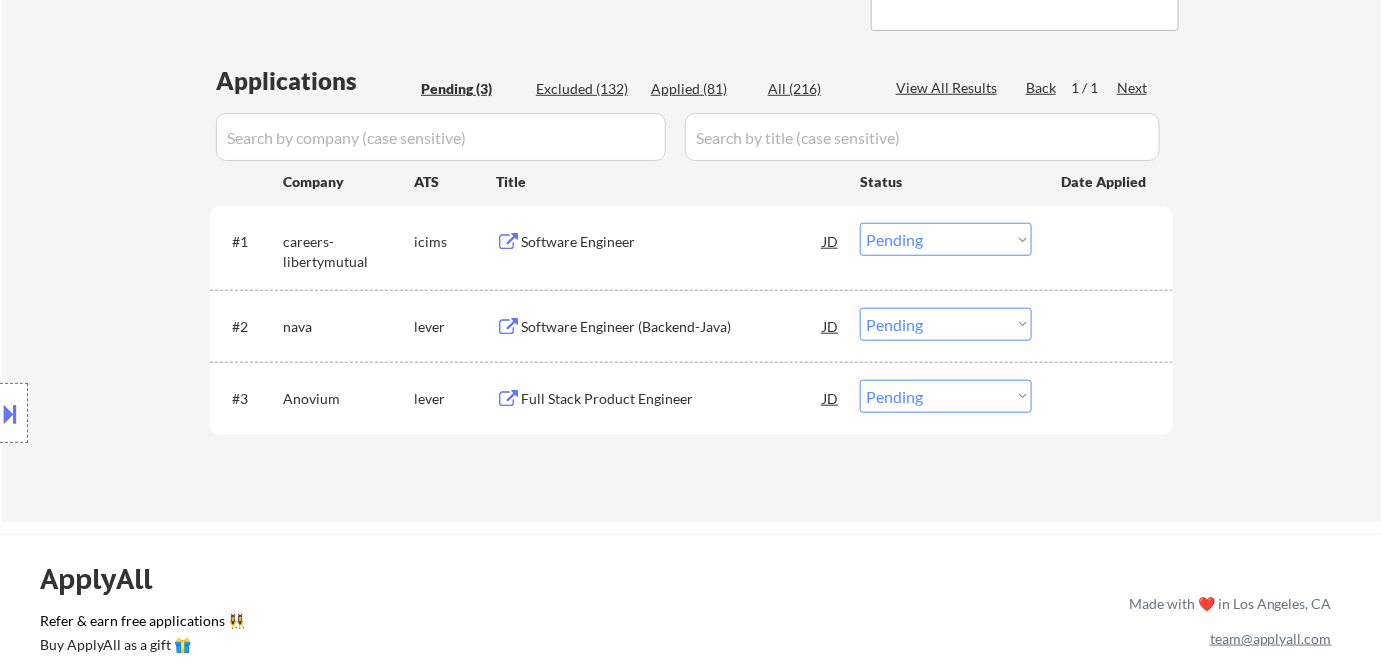click on "Full Stack Product Engineer" at bounding box center [672, 399] 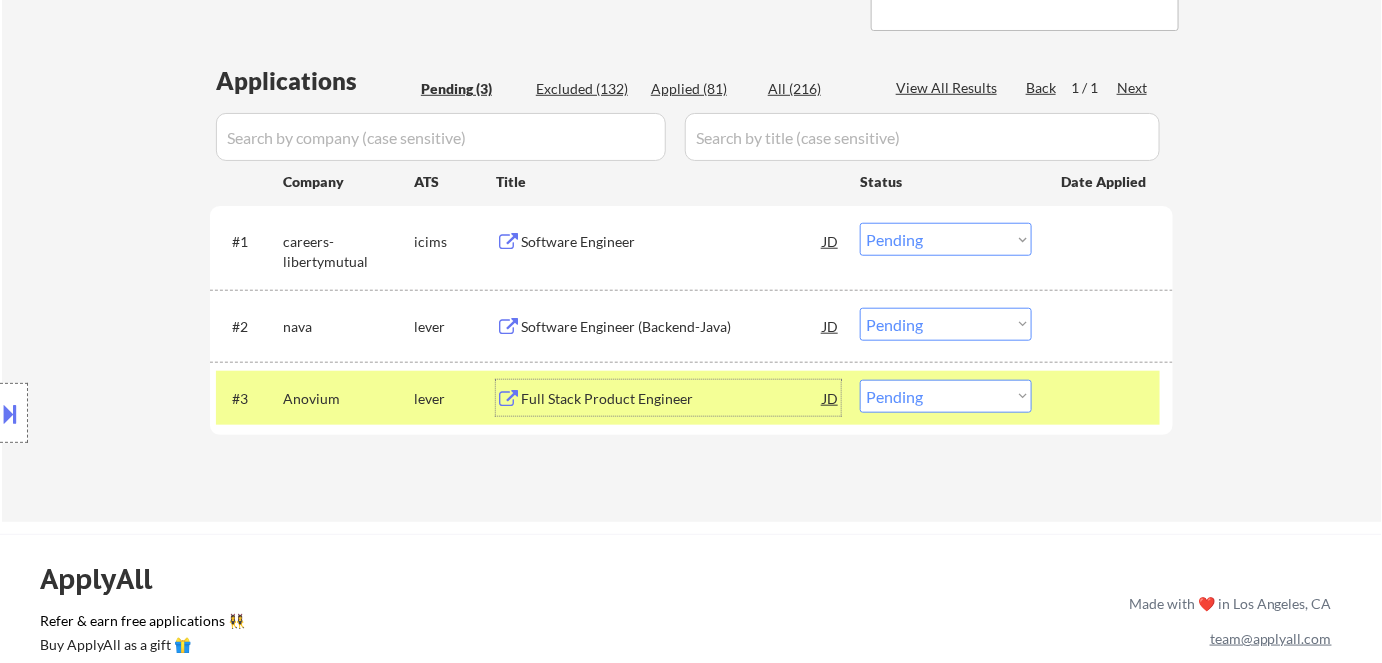 click on "← Return to /applysquad Mailslurp Inbox Job Search Builder King Simmons User Email:  kd3business@gmail.com Application Email:  kd3business@gmail.com Mailslurp Email:  king.simmons@mailflux.com LinkedIn:   https://www.linkedin.com/in/kingsimmons
Phone:  (678) 641 3971 Current Location:  Austin, Texas Applies:  80 sent / 205 bought Internal Notes Outreach -salary, location, AI -8/5 BM
Salary has been lowered 15%, you can use AI! - 8/5 AB Can work in country of residence?:  yes Squad Notes Minimum salary:  $110,500 Will need Visa to work in that country now/future?:   no Download Resume Add a Job Manually Flor de Mae
78702
Github- https://github.com/King-Simmons Applications Pending (3) Excluded (132) Applied (81) All (216) View All Results Back 1 / 1
Next Company ATS Title Status Date Applied #1 careers-libertymutual icims Software Engineer JD Choose an option... Pending Applied Excluded (Questions) Excluded (Expired) Excluded (Location) Excluded (Bad Match) Excluded (Blocklist) Excluded (Salary) #2 nava" at bounding box center [692, 74] 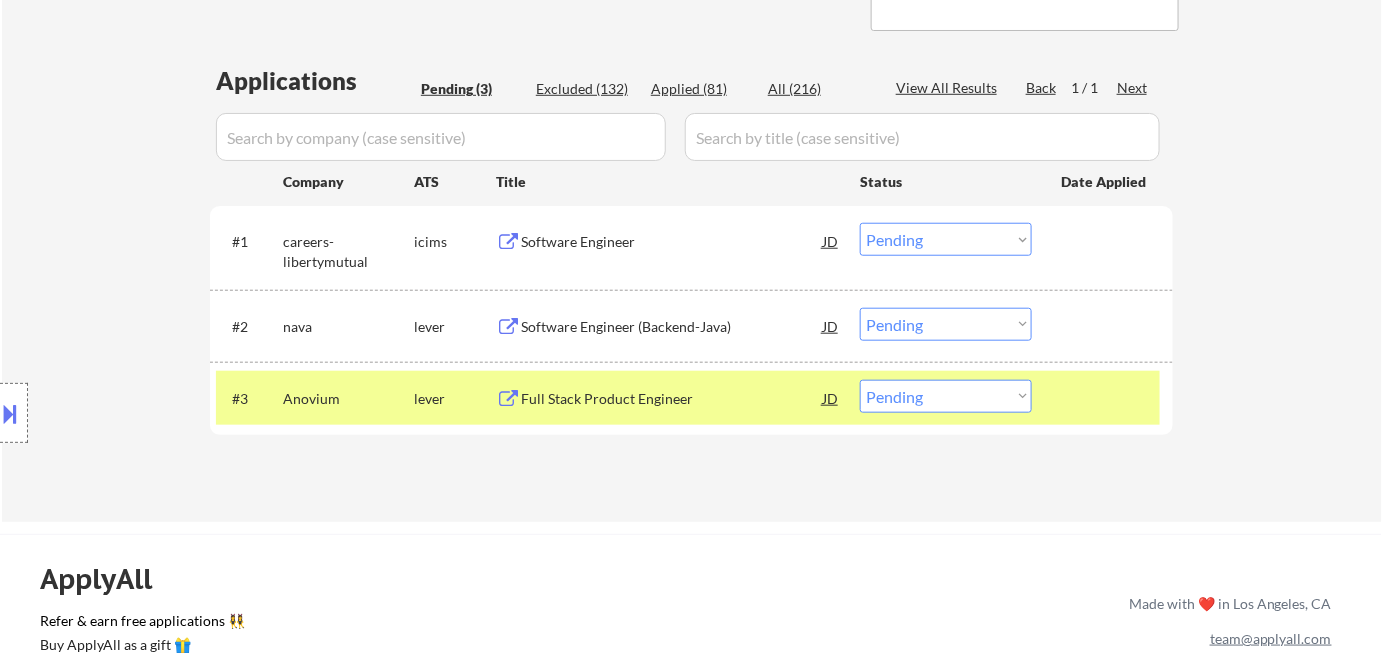 click on "Choose an option... Pending Applied Excluded (Questions) Excluded (Expired) Excluded (Location) Excluded (Bad Match) Excluded (Blocklist) Excluded (Salary) Excluded (Other)" at bounding box center (946, 396) 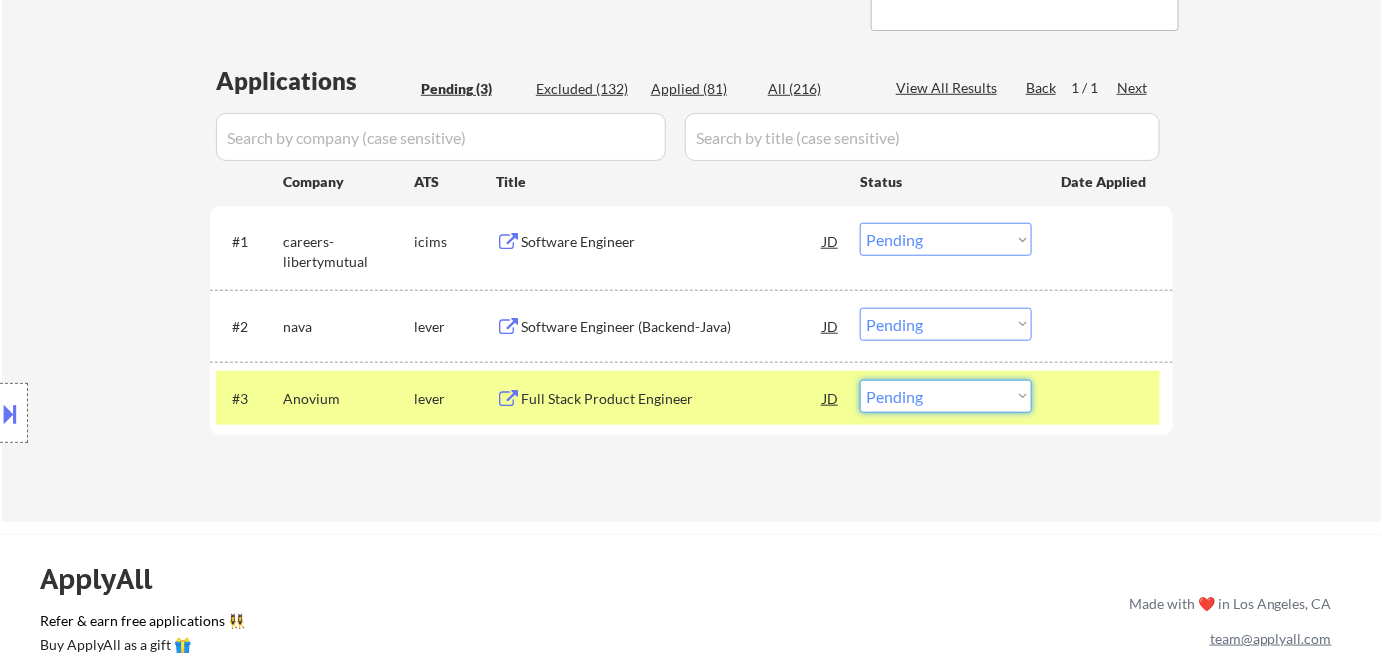 select on ""excluded"" 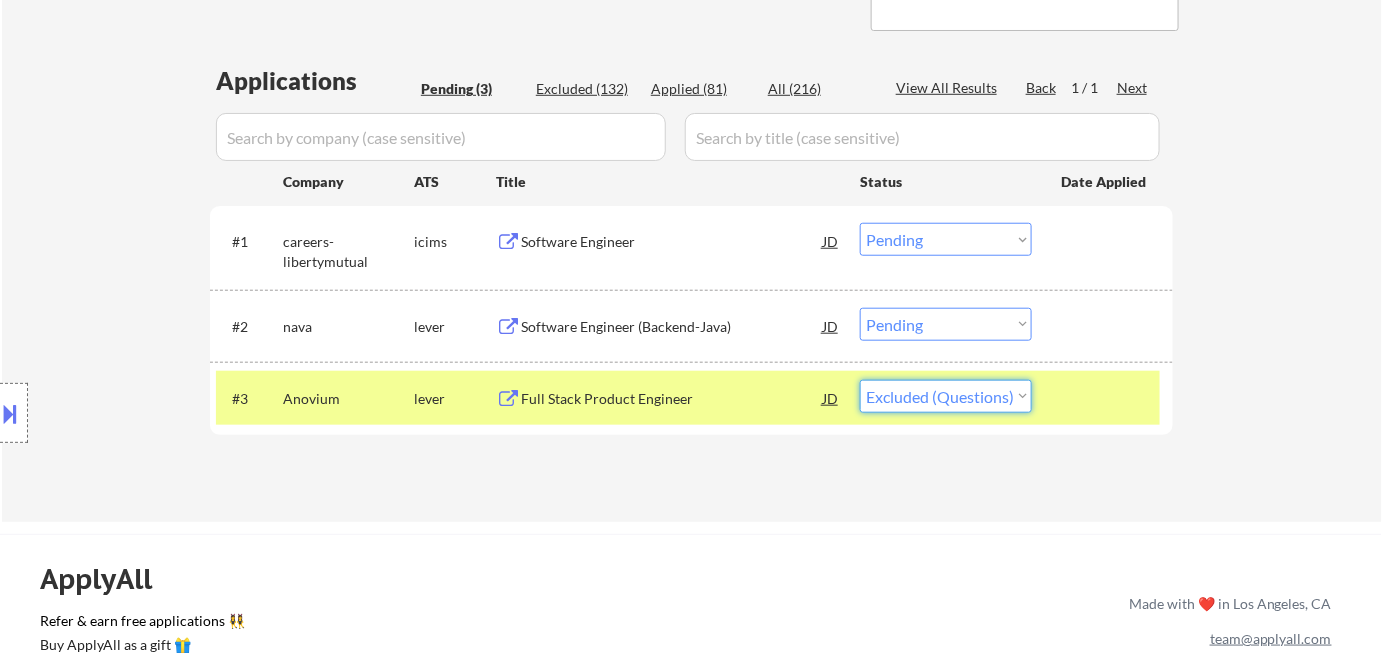 click on "Choose an option... Pending Applied Excluded (Questions) Excluded (Expired) Excluded (Location) Excluded (Bad Match) Excluded (Blocklist) Excluded (Salary) Excluded (Other)" at bounding box center (946, 396) 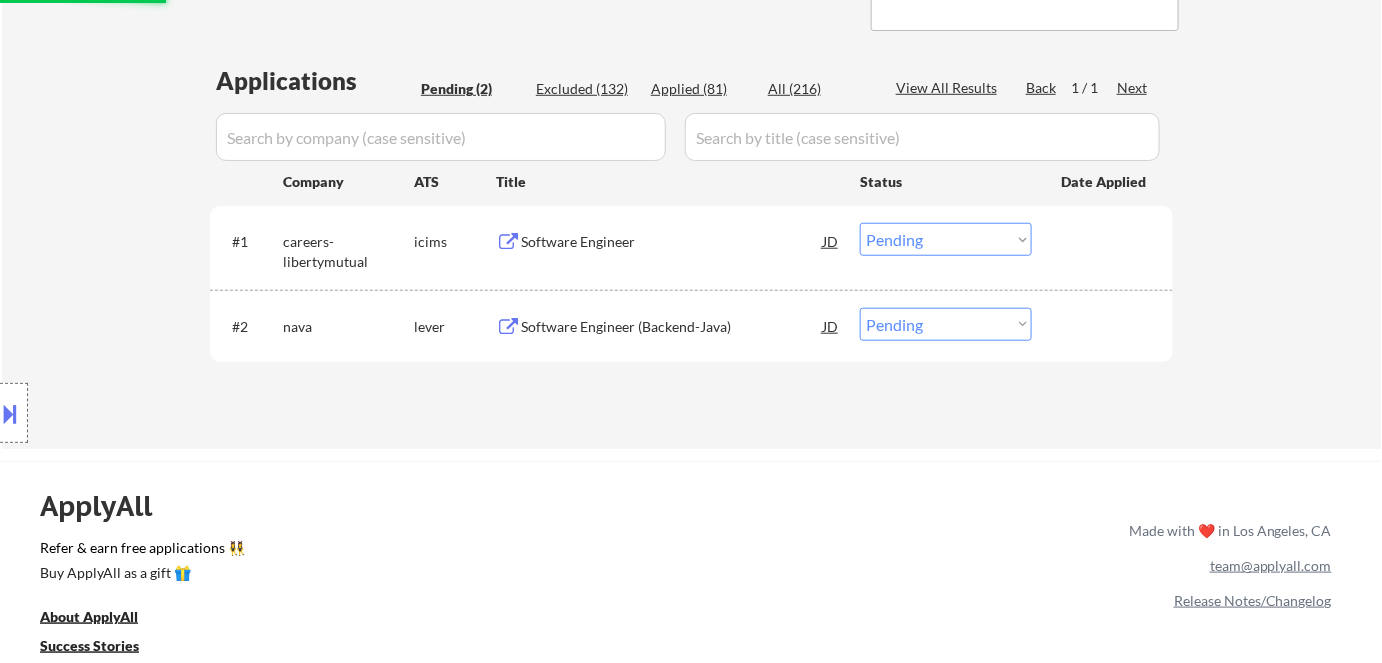 click on "Software Engineer (Backend-Java)" at bounding box center [672, 327] 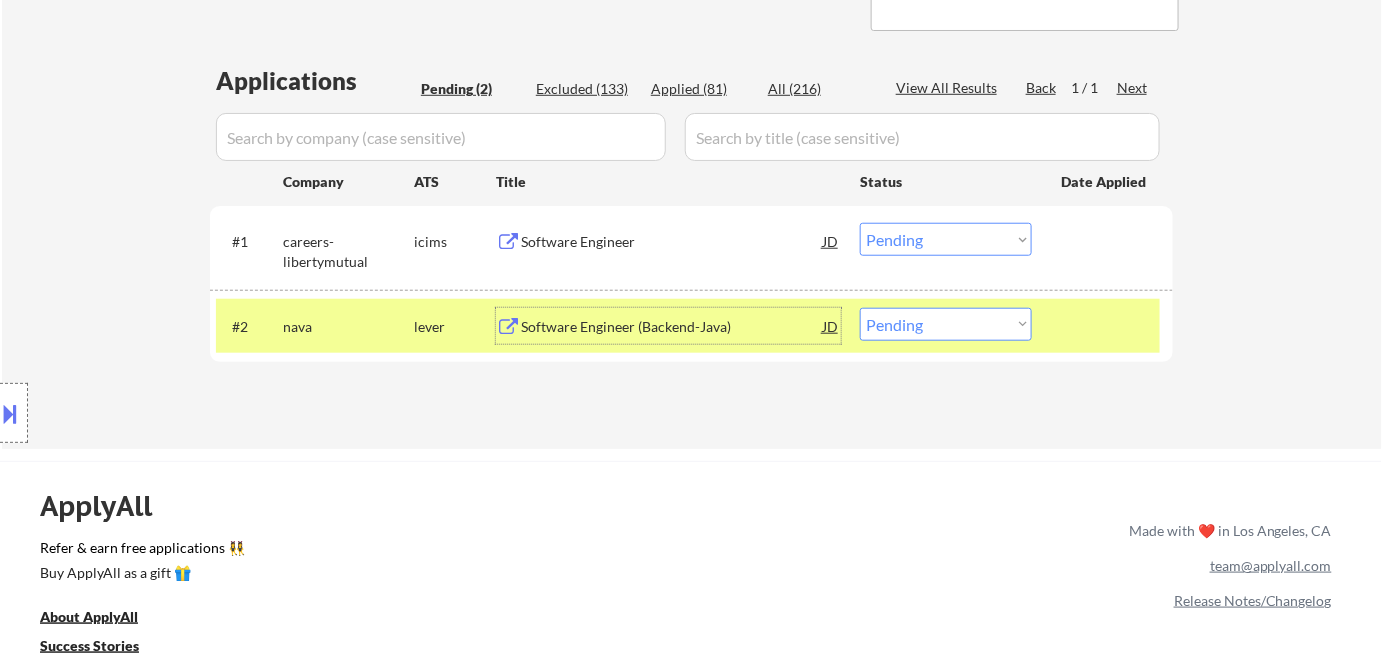 click on "Software Engineer" at bounding box center [672, 242] 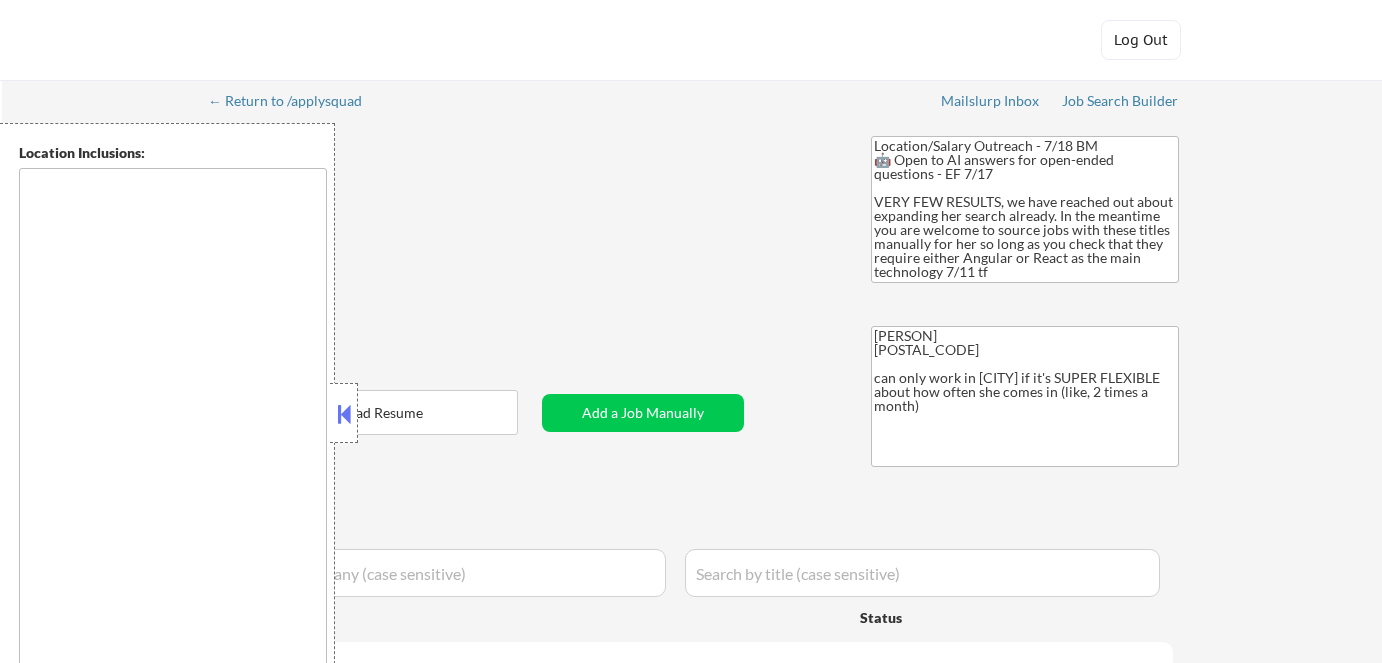 scroll, scrollTop: 0, scrollLeft: 0, axis: both 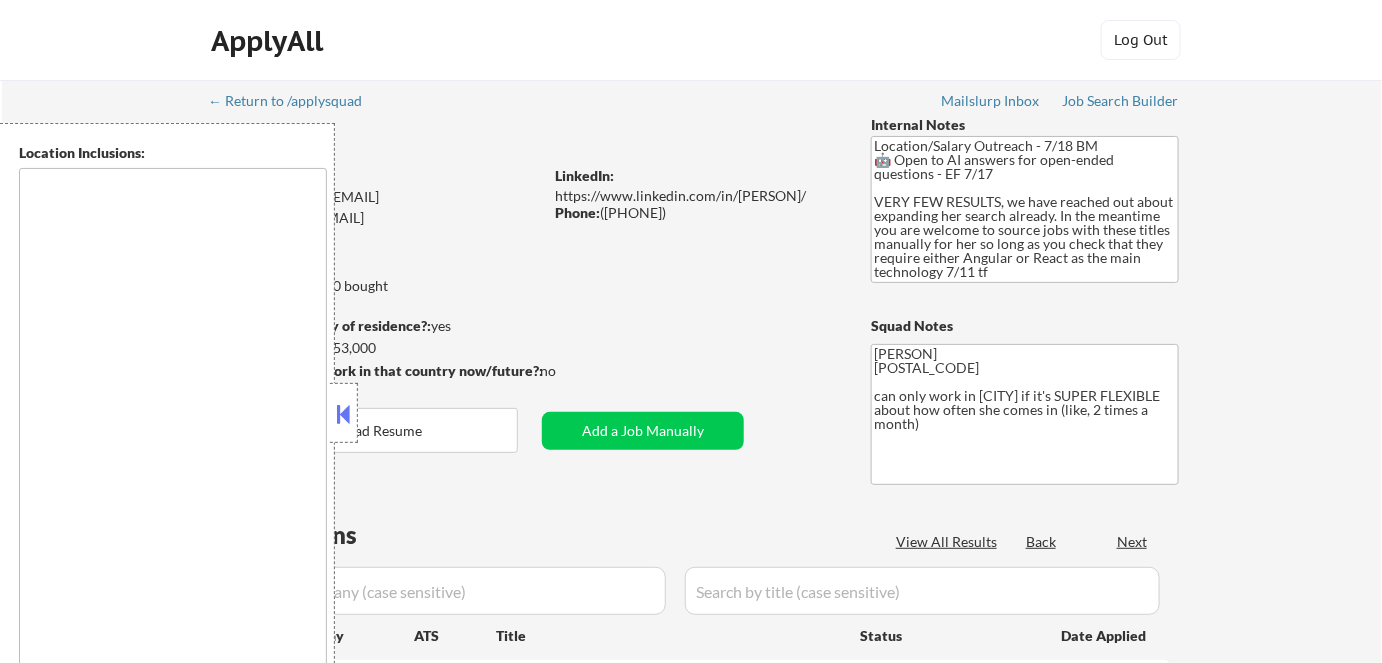 type on "Ithaca, NY   Lansing, NY   Cayuga Heights, NY   Forest Home, NY   South Hill, NY   East Ithaca, NY   Northeast Ithaca, NY   Trumansburg, NY   Dryden, NY   Groton, NY   Newfield, NY   Freeville, NY   Brooktondale, NY   Slaterville Springs, NY   Danby, NY   Enfield, NY   Varna, NY   Etna, NY   McLean, NY   Interlaken, NY   Candor, NY Syracuse, NY   DeWitt, NY   East Syracuse, NY   Solvay, NY   Lyncourt, NY   Fairmount, NY   Mattydale, NY   North Syracuse, NY   Liverpool, NY   Camillus, NY   Fayetteville, NY   Manlius, NY   Minoa, NY   Baldwinsville, NY   Cicero, NY   Clay, NY   Jamesville, NY   Marcellus, NY   Chittenango, NY   Bridgeport, NY   Tully, NY   LaFayette, NY   Skaneateles, NY   Cazenovia, NY   Phoenix, NY" 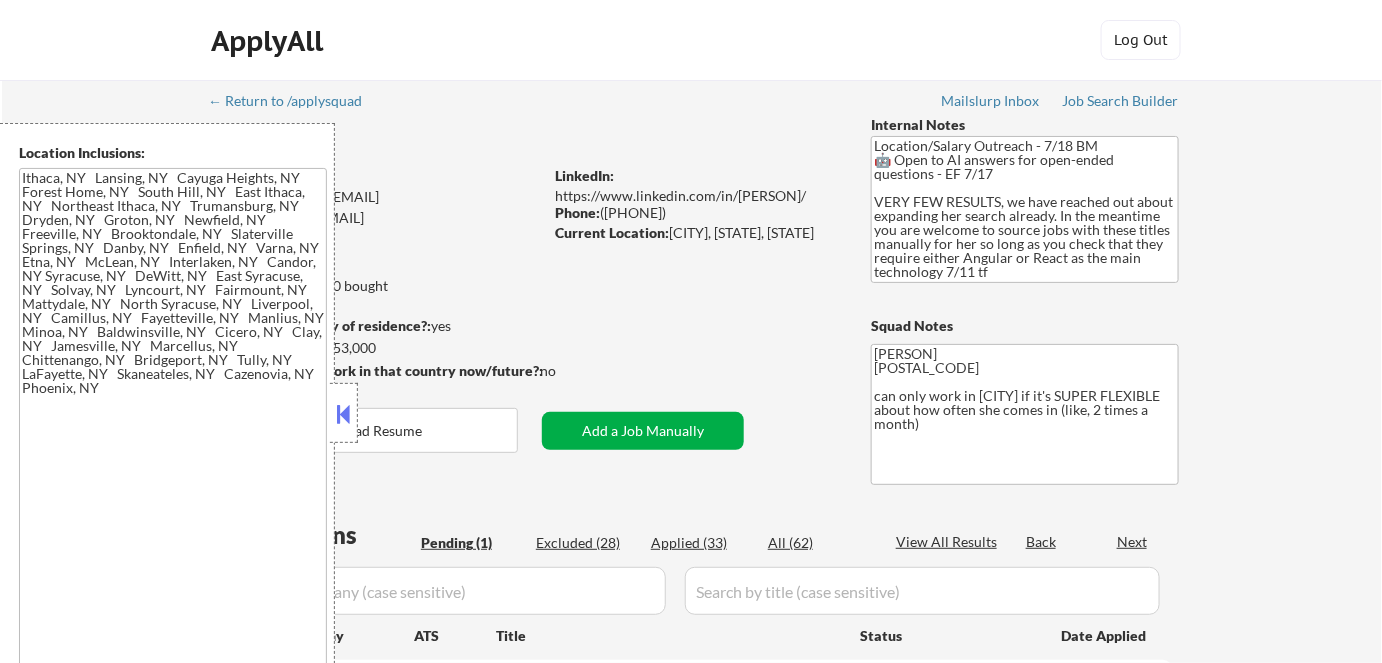select on ""pending"" 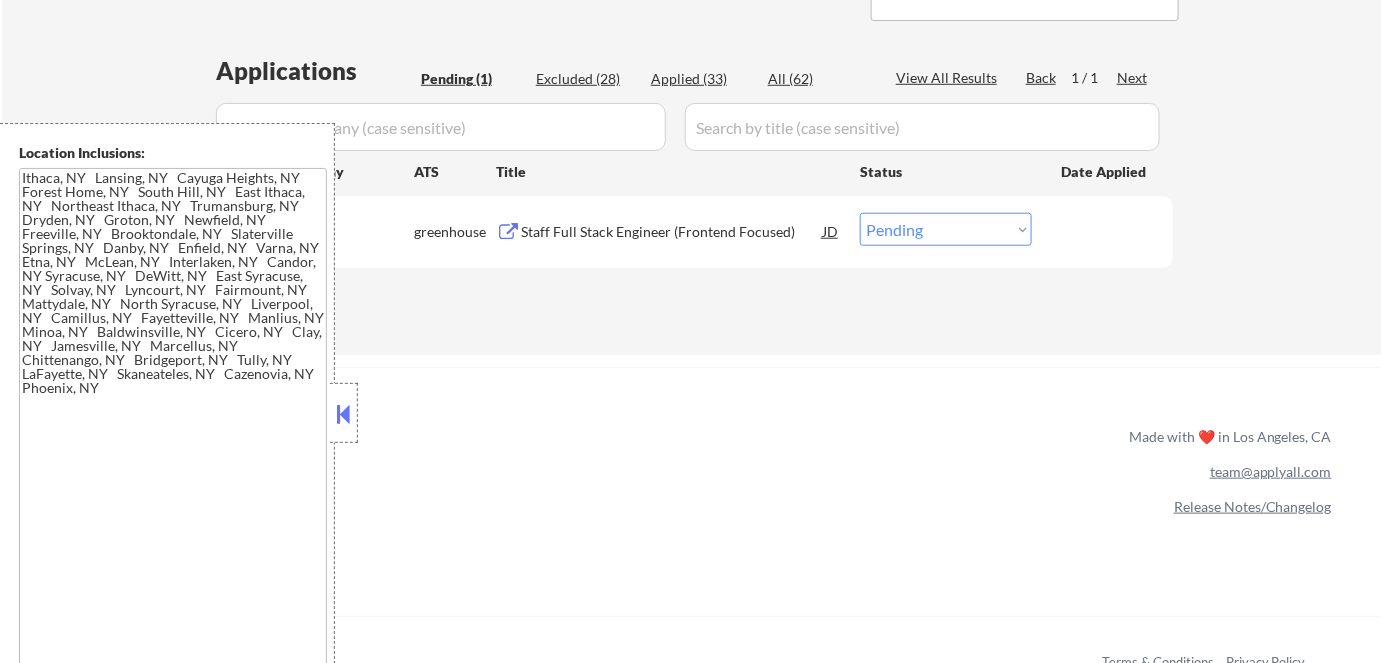 scroll, scrollTop: 454, scrollLeft: 0, axis: vertical 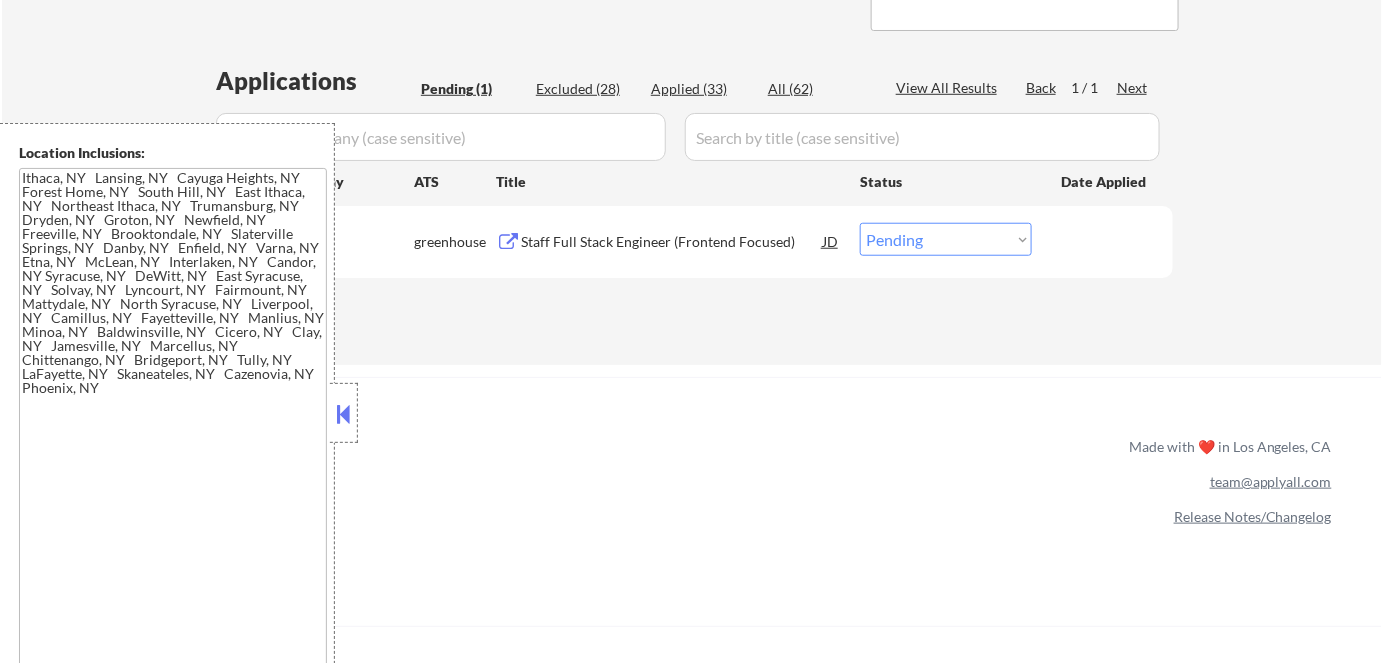 click at bounding box center (344, 413) 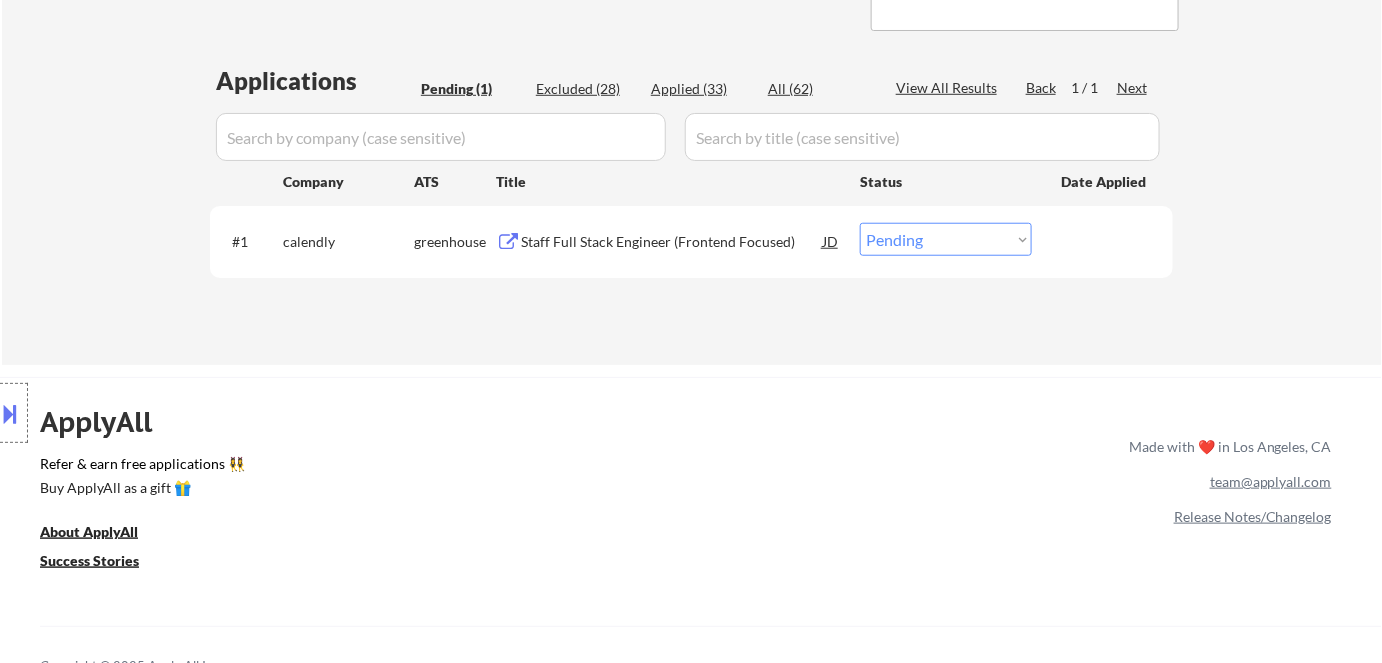 click on "Excluded (28)" at bounding box center [586, 89] 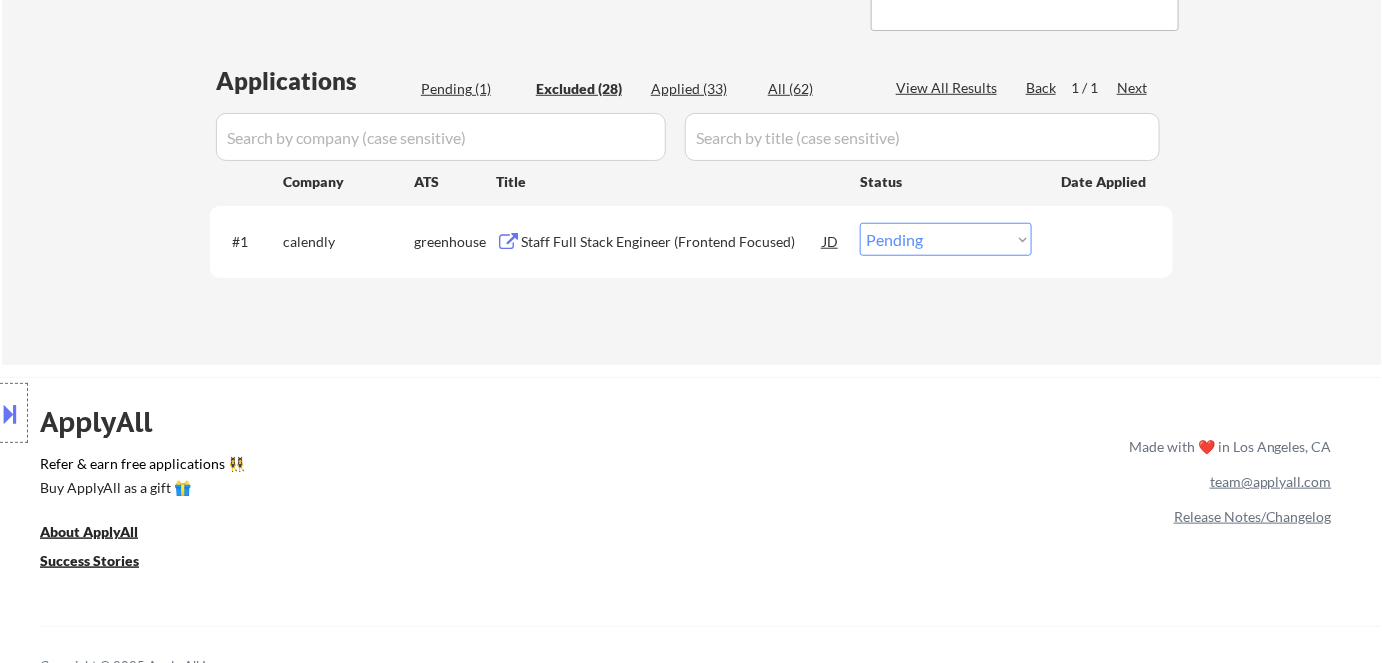 select on ""excluded__other_"" 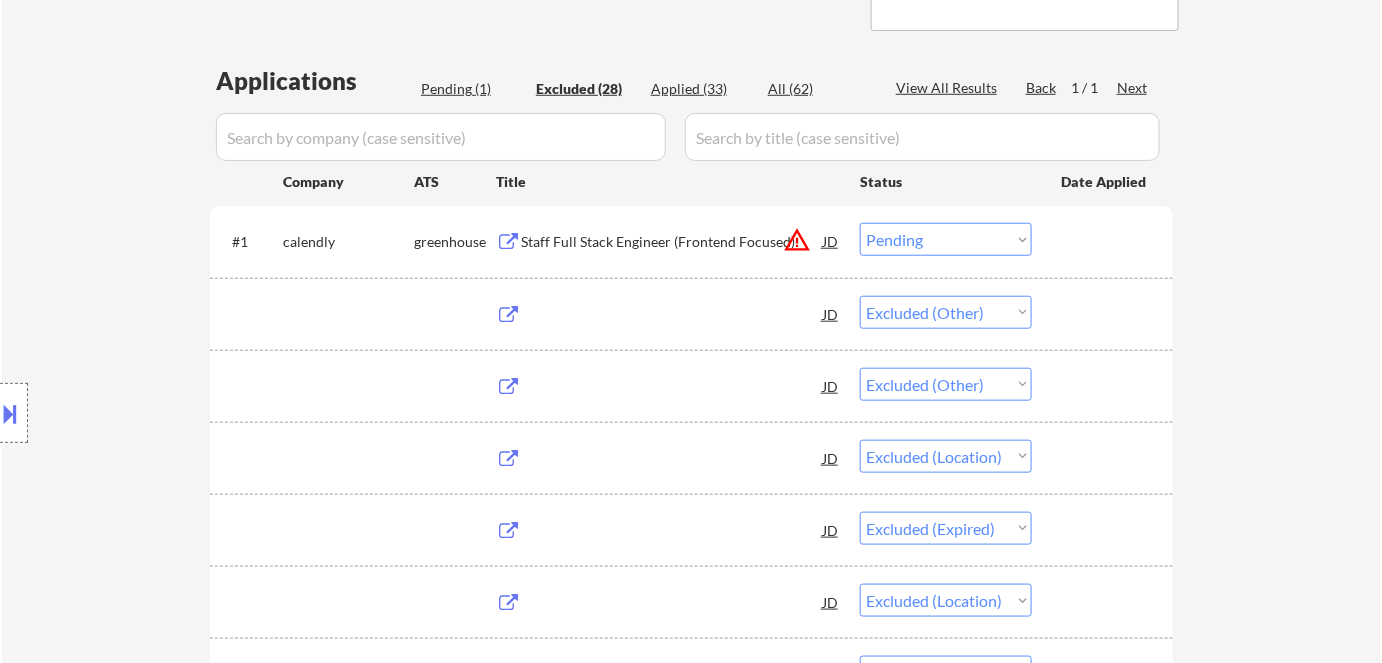 select on ""excluded__location_"" 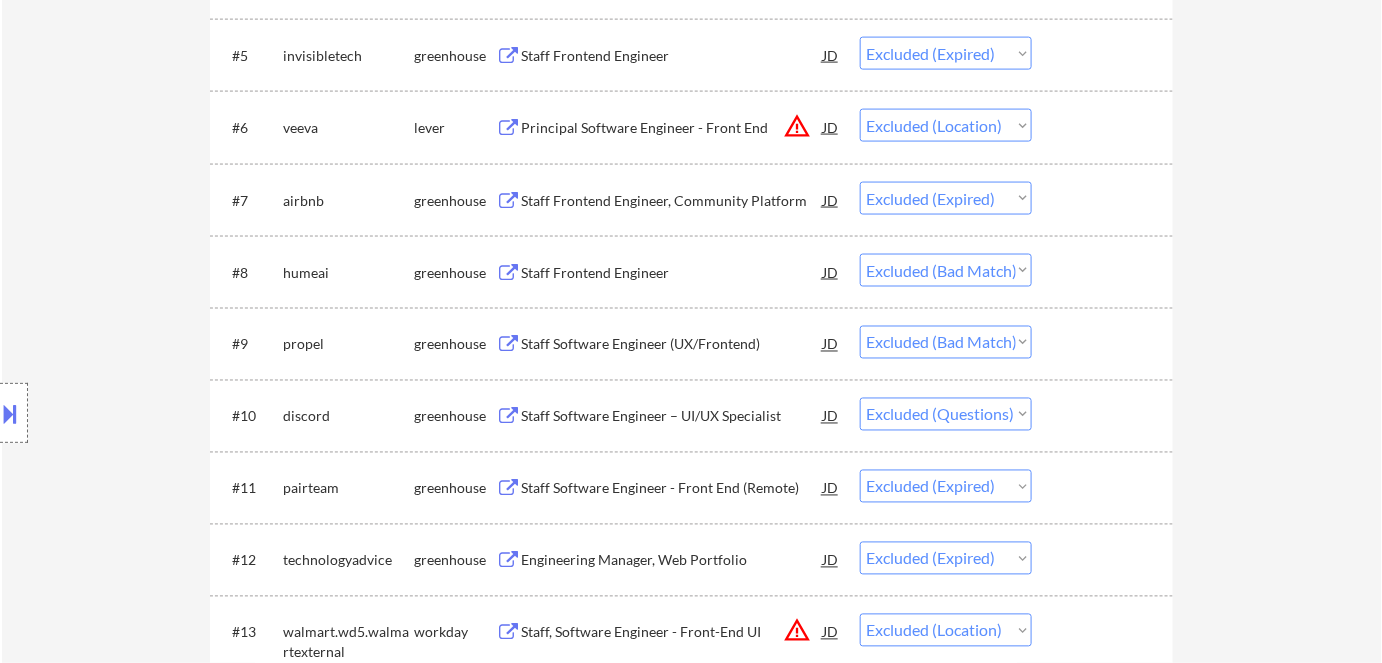 scroll, scrollTop: 1000, scrollLeft: 0, axis: vertical 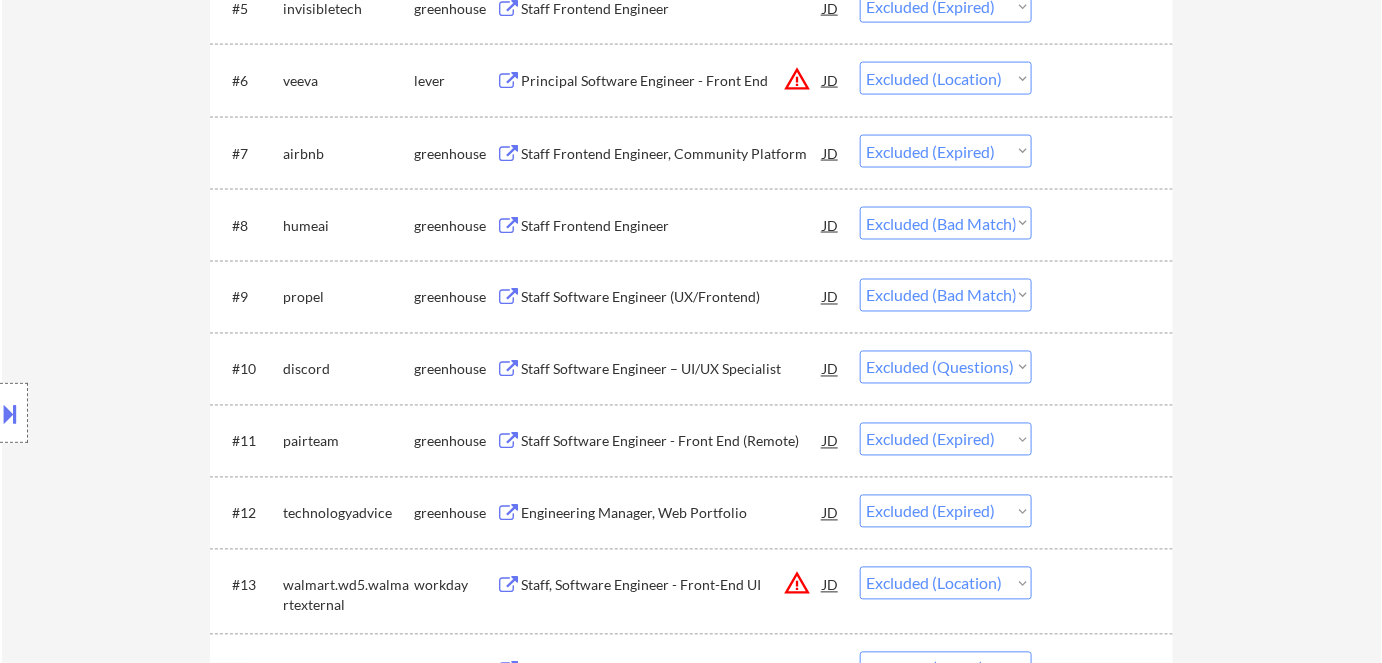 click on "Staff Software Engineer – UI/UX Specialist" at bounding box center (672, 370) 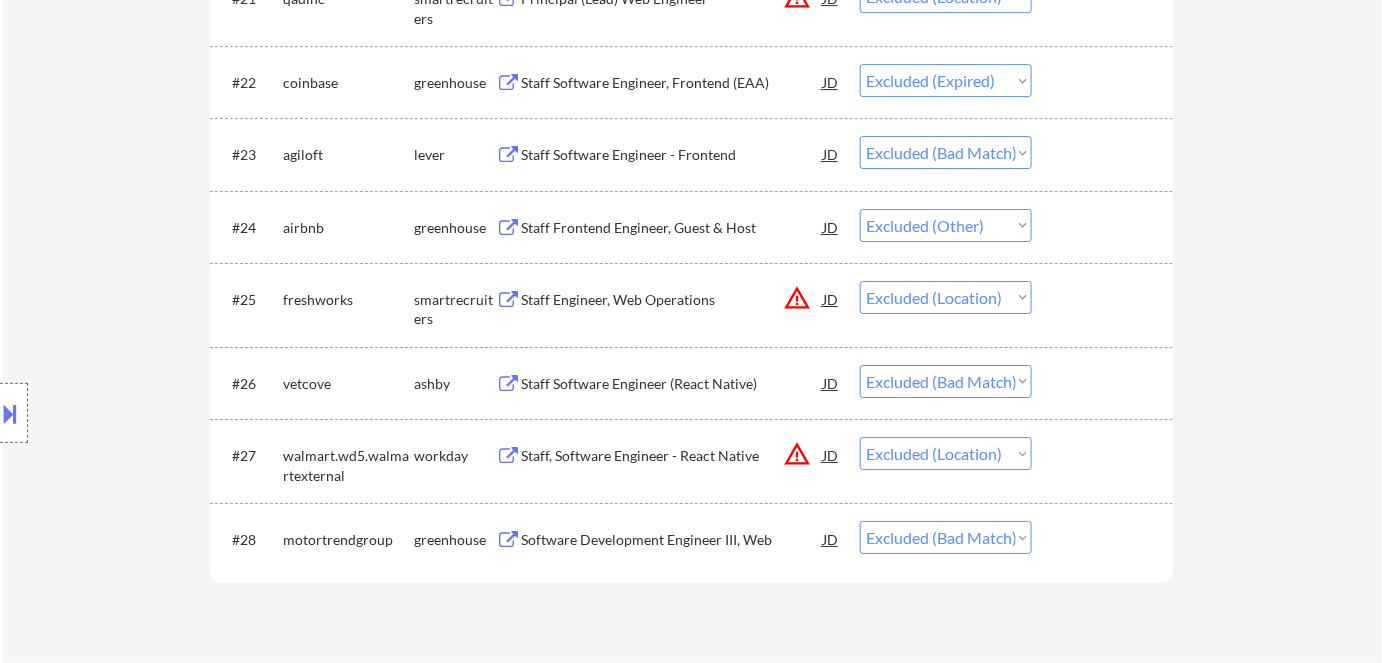 scroll, scrollTop: 2181, scrollLeft: 0, axis: vertical 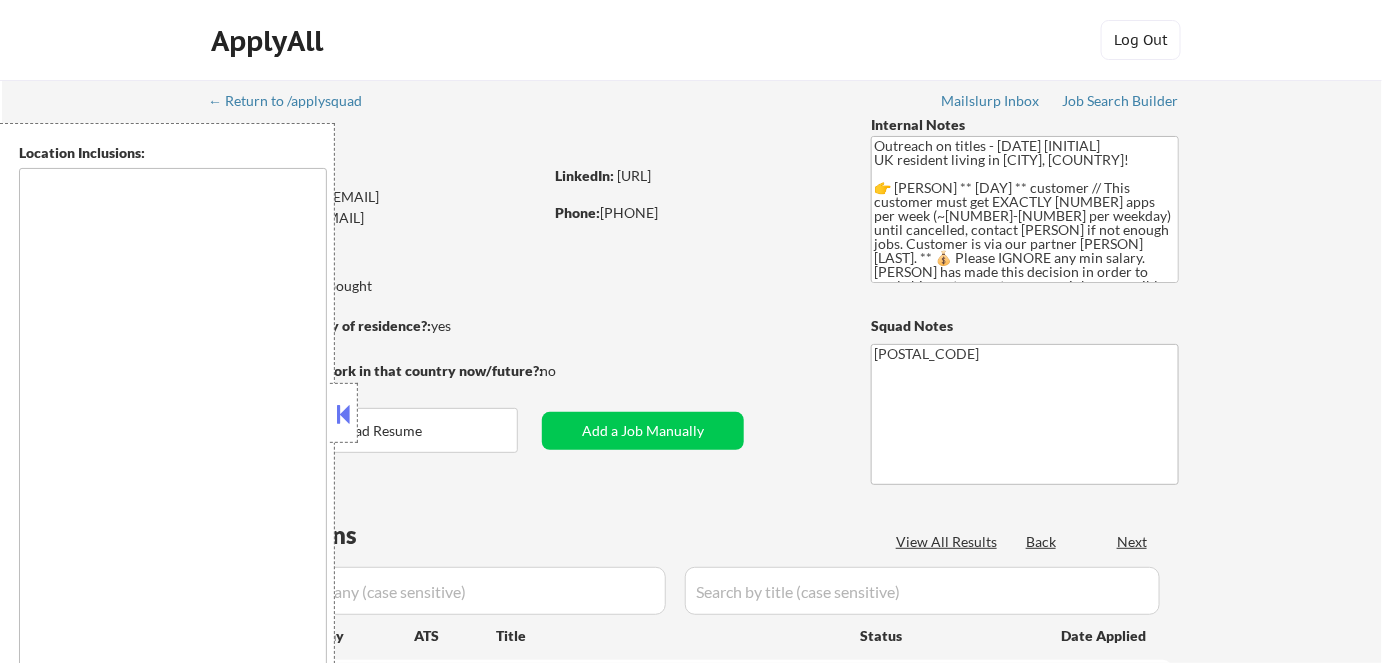 type on "remote" 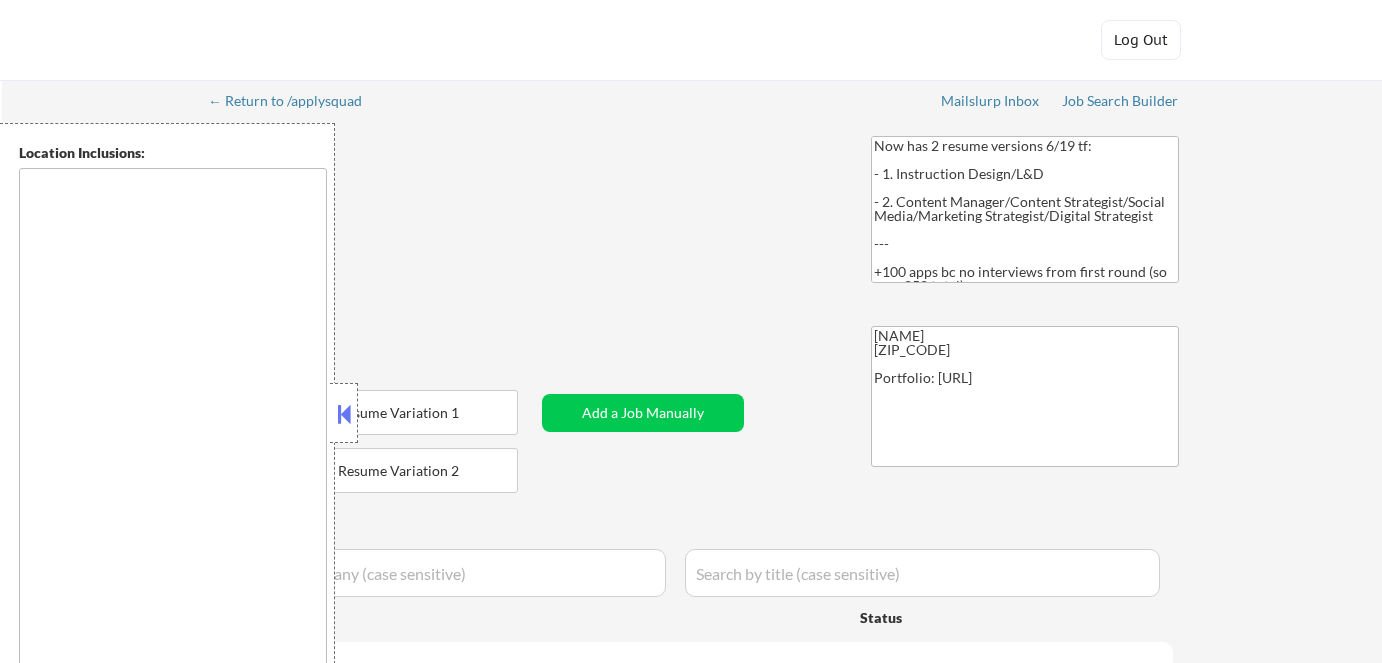 scroll, scrollTop: 0, scrollLeft: 0, axis: both 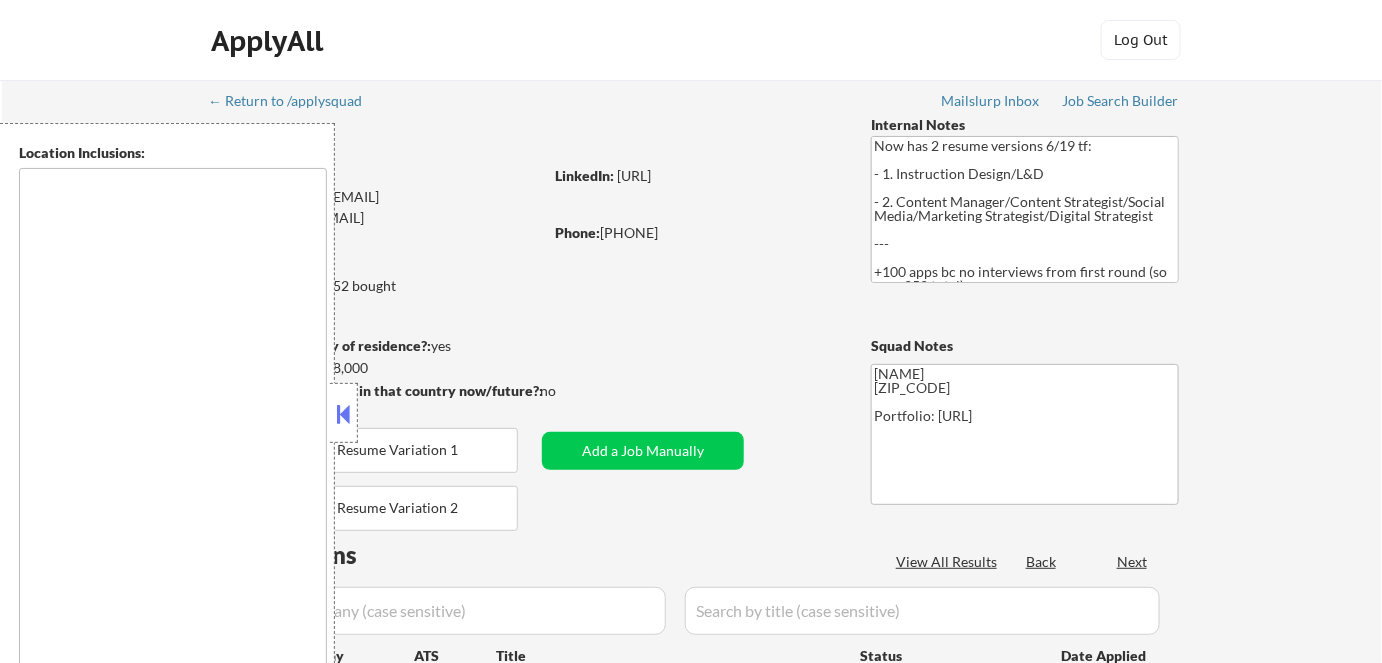 type on "New York, NY Brooklyn, NY Jersey City, NJ Hoboken, NJ Weehawken, NJ Union City, NJ West New York, NJ Long Island City, NY Astoria, NY Queens, NY Newark, NJ Bayonne, NJ Fort Lee, NJ Edgewater, NJ Secaucus, NJ North Bergen, NJ Guttenberg, NJ Cliffside Park, NJ Kearny, NJ Harrison, NJ East Newark, NJ Elizabeth, NJ Staten Island, NY Yonkers, NY New Rochelle, NY Mount Vernon, NY Hackensack, NJ Teaneck, NJ Englewood, NJ Ridgefield Park, NJ Rutherford, NJ Lyndhurst, NJ East Rutherford, NJ Carlstadt, NJ Wood-Ridge, NJ Moonachie, NJ Teterboro, NJ Little Ferry, NJ Hasbrouck Heights, NJ Lodi, NJ Garfield, NJ Passaic, NJ Clifton, NJ Paterson, NJ Fairview, NJ Palisades Park, NJ Leonia, NJ Tenafly, NJ Cresskill, NJ Dumont, NJ Bergenfield, NJ Paramus, NJ Oradell, NJ River Edge, NJ New Milford, NJ Maywood, NJ Rochelle Park, NJ Saddle Brook, NJ Elmwood Park, NJ Fair Lawn, NJ Glen Rock, NJ Hawthorne, NJ..." 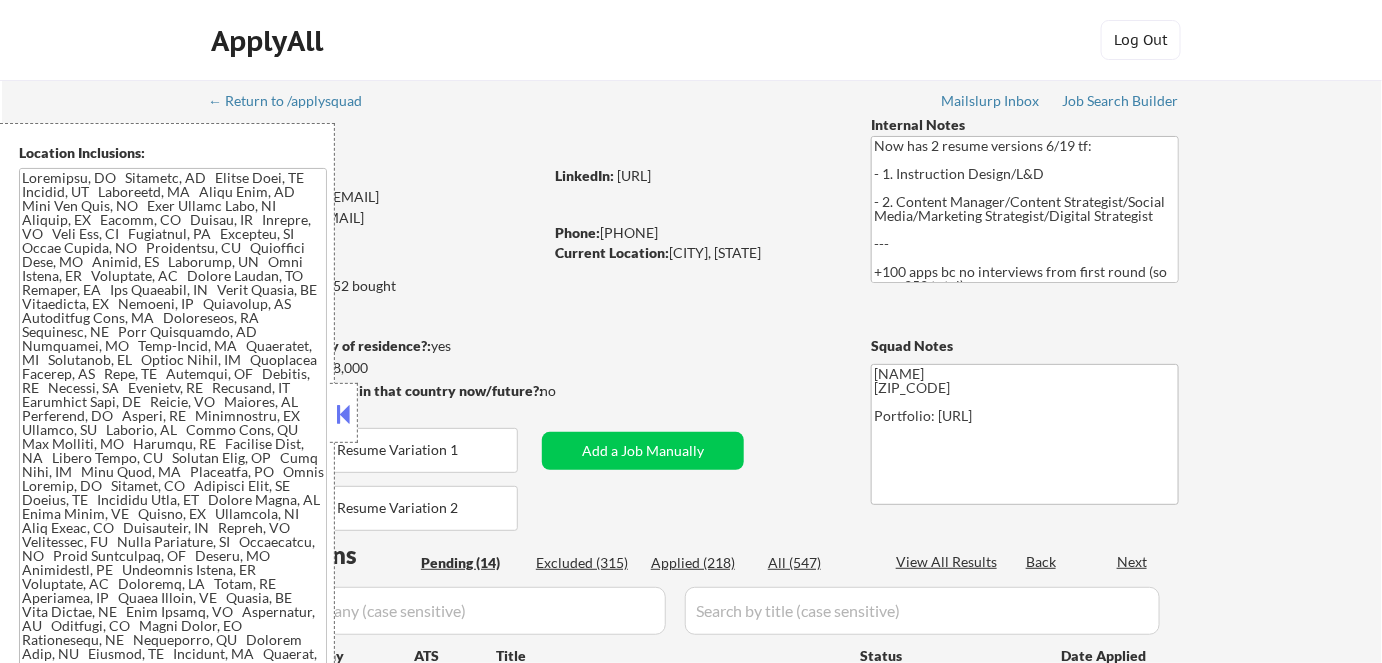 select on ""pending"" 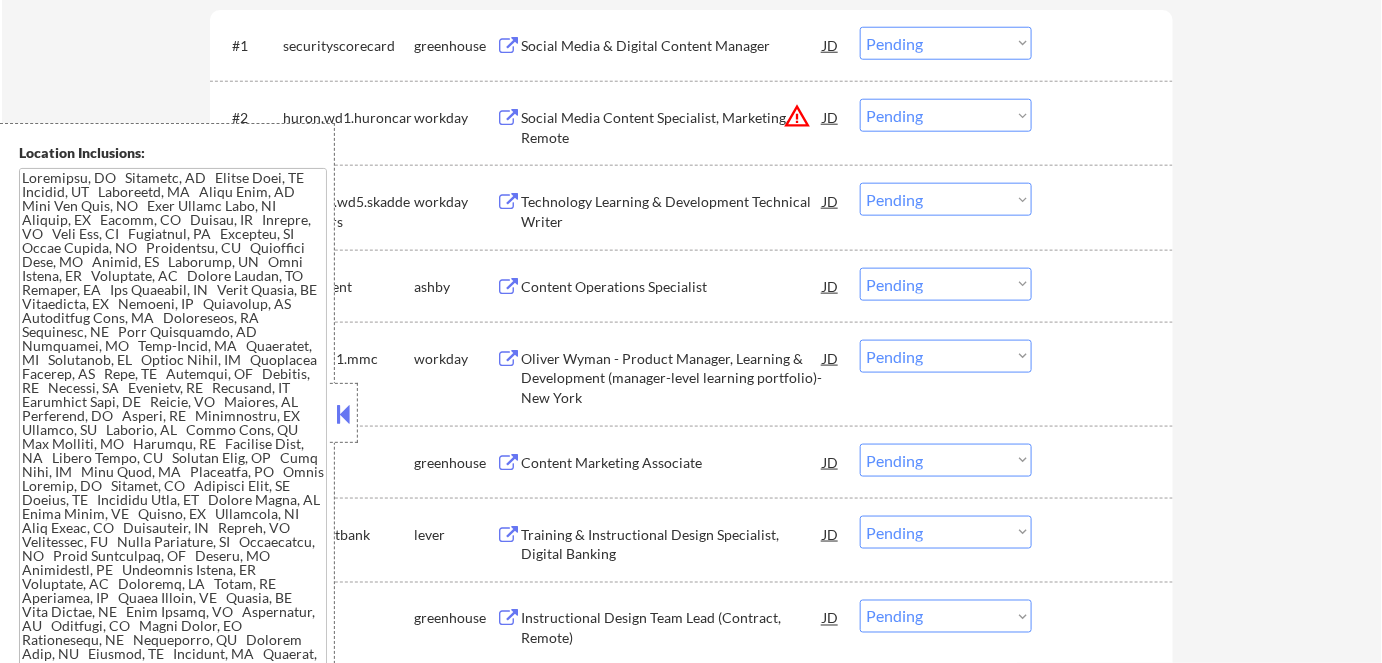 scroll, scrollTop: 727, scrollLeft: 0, axis: vertical 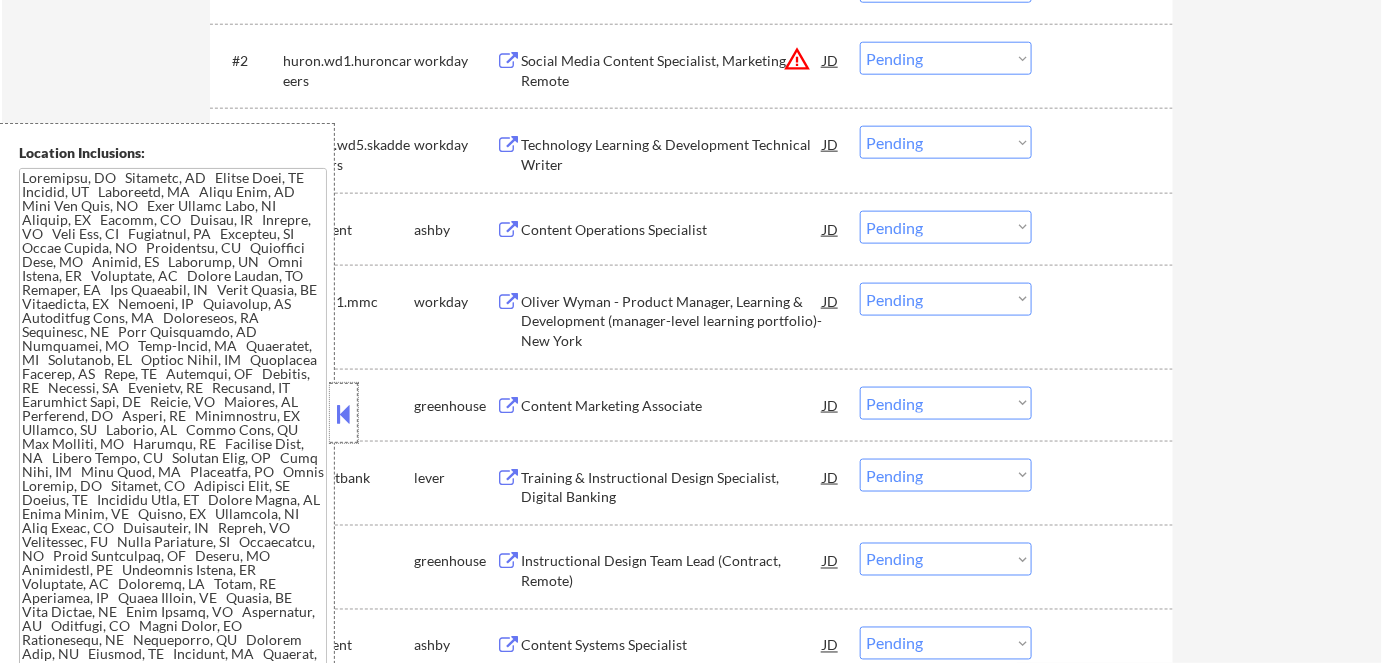 click at bounding box center (344, 413) 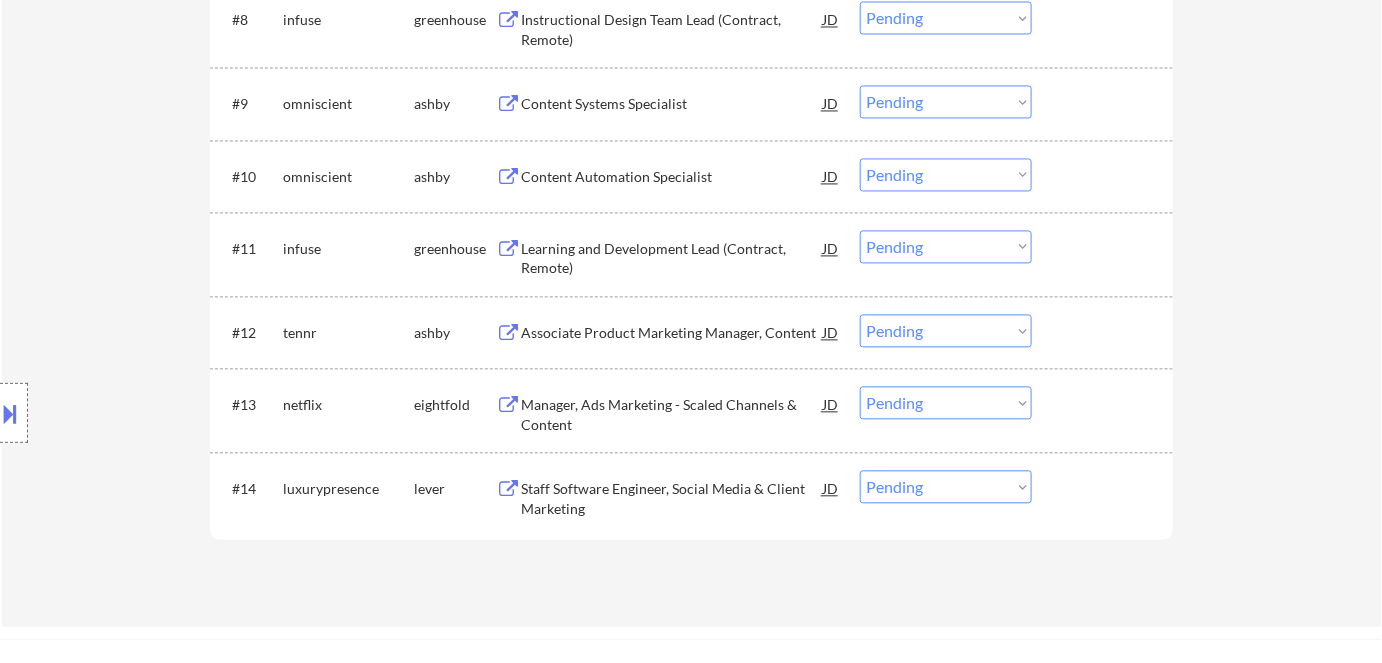 scroll, scrollTop: 1272, scrollLeft: 0, axis: vertical 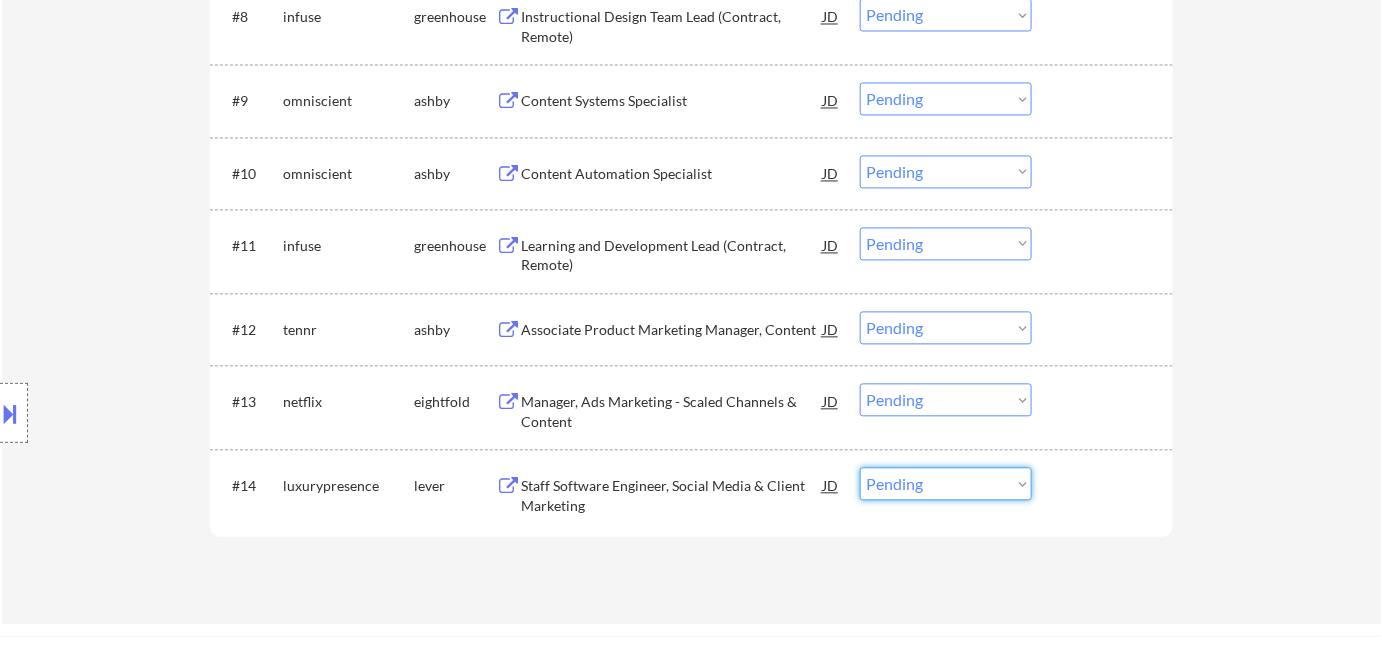 click on "Choose an option... Pending Applied Excluded (Questions) Excluded (Expired) Excluded (Location) Excluded (Bad Match) Excluded (Blocklist) Excluded (Salary) Excluded (Other)" at bounding box center (946, 483) 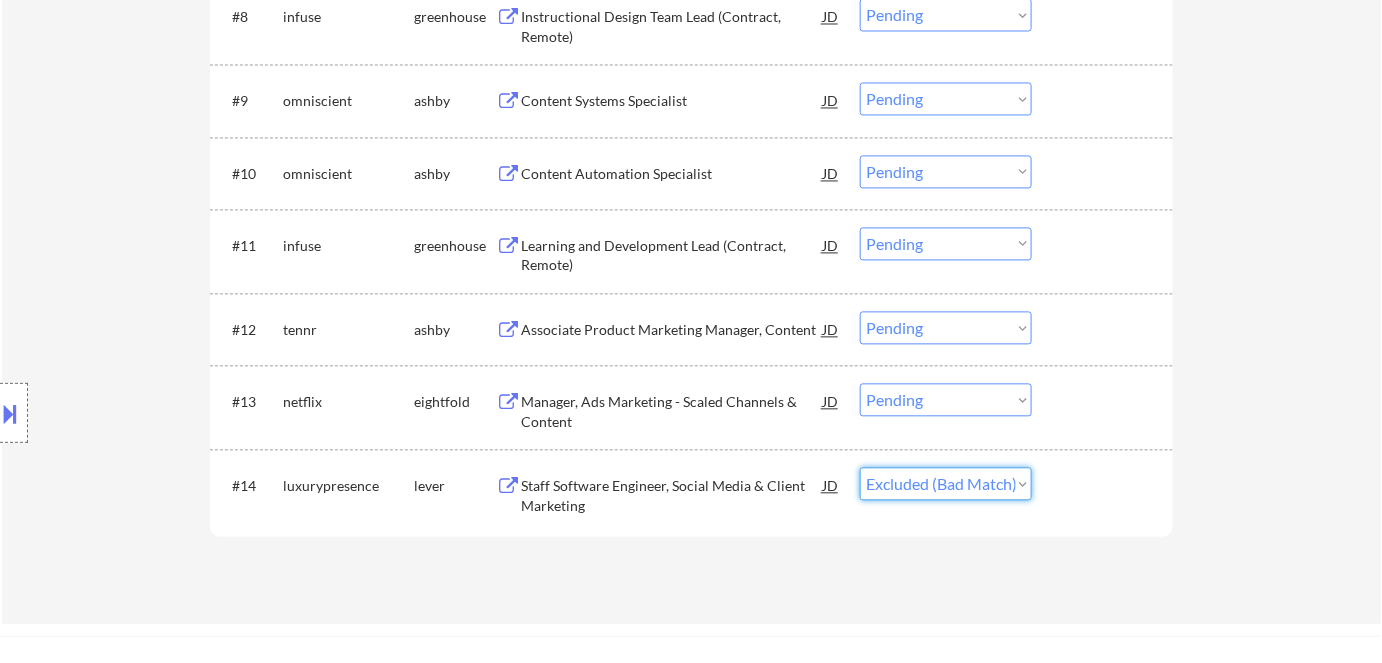 click on "Choose an option... Pending Applied Excluded (Questions) Excluded (Expired) Excluded (Location) Excluded (Bad Match) Excluded (Blocklist) Excluded (Salary) Excluded (Other)" at bounding box center [946, 483] 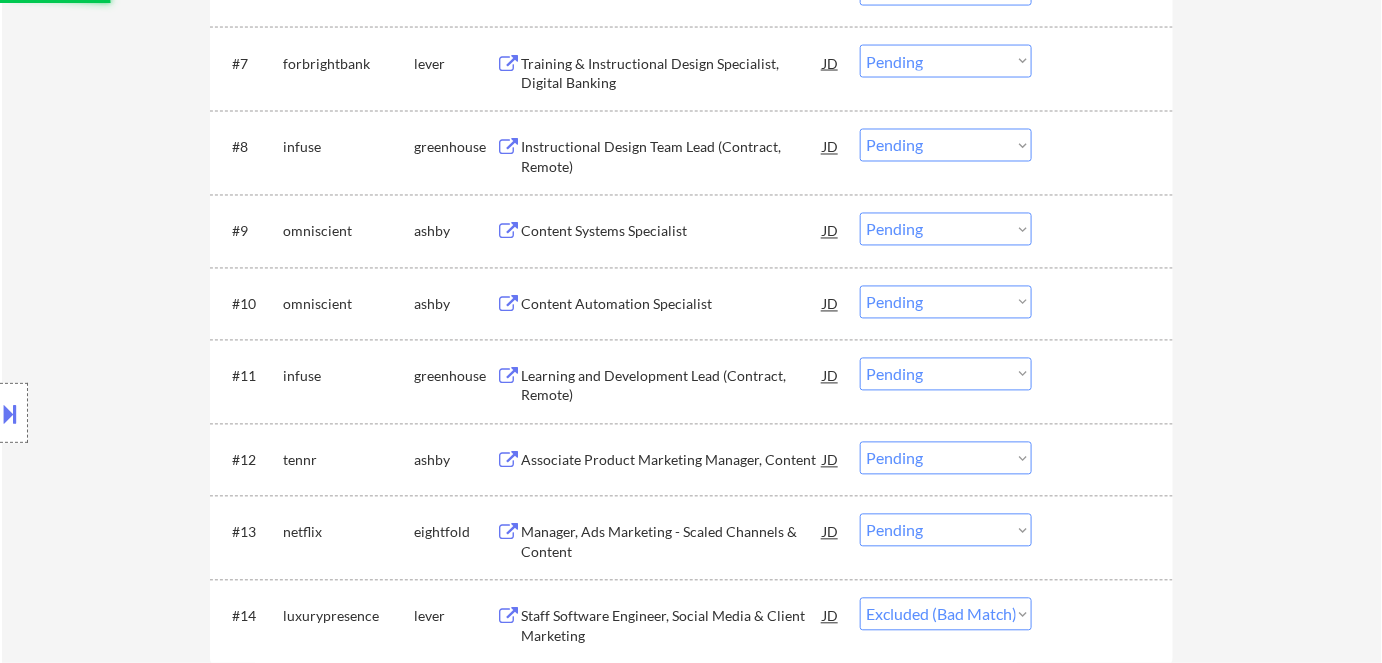 scroll, scrollTop: 1000, scrollLeft: 0, axis: vertical 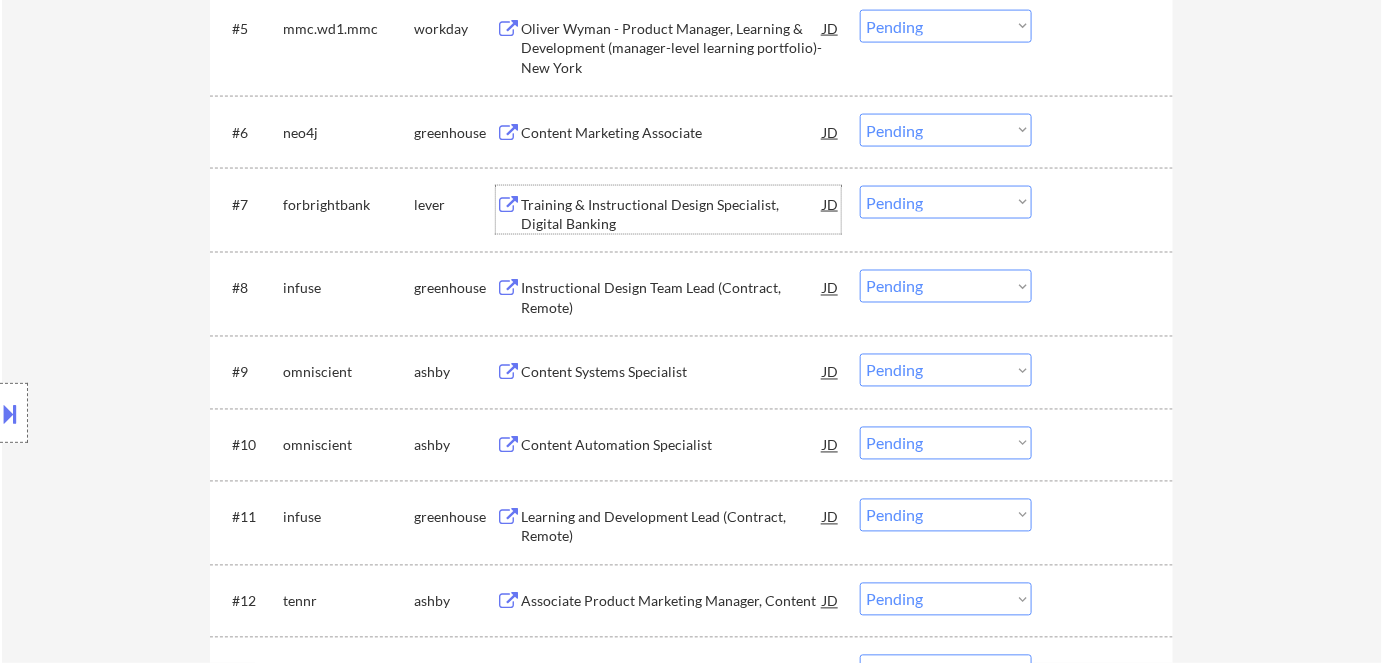 click on "Training & Instructional Design Specialist, Digital Banking" at bounding box center (672, 214) 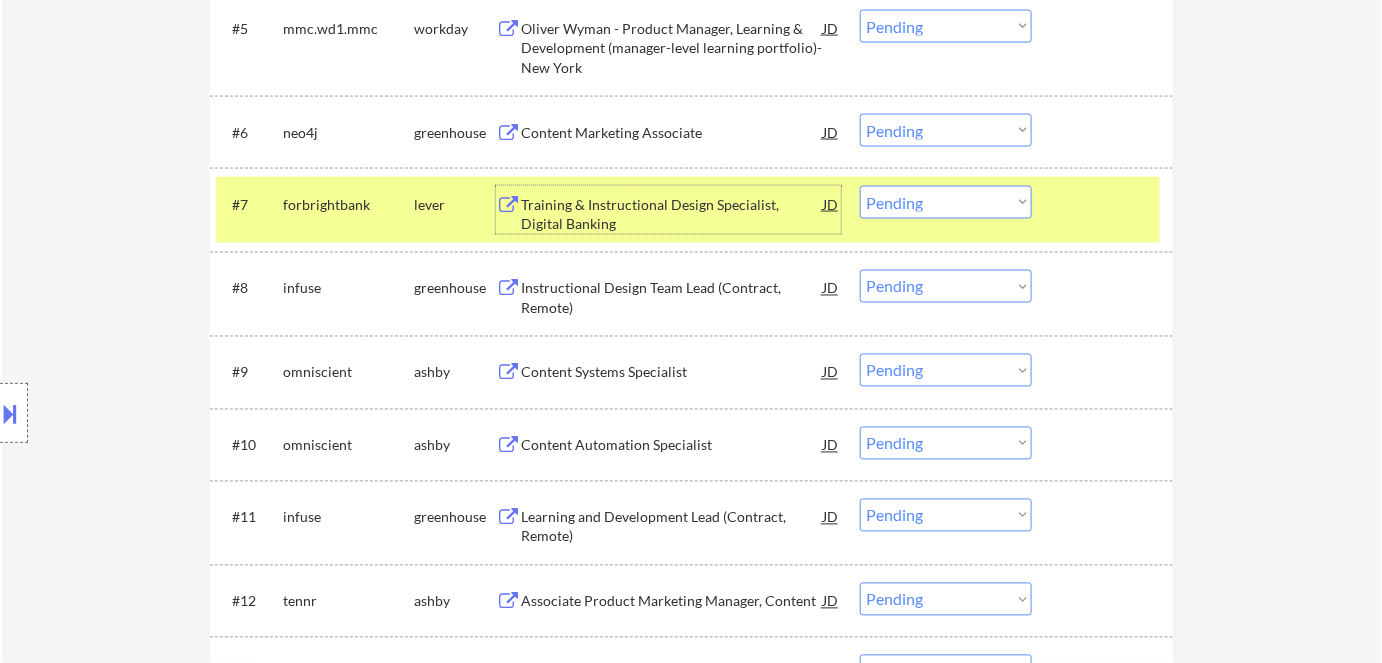 click on "Content Systems Specialist" at bounding box center [672, 373] 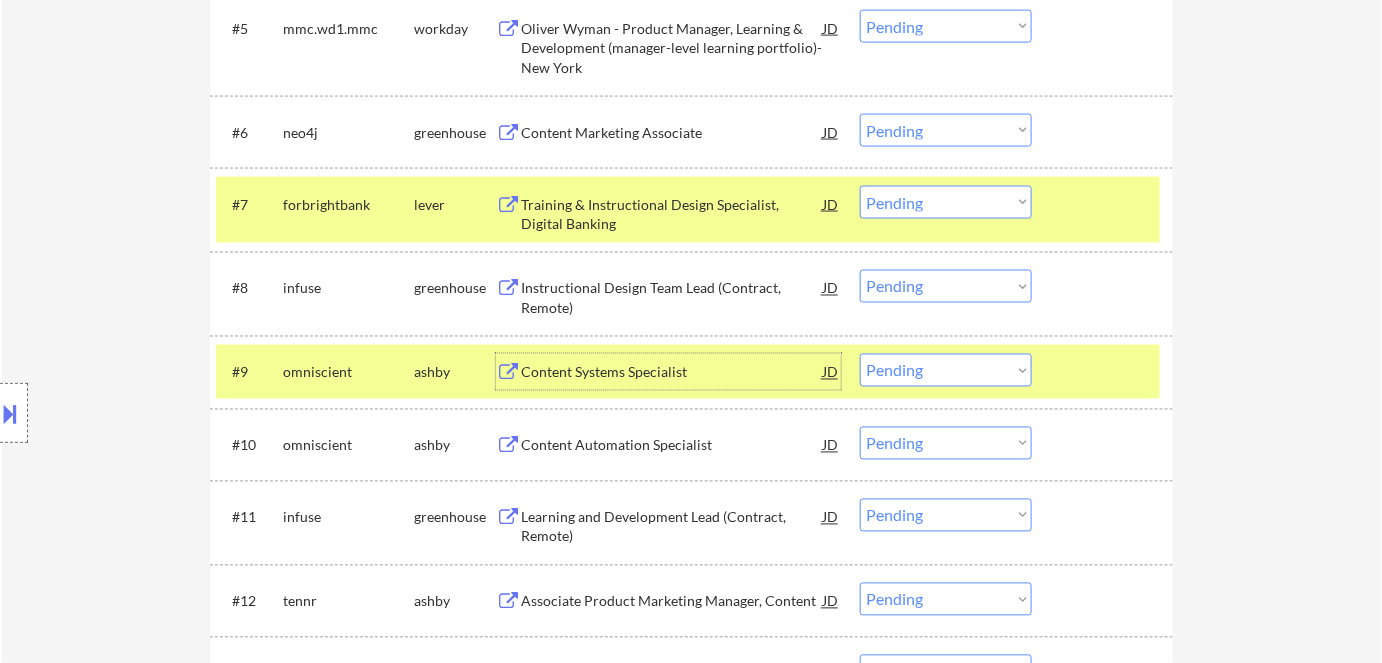 click on "Choose an option... Pending Applied Excluded (Questions) Excluded (Expired) Excluded (Location) Excluded (Bad Match) Excluded (Blocklist) Excluded (Salary) Excluded (Other)" at bounding box center (946, 370) 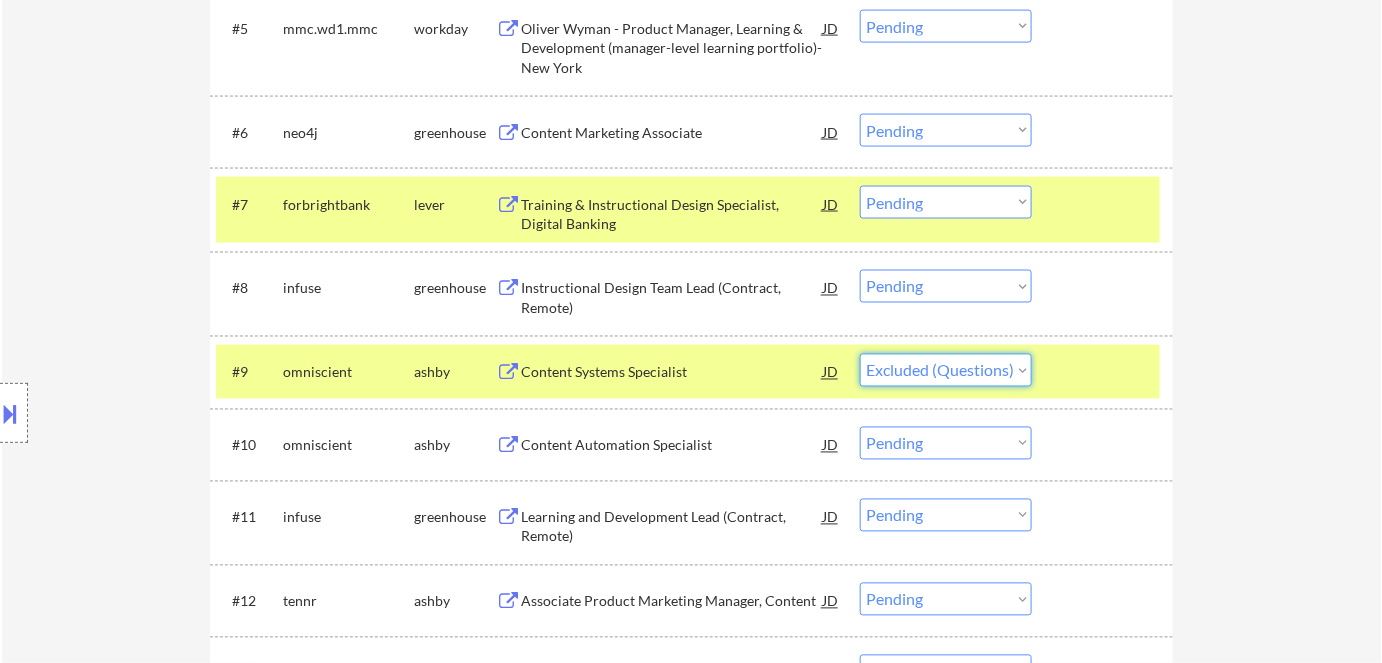 click on "Choose an option... Pending Applied Excluded (Questions) Excluded (Expired) Excluded (Location) Excluded (Bad Match) Excluded (Blocklist) Excluded (Salary) Excluded (Other)" at bounding box center (946, 370) 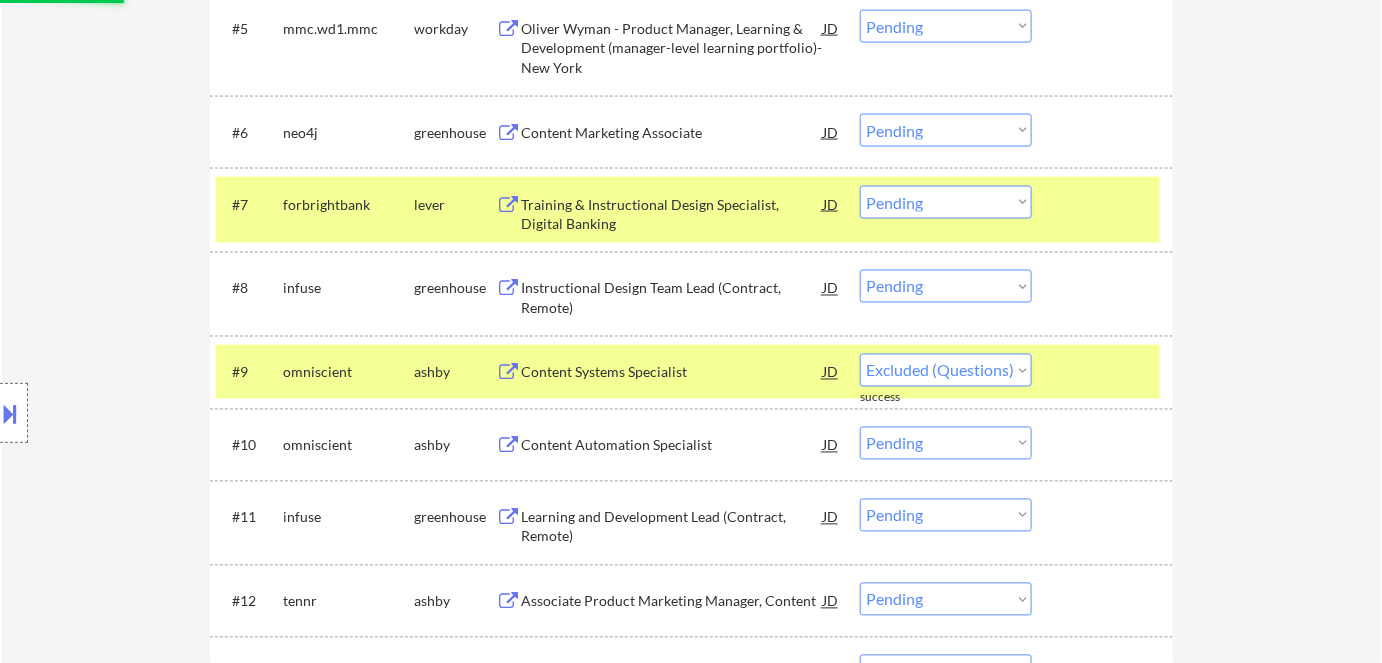 select on ""pending"" 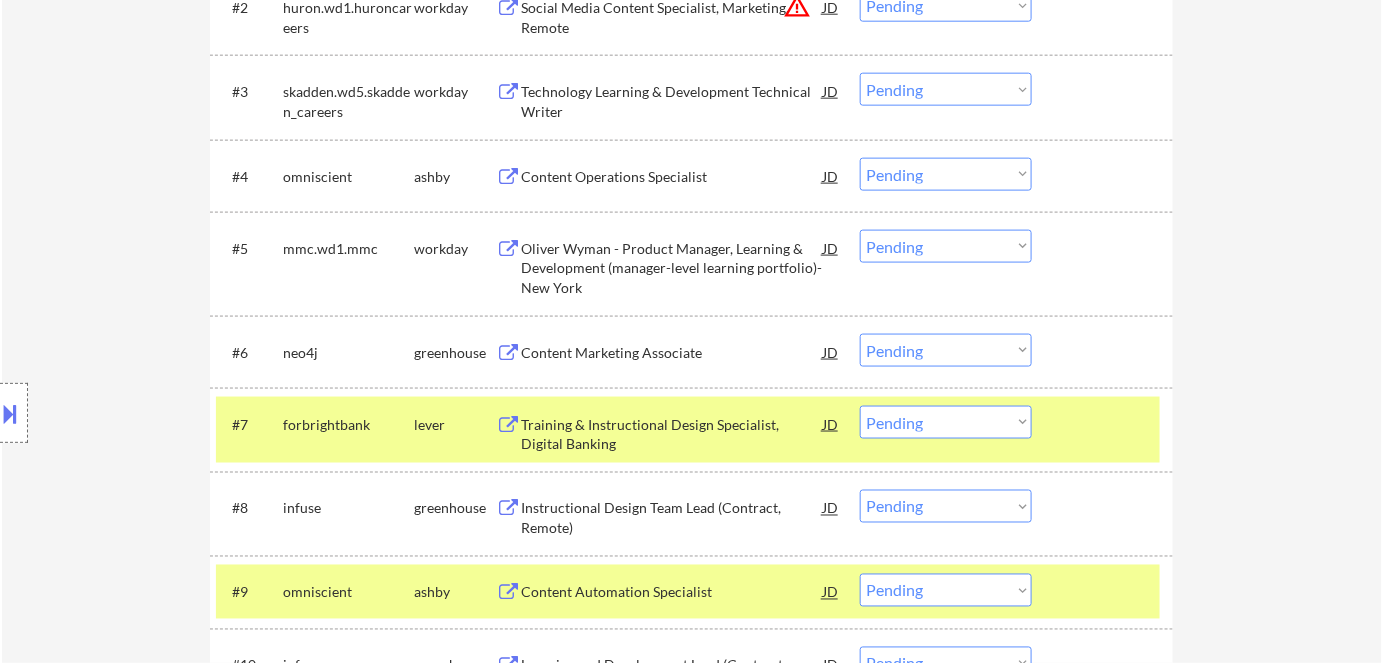 scroll, scrollTop: 727, scrollLeft: 0, axis: vertical 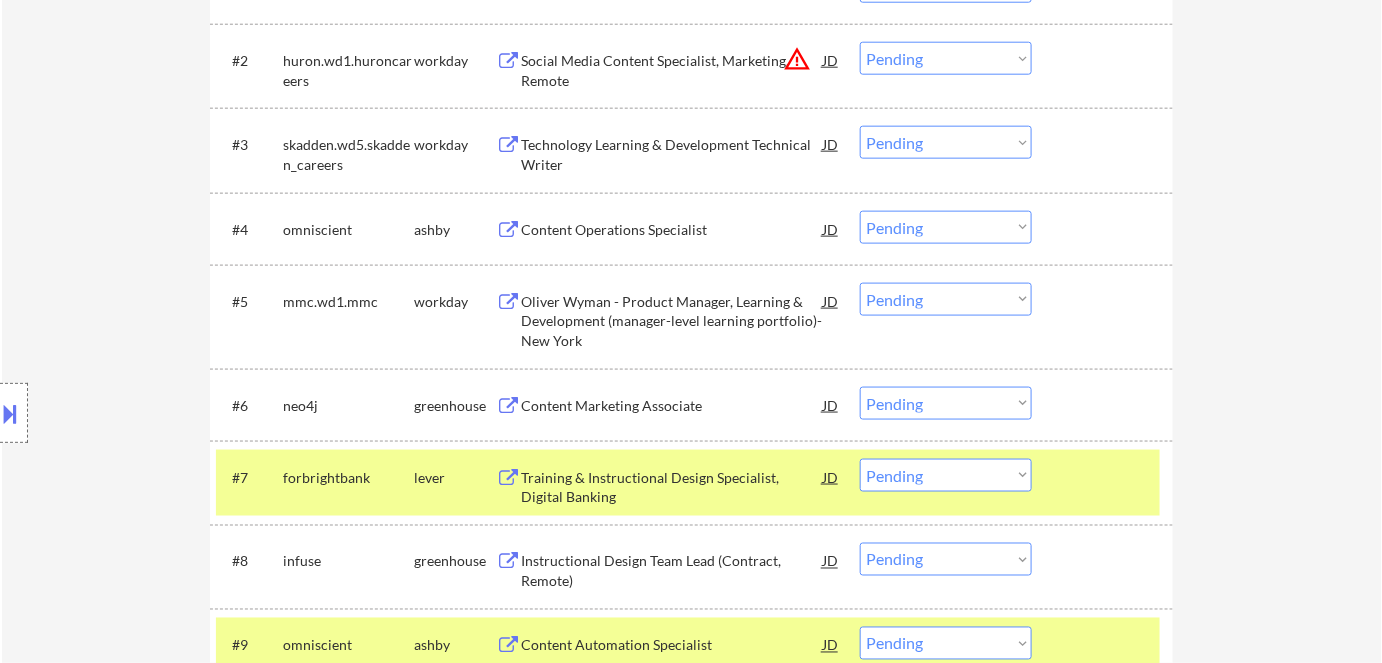 click on "Content Operations Specialist" at bounding box center (672, 230) 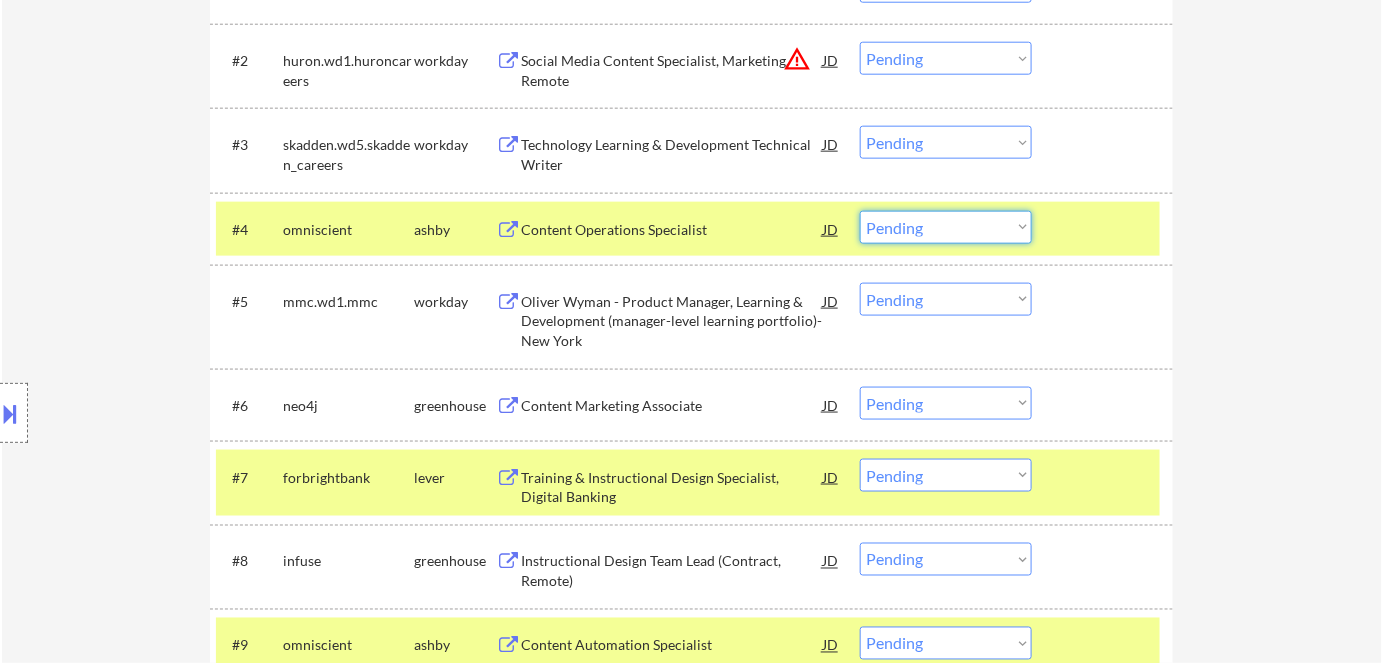 click on "Choose an option... Pending Applied Excluded (Questions) Excluded (Expired) Excluded (Location) Excluded (Bad Match) Excluded (Blocklist) Excluded (Salary) Excluded (Other)" at bounding box center [946, 227] 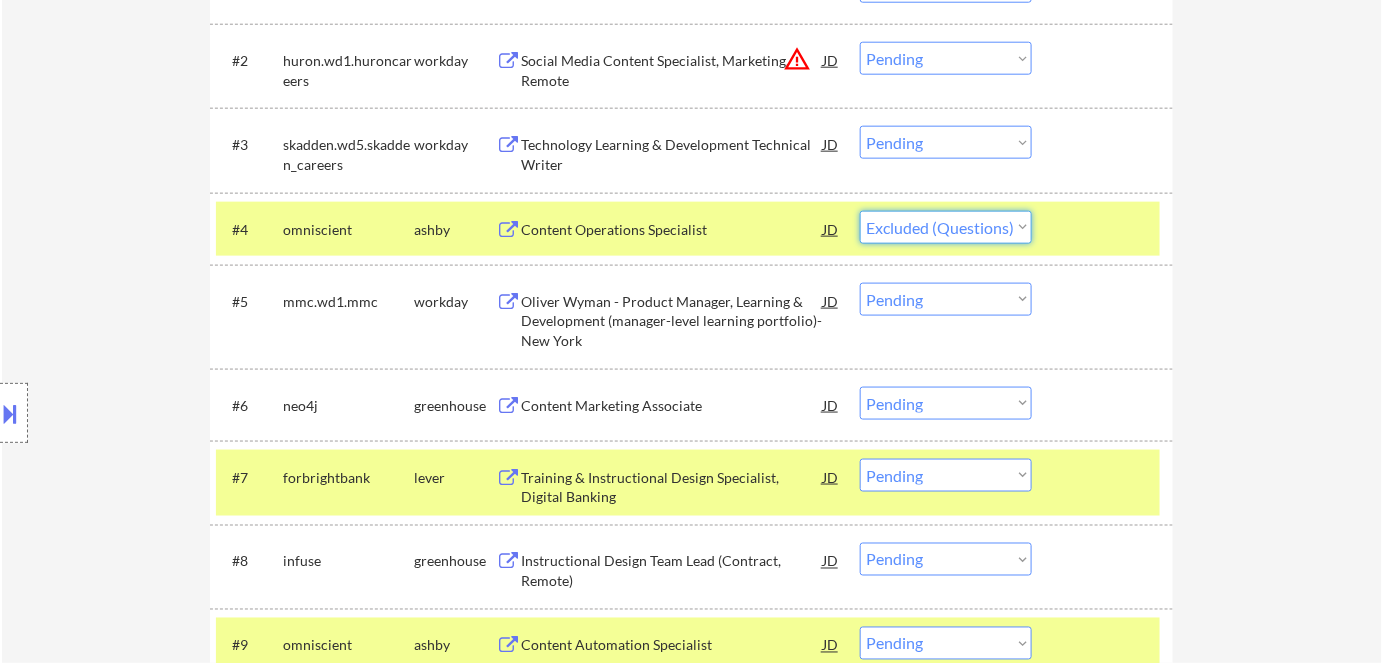 click on "Choose an option... Pending Applied Excluded (Questions) Excluded (Expired) Excluded (Location) Excluded (Bad Match) Excluded (Blocklist) Excluded (Salary) Excluded (Other)" at bounding box center [946, 227] 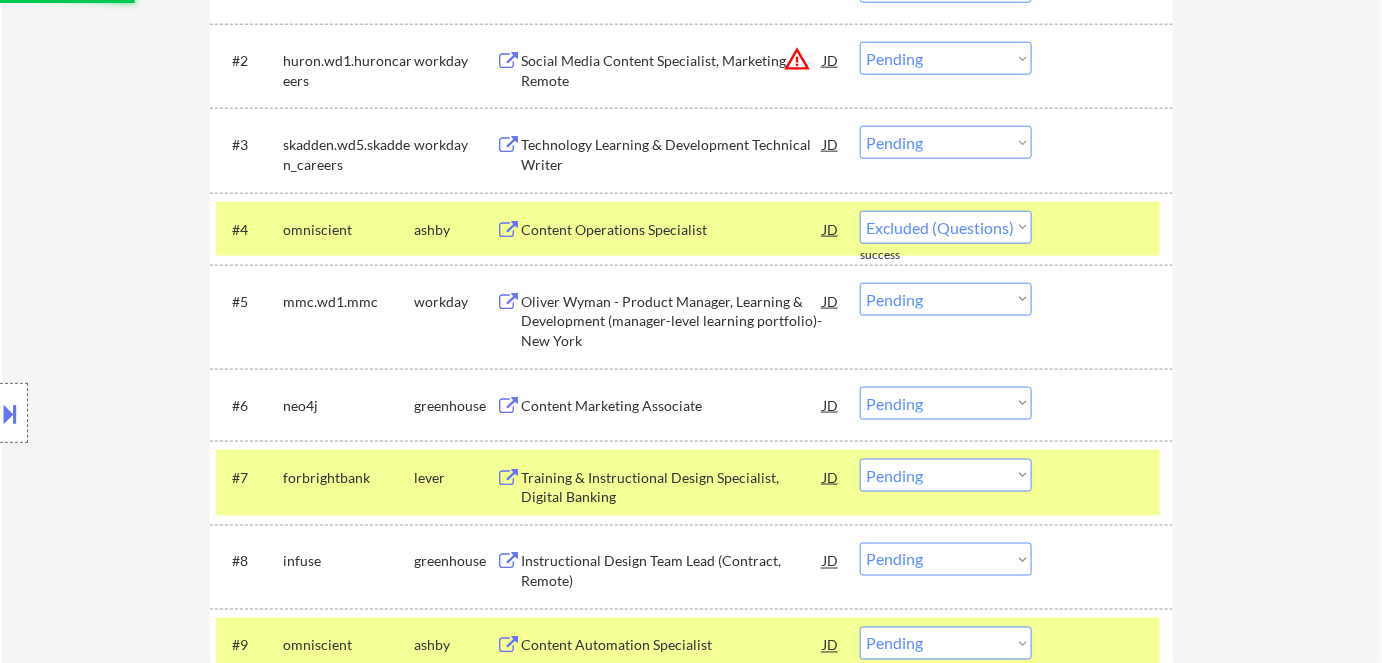 select on ""pending"" 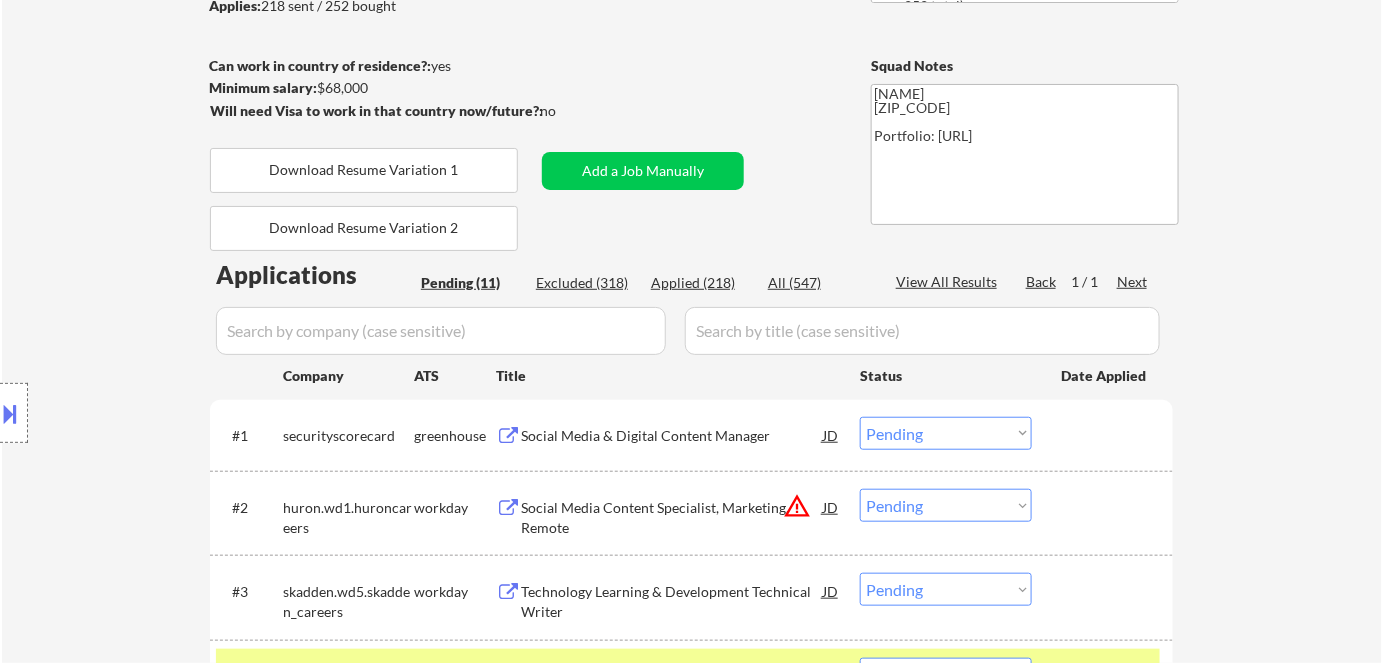 scroll, scrollTop: 272, scrollLeft: 0, axis: vertical 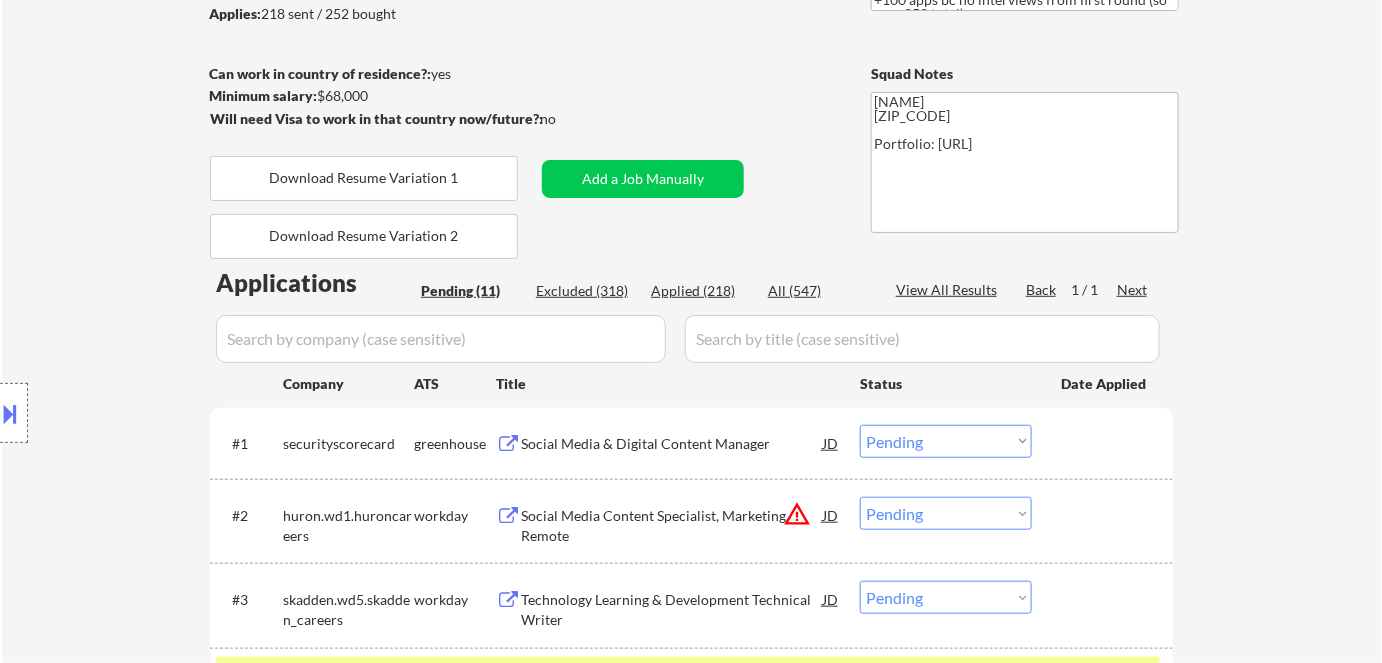 click on "Social Media & Digital Content Manager" at bounding box center (672, 444) 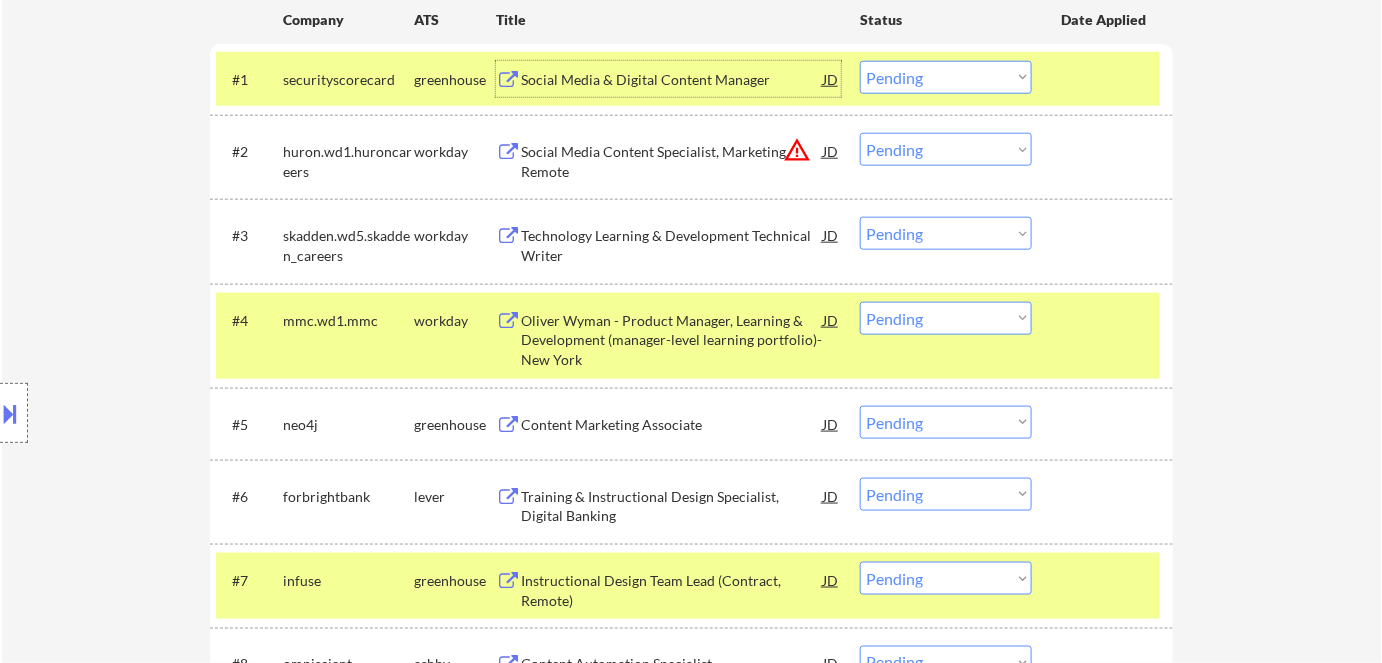 scroll, scrollTop: 727, scrollLeft: 0, axis: vertical 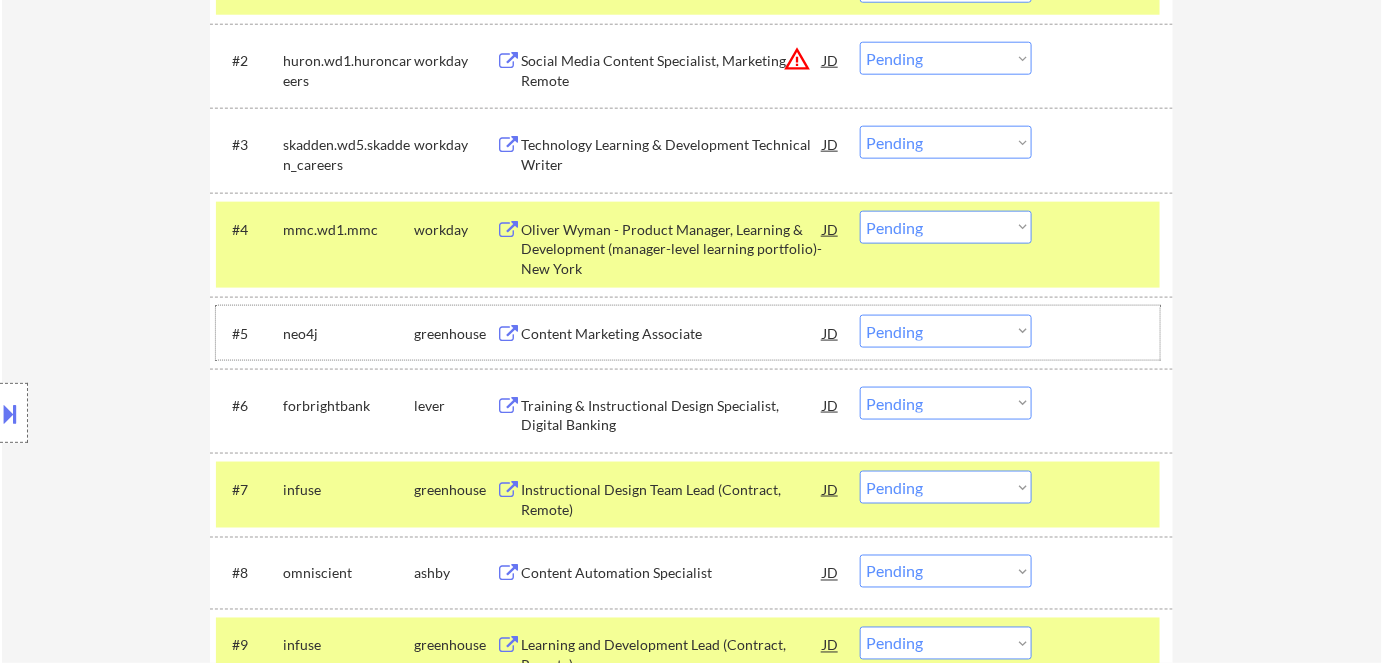 click on "#5 neo4j greenhouse Content Marketing Associate  JD Choose an option... Pending Applied Excluded (Questions) Excluded (Expired) Excluded (Location) Excluded (Bad Match) Excluded (Blocklist) Excluded (Salary) Excluded (Other)" at bounding box center (688, 333) 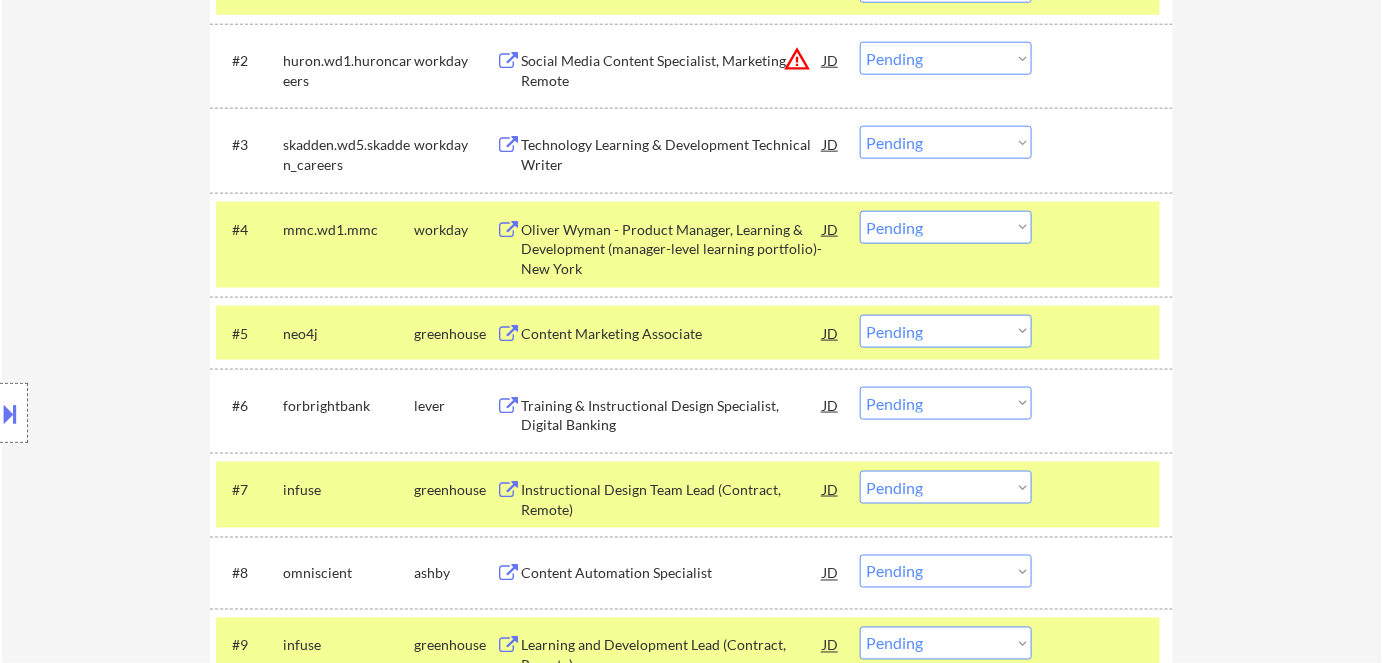 click on "Content Marketing Associate" at bounding box center (672, 334) 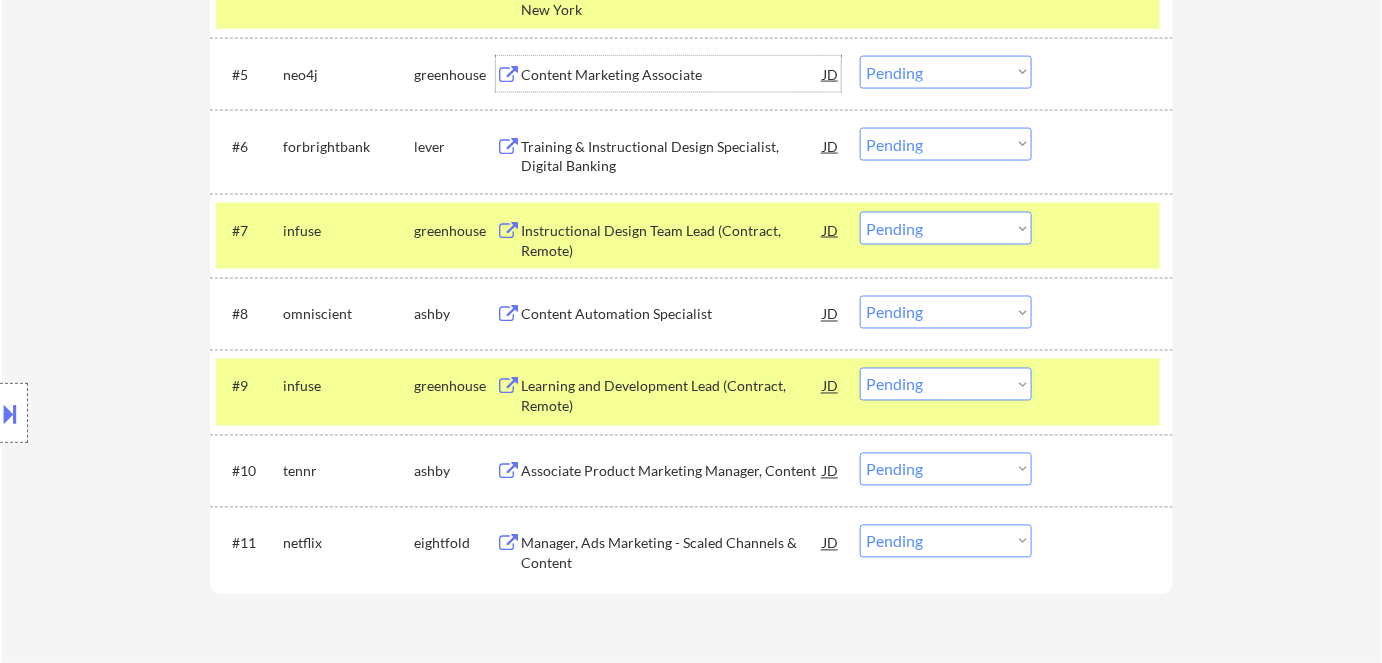 scroll, scrollTop: 1000, scrollLeft: 0, axis: vertical 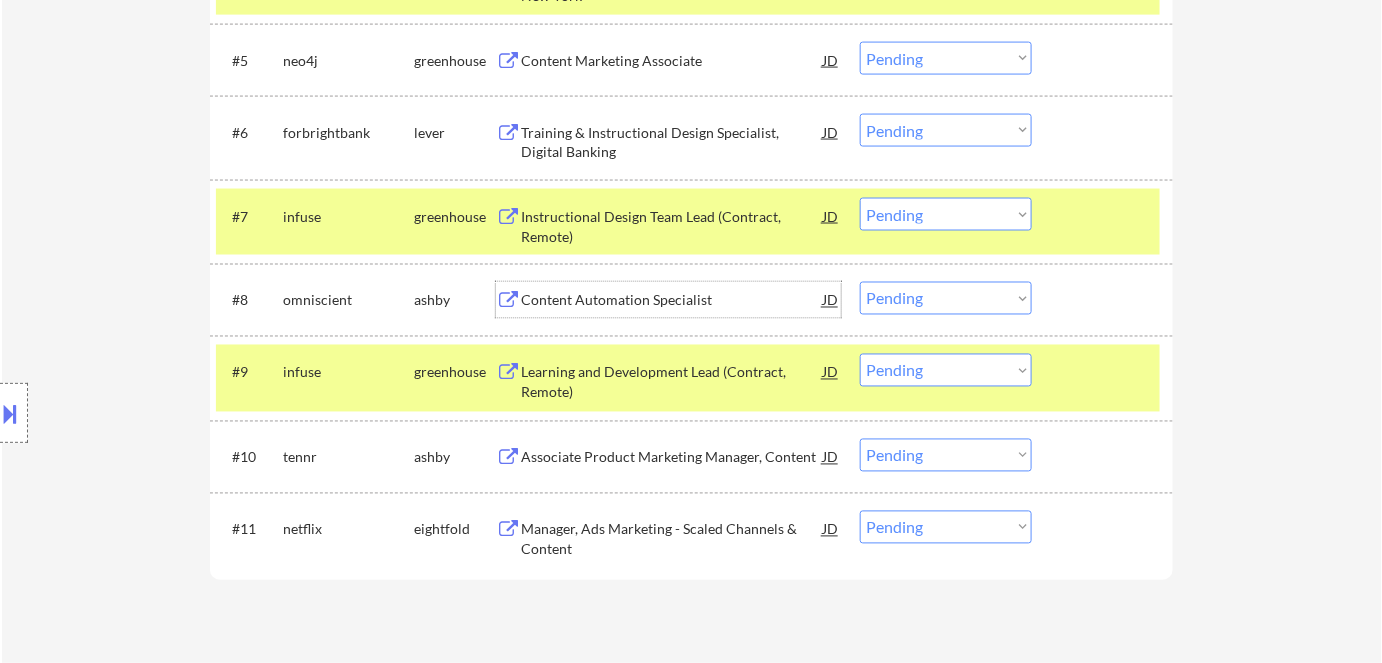 click on "Content Automation Specialist" at bounding box center [672, 301] 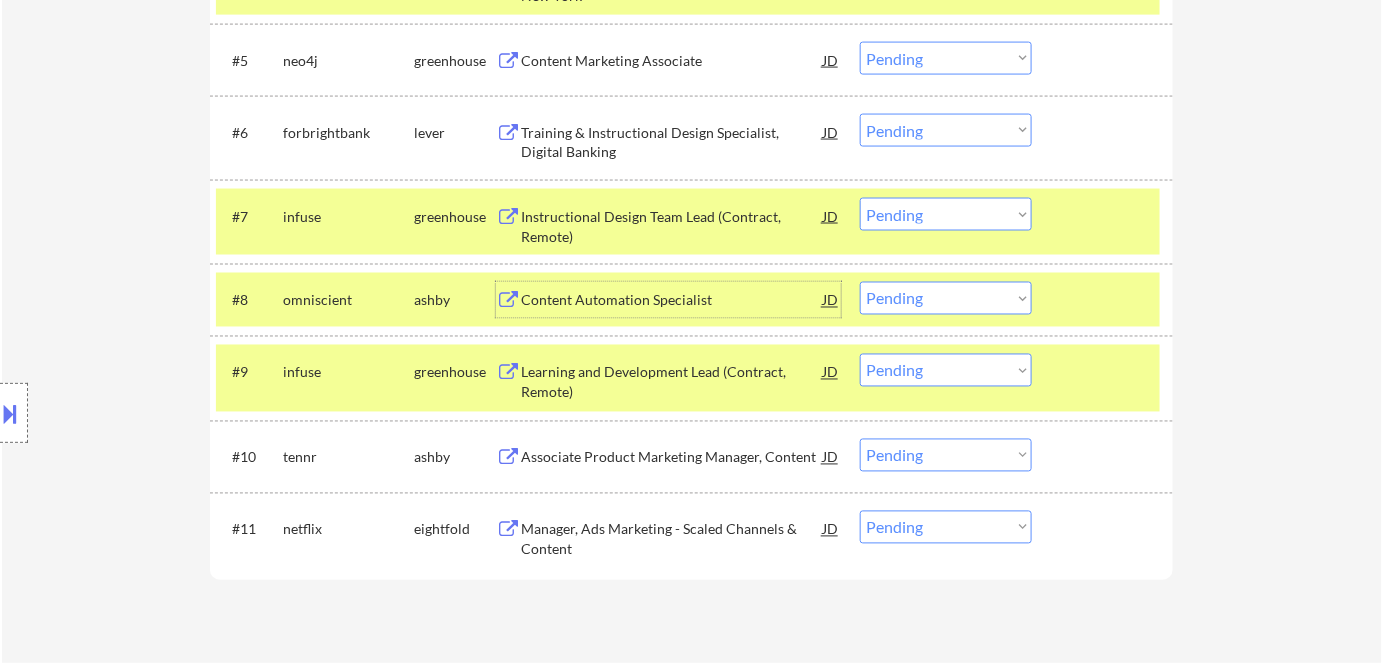 click on "Choose an option... Pending Applied Excluded (Questions) Excluded (Expired) Excluded (Location) Excluded (Bad Match) Excluded (Blocklist) Excluded (Salary) Excluded (Other)" at bounding box center (946, 298) 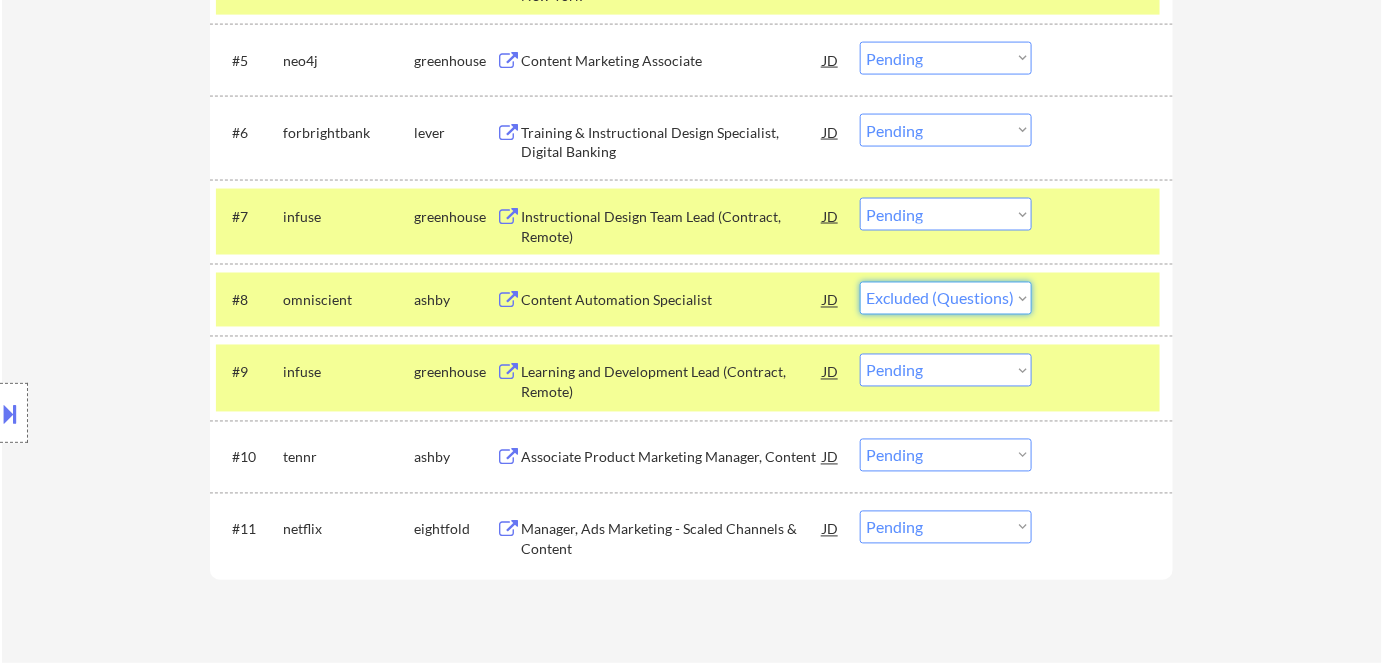 click on "Choose an option... Pending Applied Excluded (Questions) Excluded (Expired) Excluded (Location) Excluded (Bad Match) Excluded (Blocklist) Excluded (Salary) Excluded (Other)" at bounding box center [946, 298] 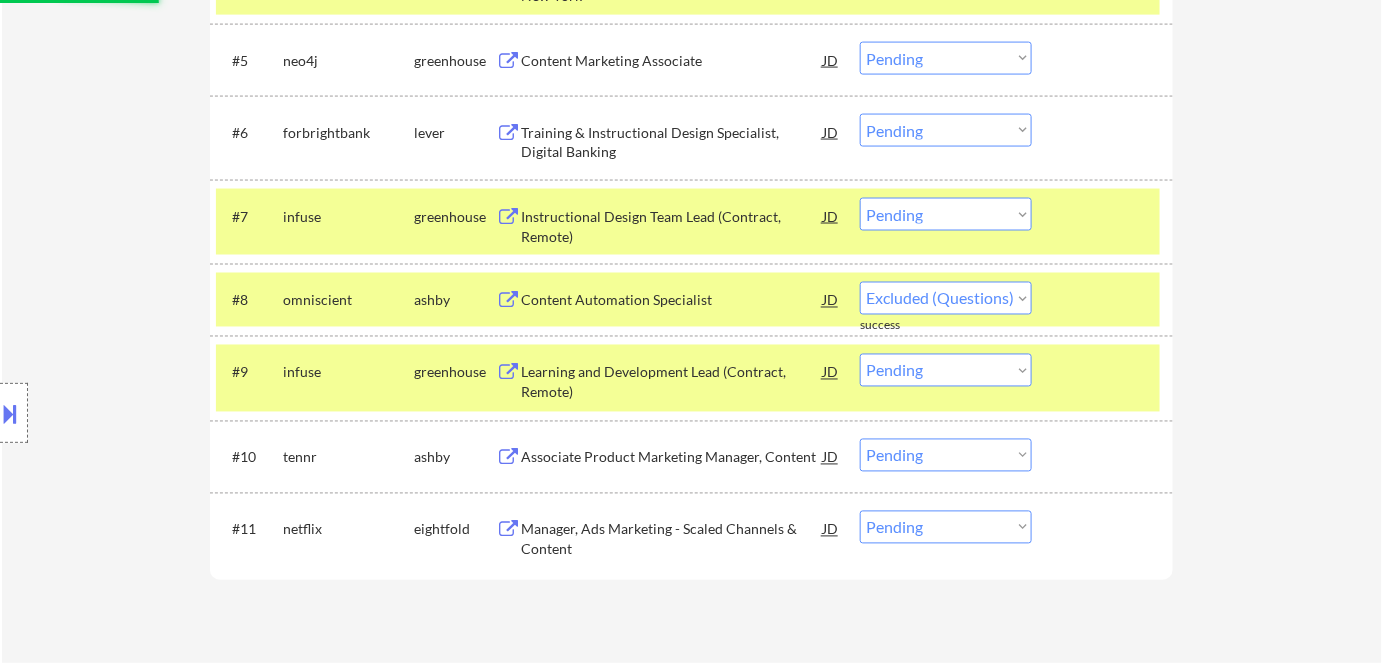 select on ""pending"" 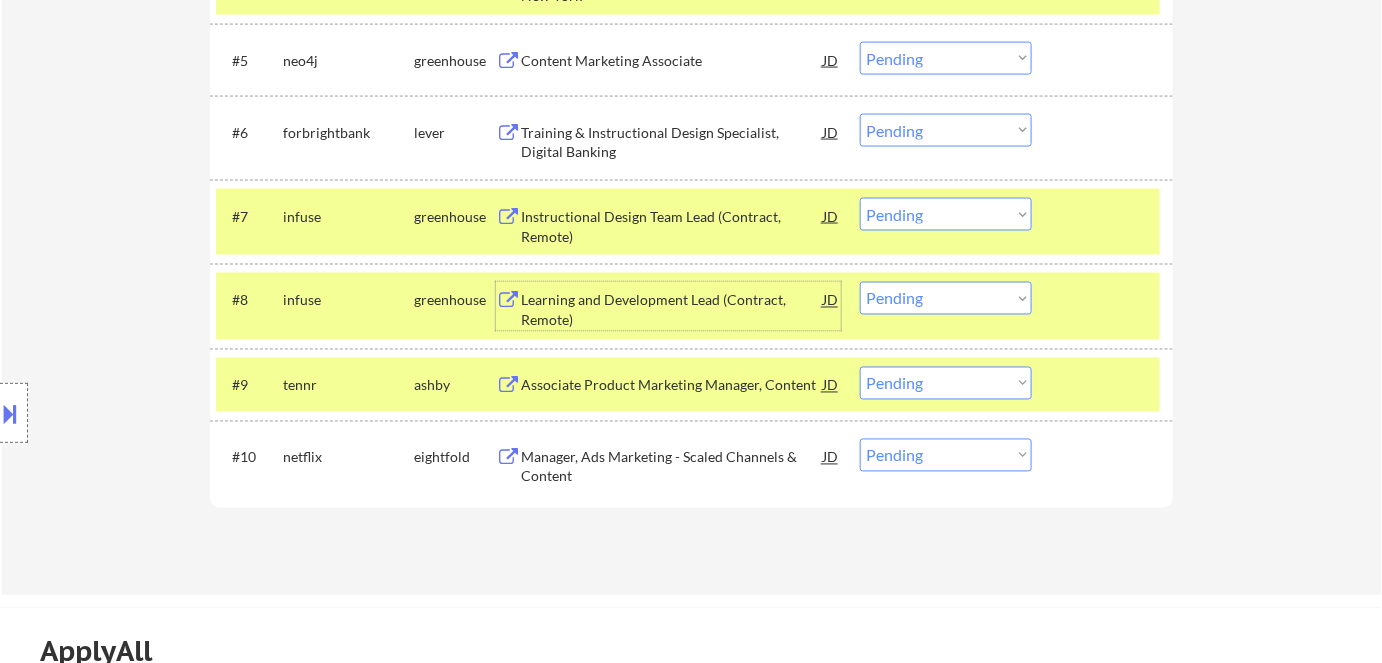 click on "Learning and Development Lead (Contract, Remote)" at bounding box center [672, 310] 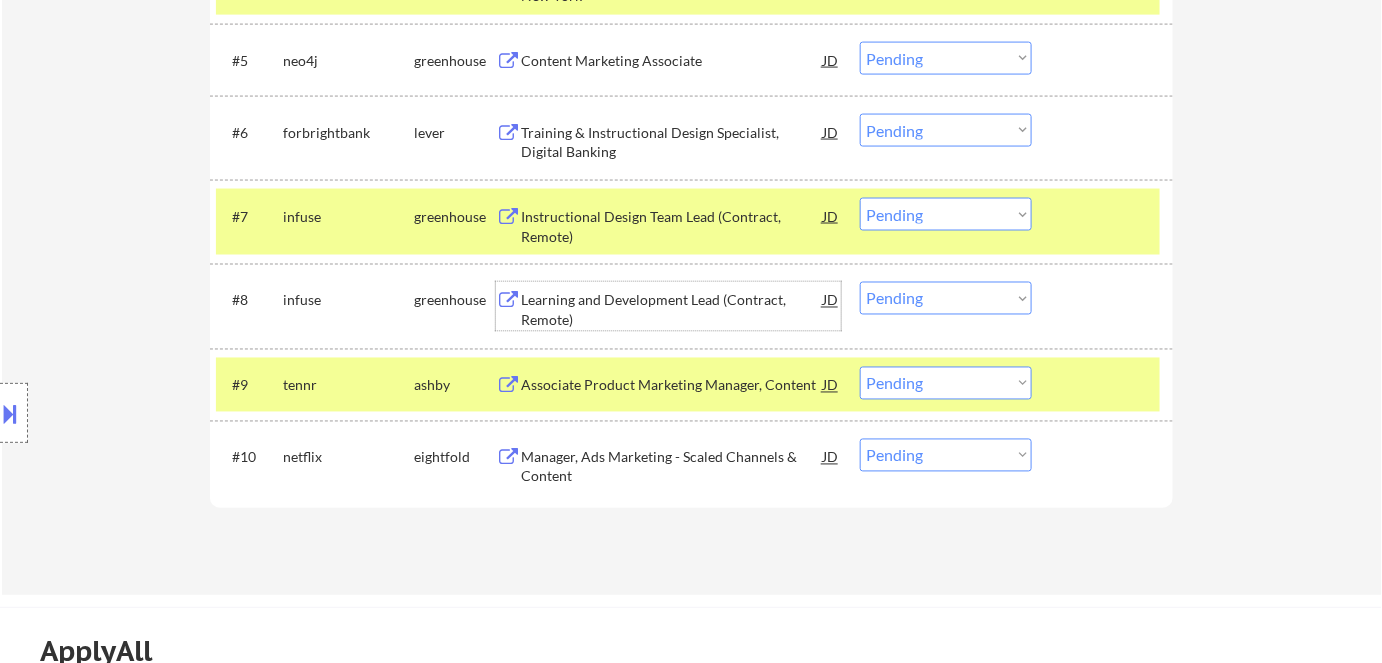 scroll, scrollTop: 909, scrollLeft: 0, axis: vertical 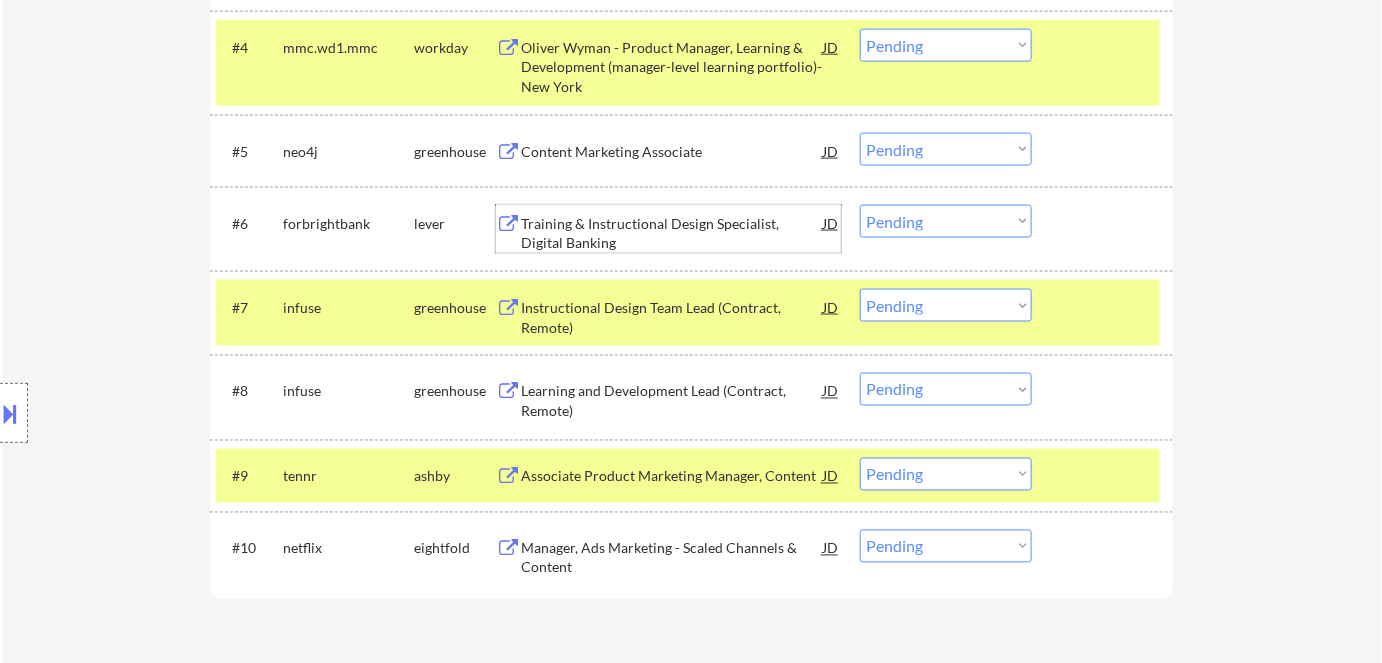 click on "Training & Instructional Design Specialist, Digital Banking" at bounding box center (672, 229) 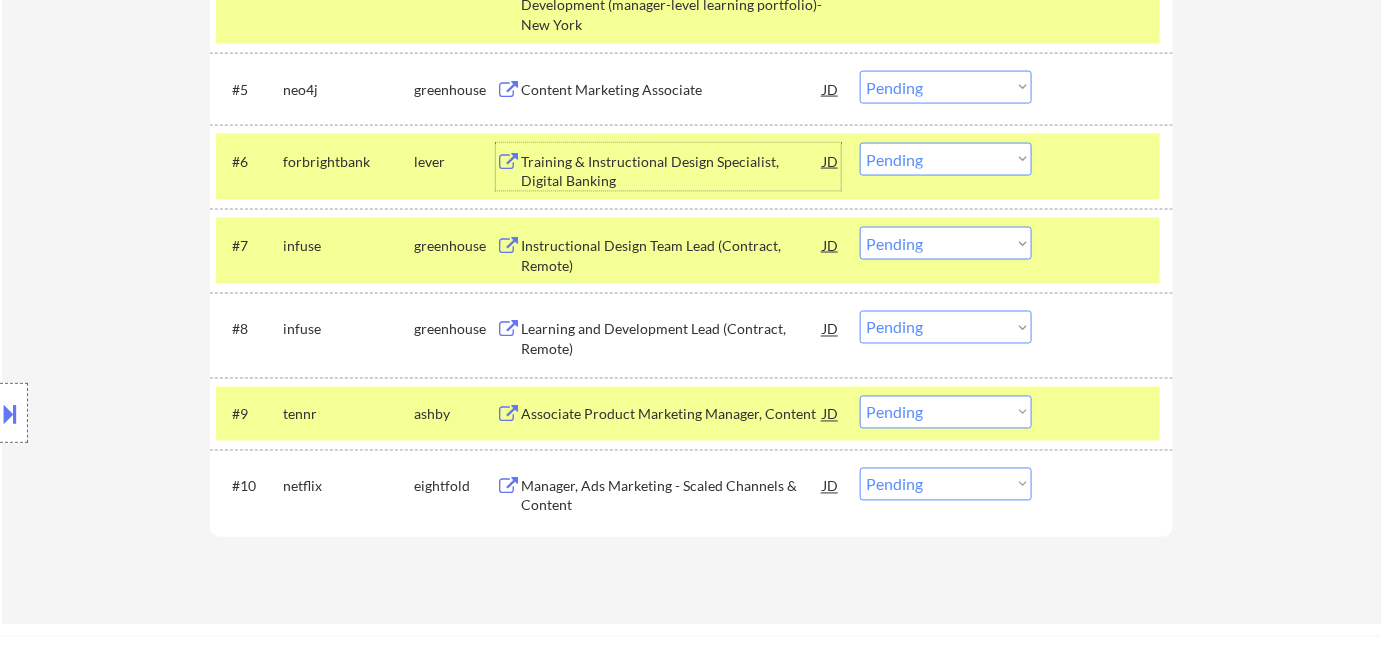 scroll, scrollTop: 909, scrollLeft: 0, axis: vertical 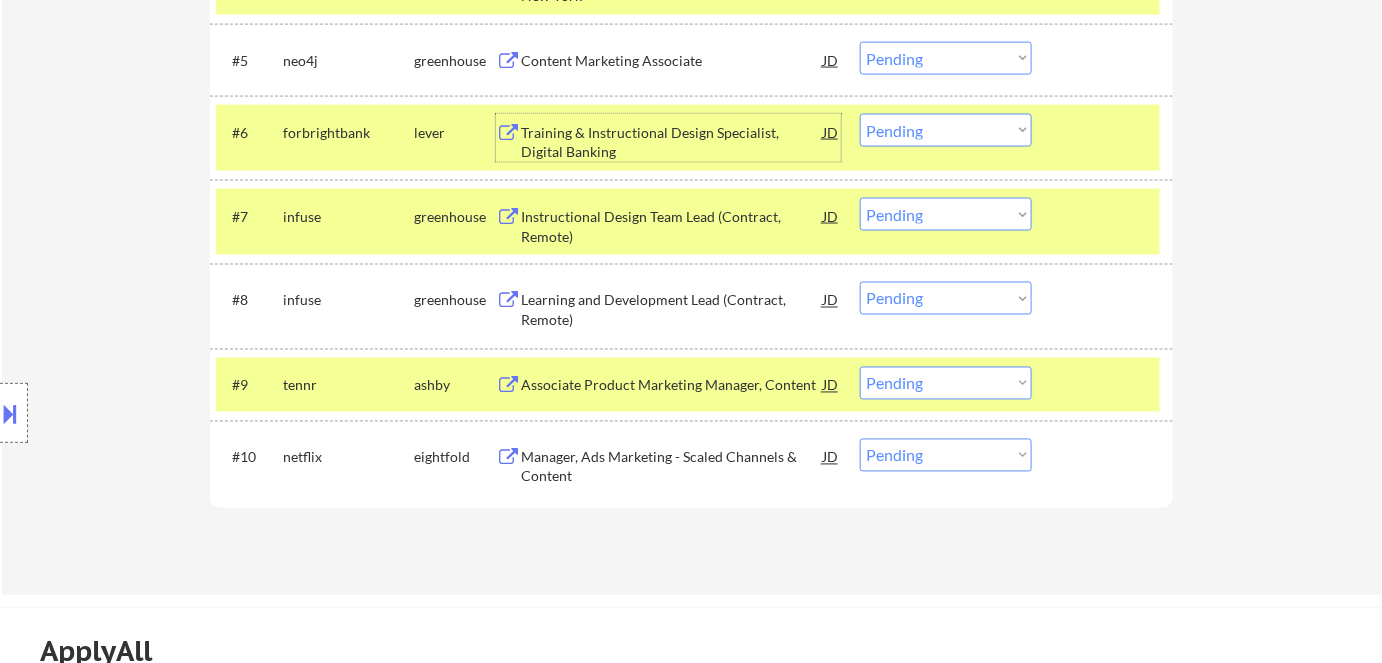 click on "Choose an option... Pending Applied Excluded (Questions) Excluded (Expired) Excluded (Location) Excluded (Bad Match) Excluded (Blocklist) Excluded (Salary) Excluded (Other)" at bounding box center (946, 130) 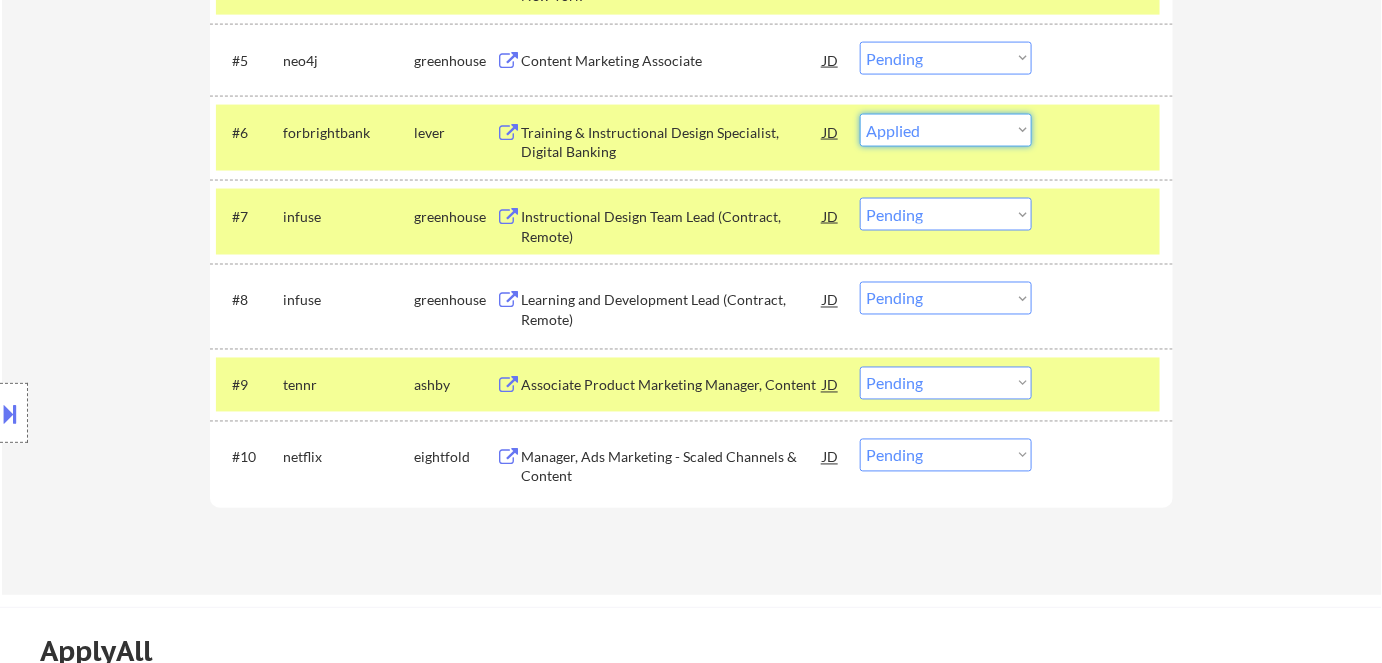 click on "Choose an option... Pending Applied Excluded (Questions) Excluded (Expired) Excluded (Location) Excluded (Bad Match) Excluded (Blocklist) Excluded (Salary) Excluded (Other)" at bounding box center (946, 130) 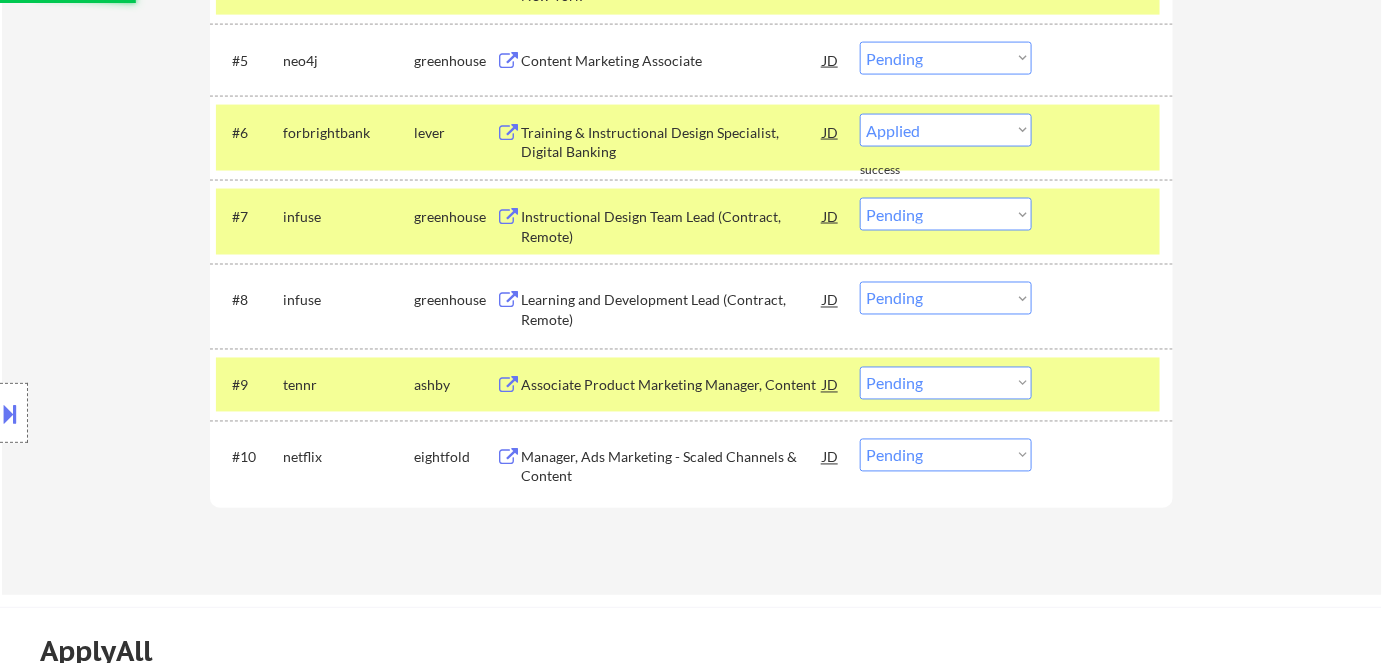 select on ""pending"" 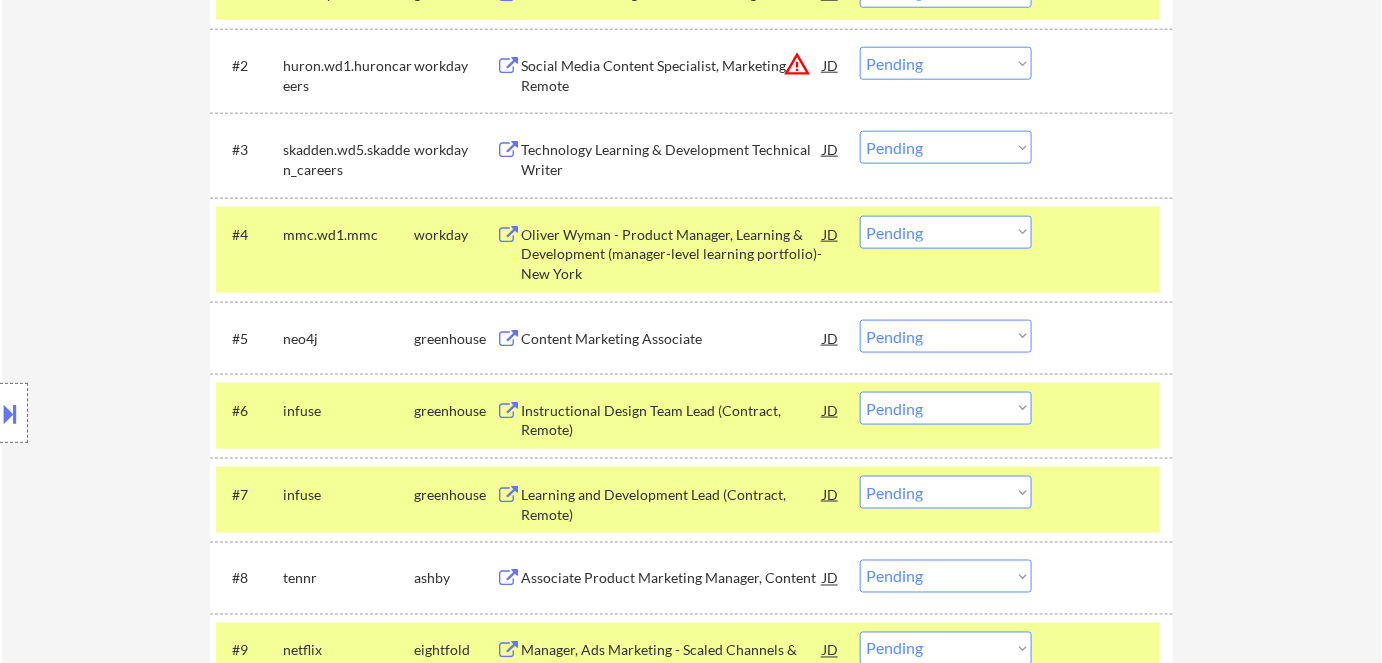 scroll, scrollTop: 727, scrollLeft: 0, axis: vertical 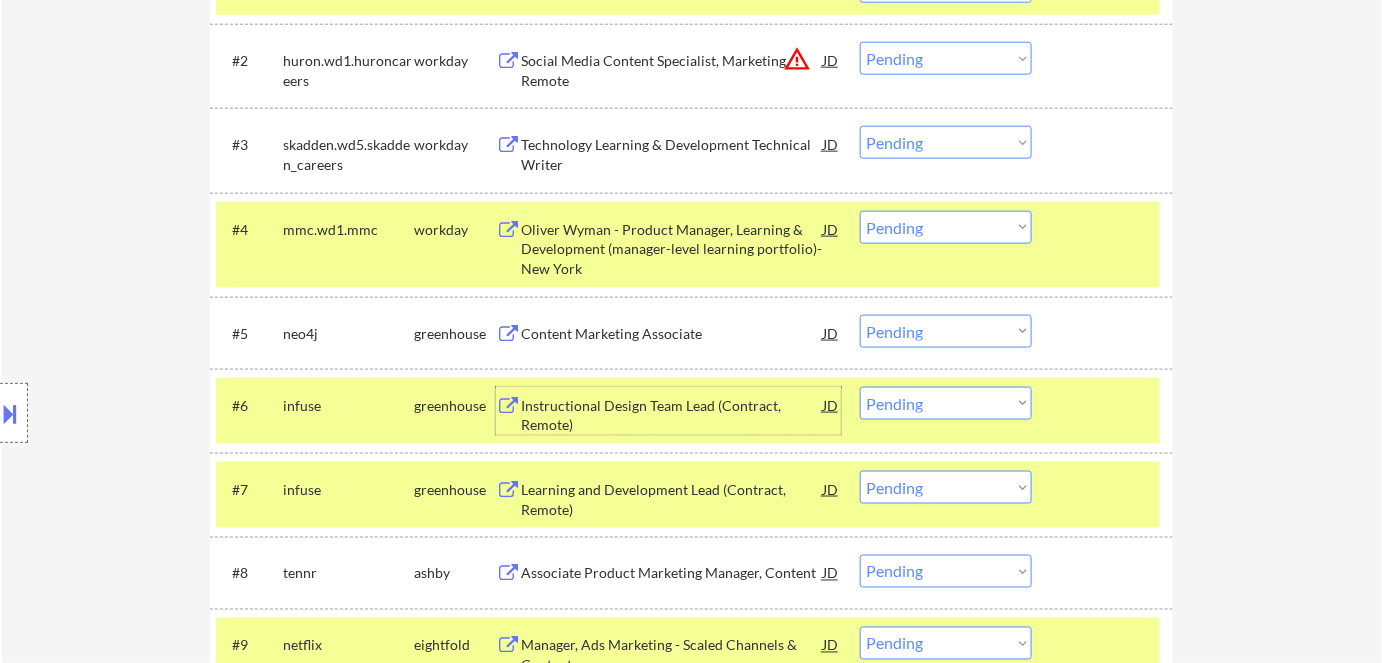click on "Instructional Design Team Lead (Contract, Remote)" at bounding box center [672, 415] 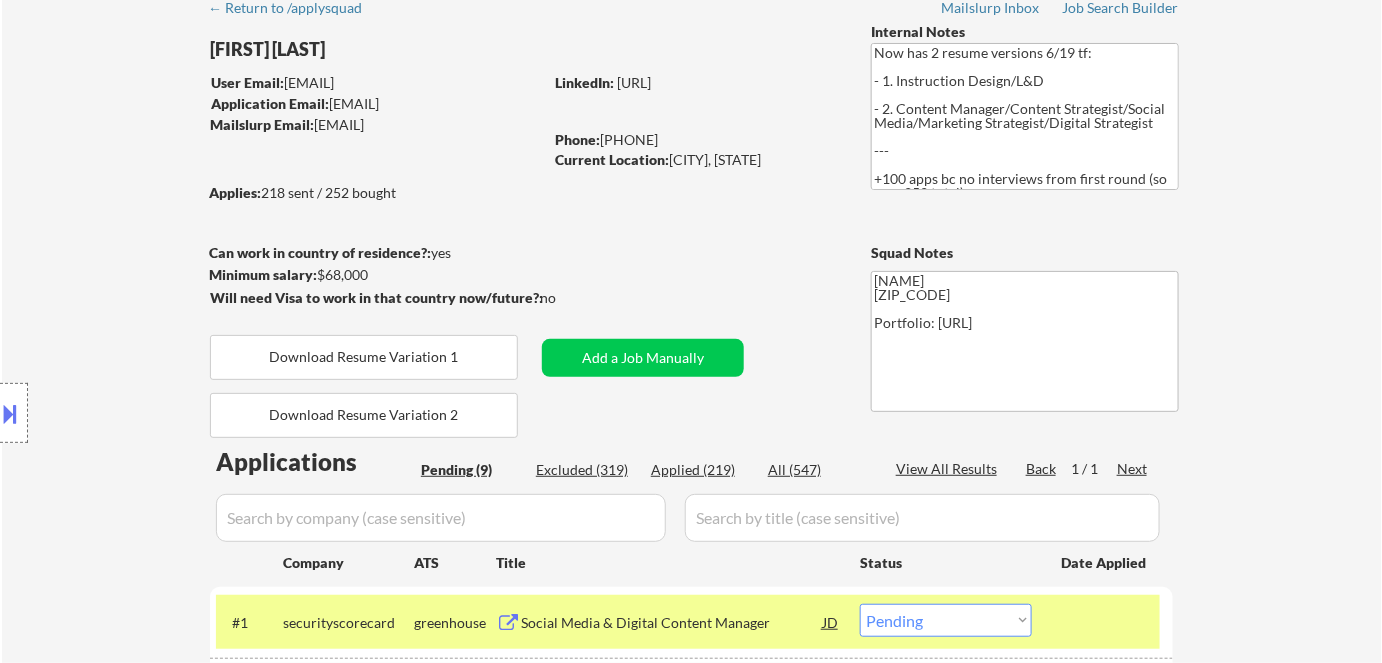 scroll, scrollTop: 0, scrollLeft: 0, axis: both 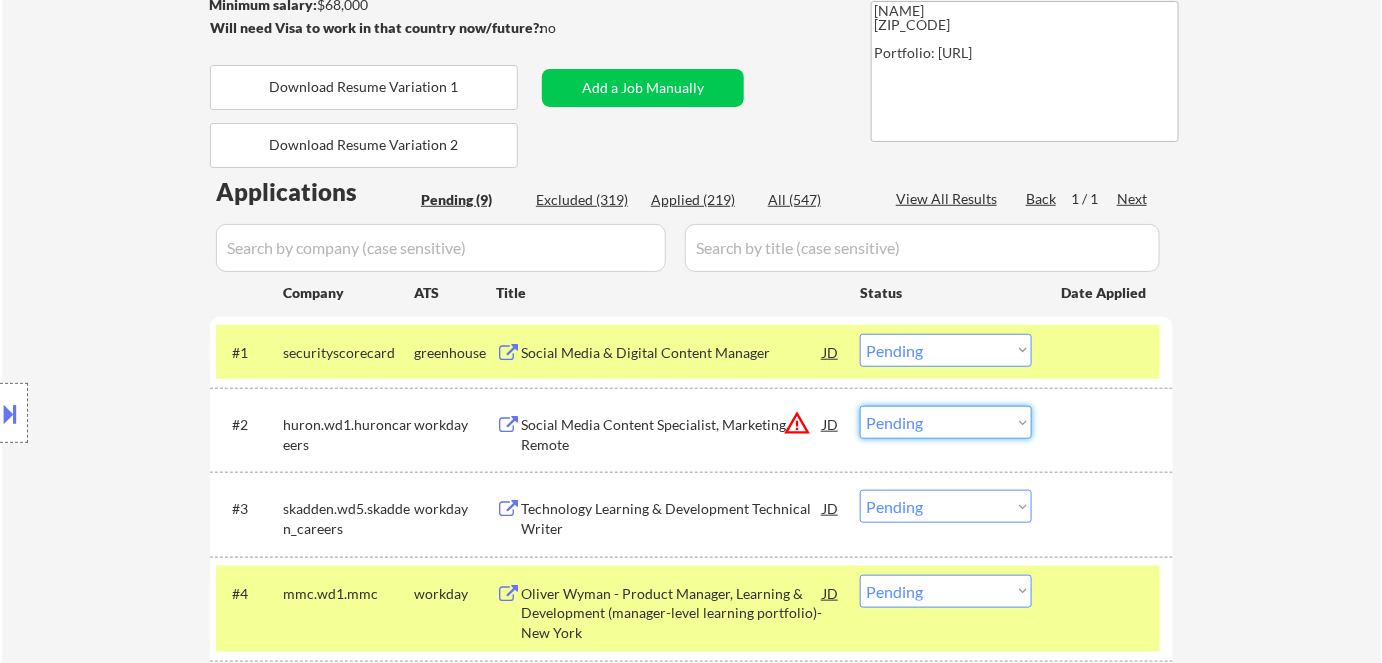 click on "Choose an option... Pending Applied Excluded (Questions) Excluded (Expired) Excluded (Location) Excluded (Bad Match) Excluded (Blocklist) Excluded (Salary) Excluded (Other)" at bounding box center (946, 422) 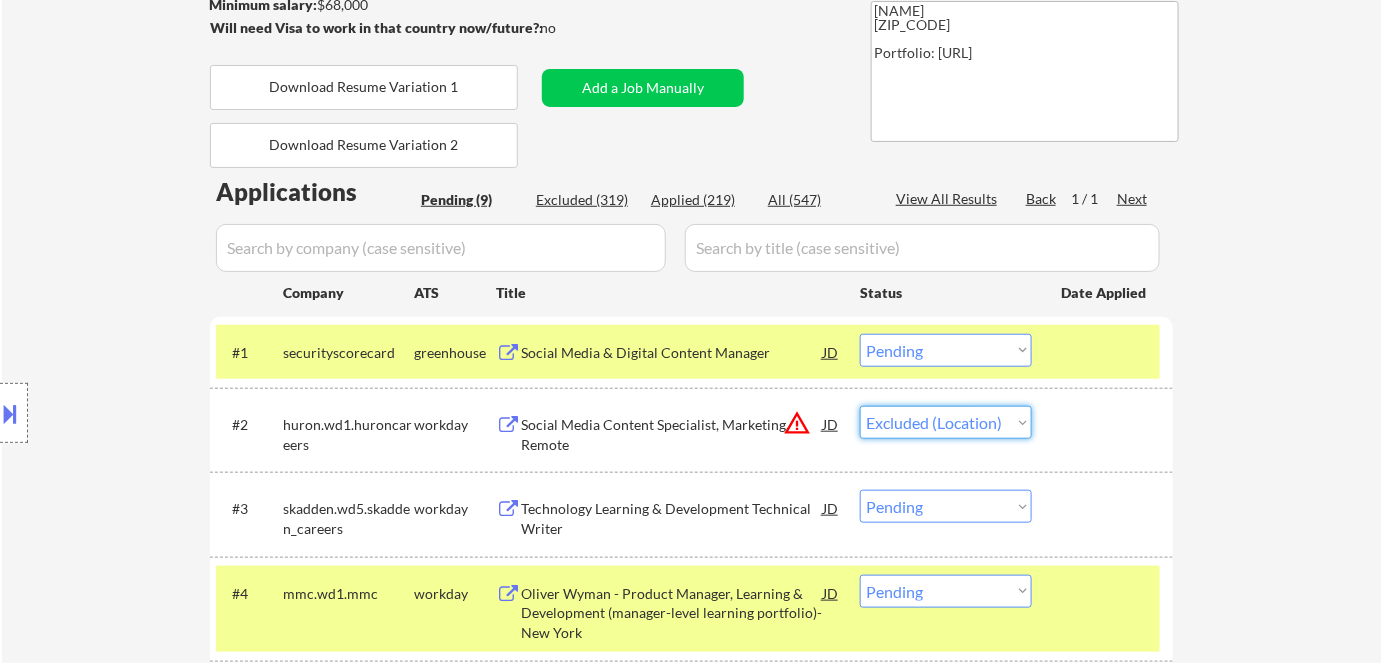 click on "Choose an option... Pending Applied Excluded (Questions) Excluded (Expired) Excluded (Location) Excluded (Bad Match) Excluded (Blocklist) Excluded (Salary) Excluded (Other)" at bounding box center (946, 422) 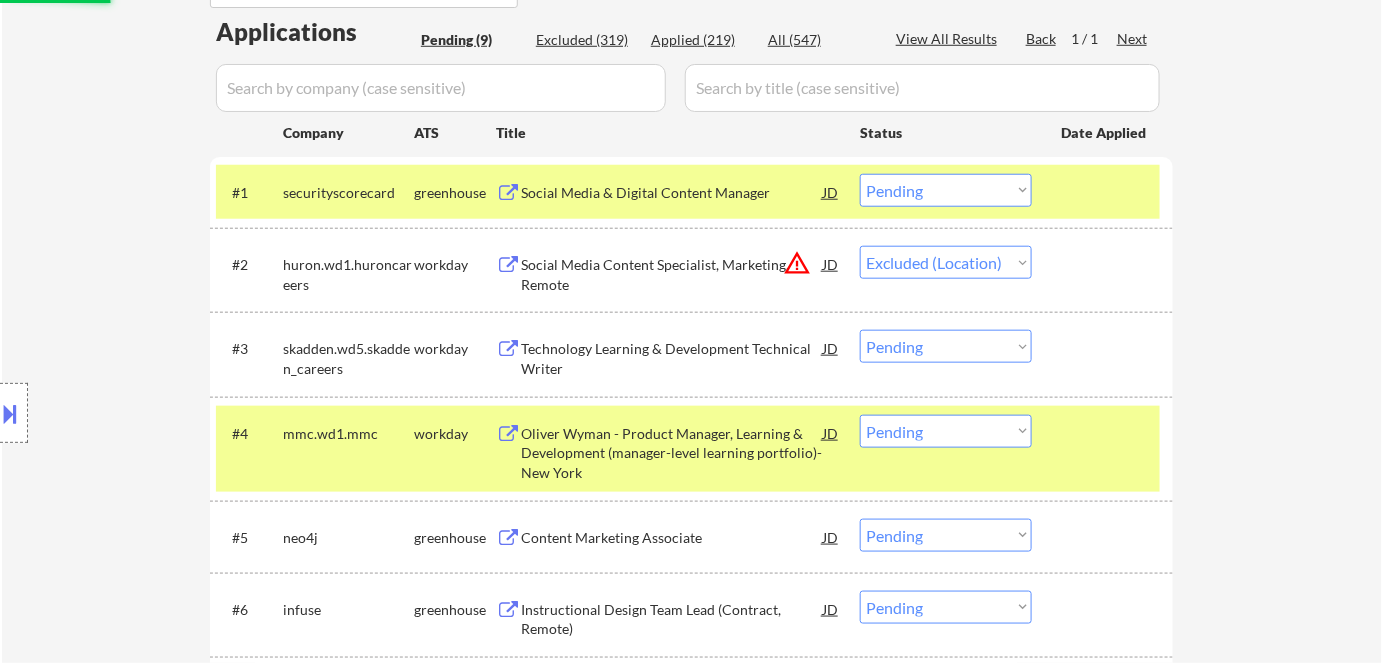 scroll, scrollTop: 545, scrollLeft: 0, axis: vertical 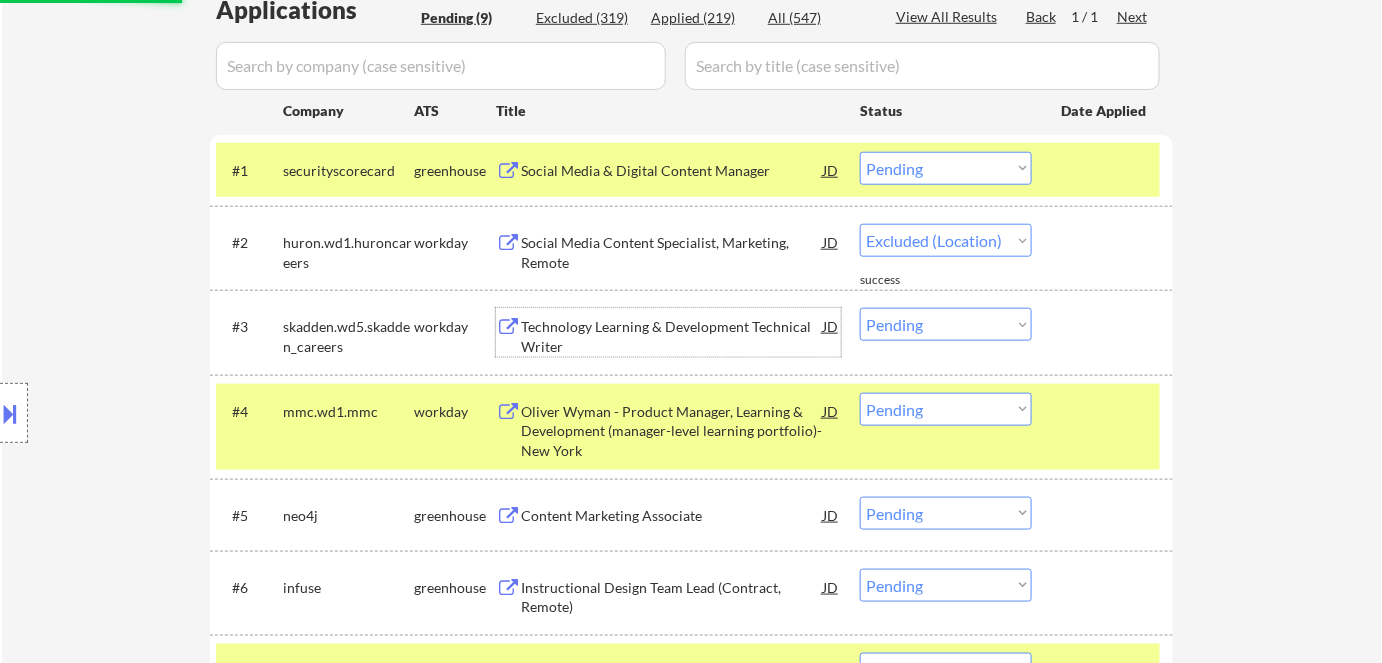 select on ""pending"" 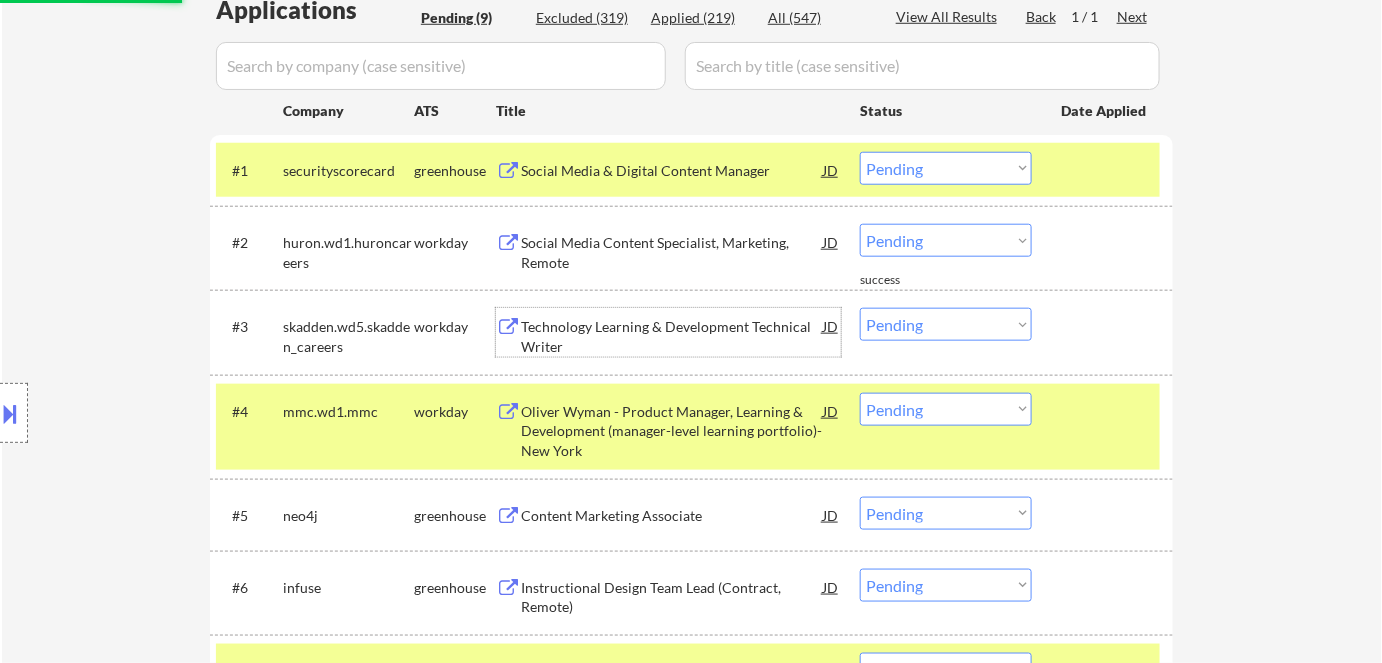 click on "Technology Learning & Development Technical Writer" at bounding box center (672, 336) 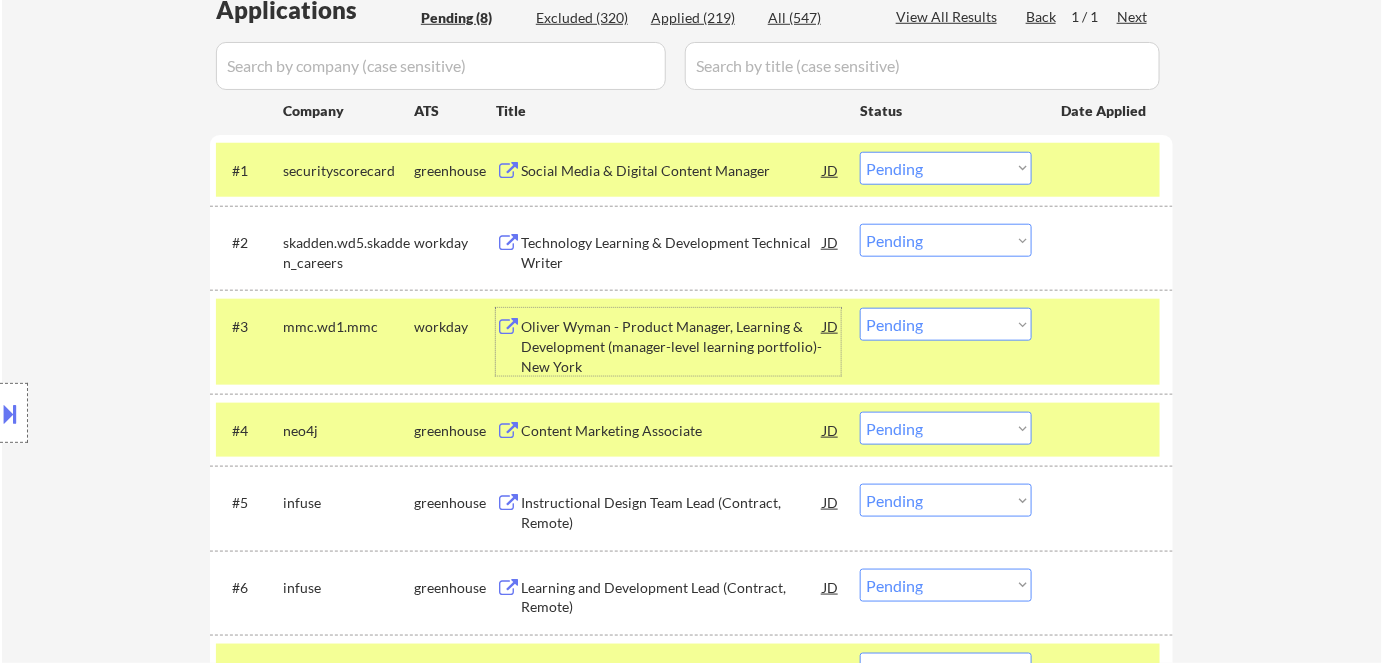 click on "Choose an option... Pending Applied Excluded (Questions) Excluded (Expired) Excluded (Location) Excluded (Bad Match) Excluded (Blocklist) Excluded (Salary) Excluded (Other)" at bounding box center [946, 324] 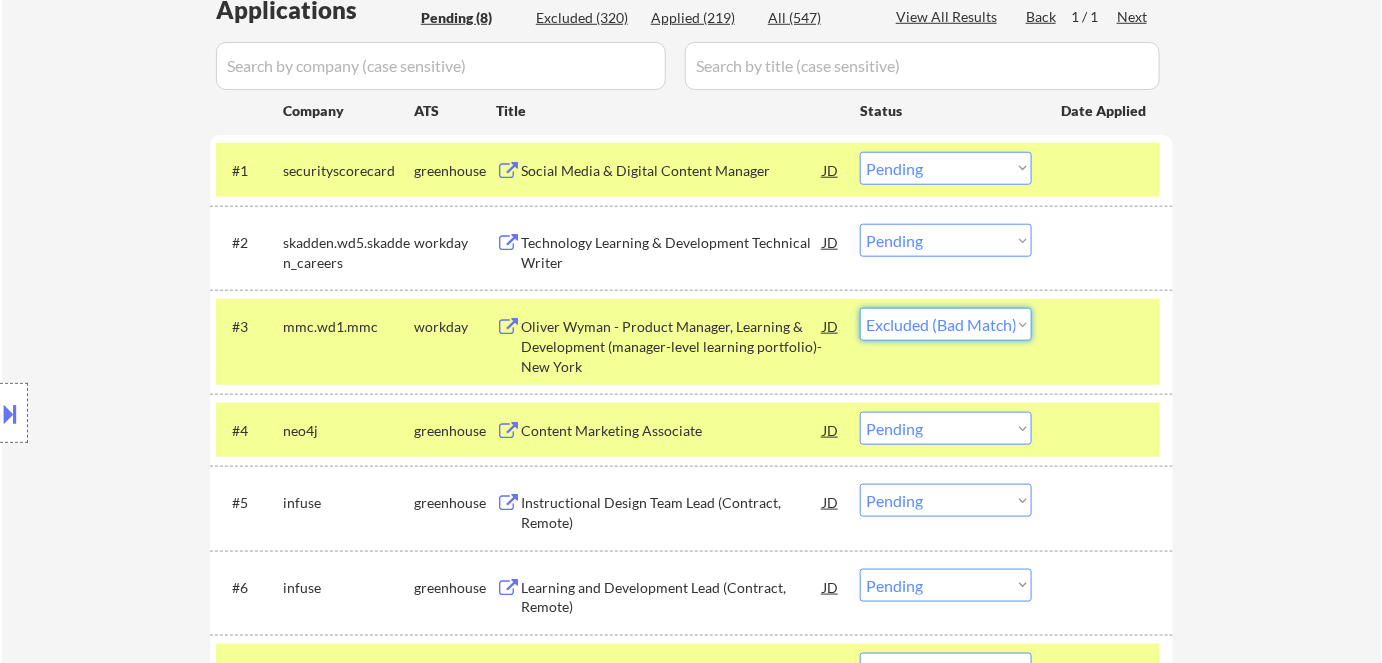 click on "Choose an option... Pending Applied Excluded (Questions) Excluded (Expired) Excluded (Location) Excluded (Bad Match) Excluded (Blocklist) Excluded (Salary) Excluded (Other)" at bounding box center [946, 324] 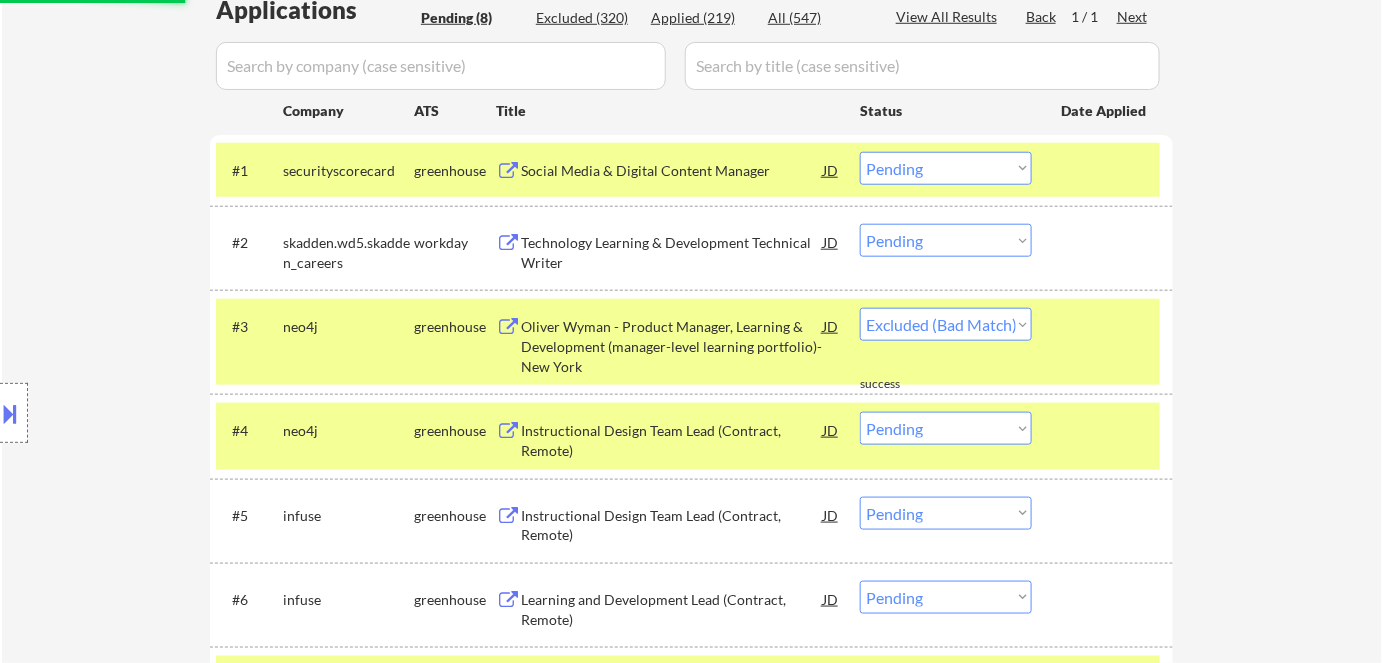 select on ""pending"" 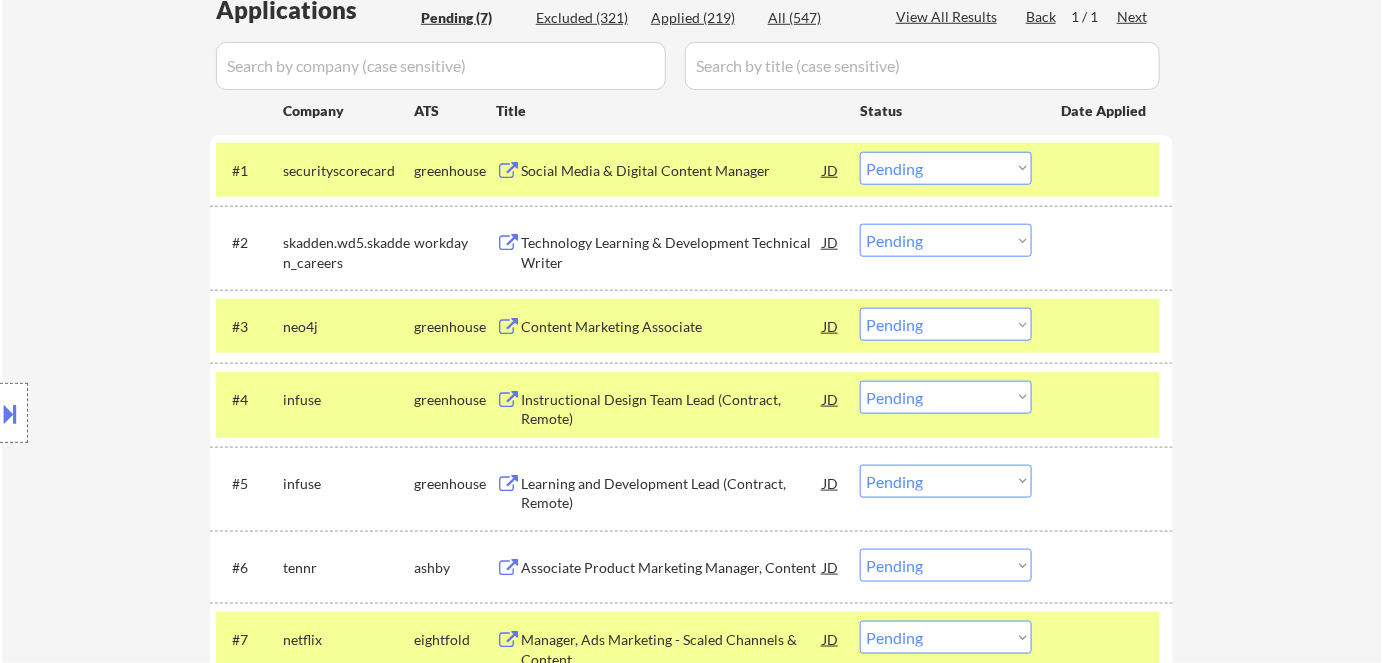 click on "Technology Learning & Development Technical Writer" at bounding box center (672, 252) 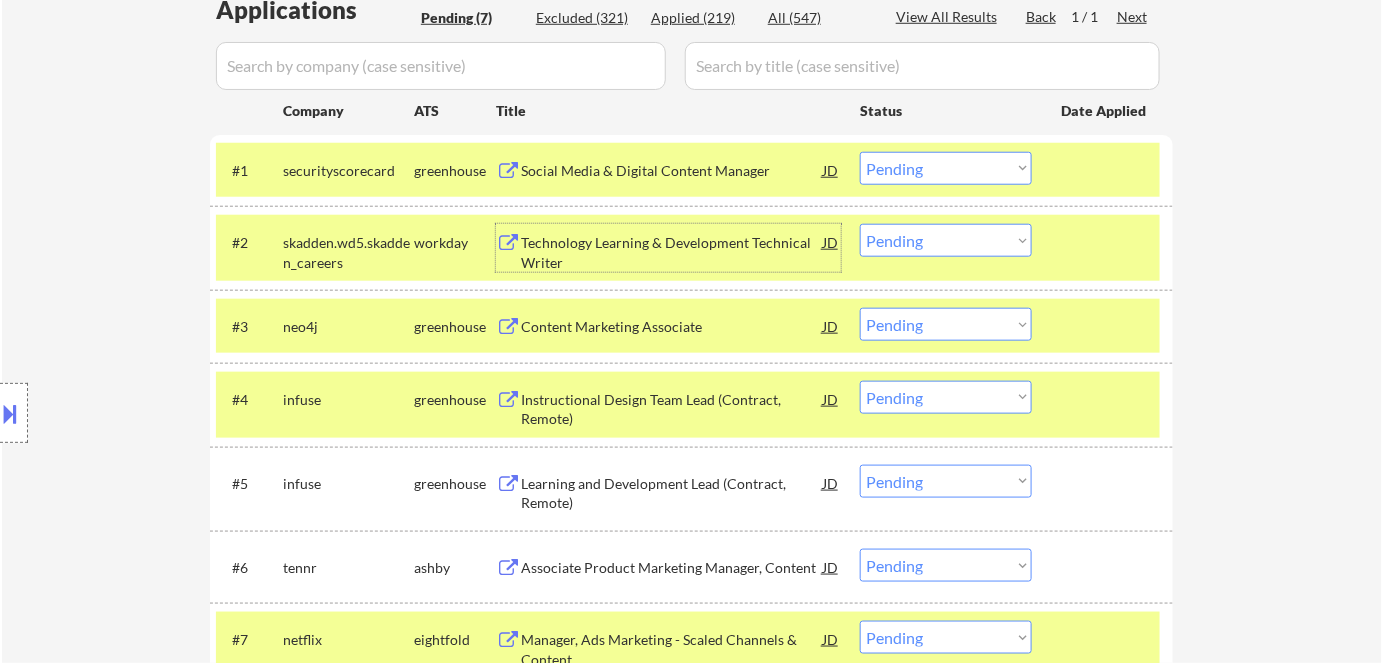 click on "Technology Learning & Development Technical Writer" at bounding box center (672, 252) 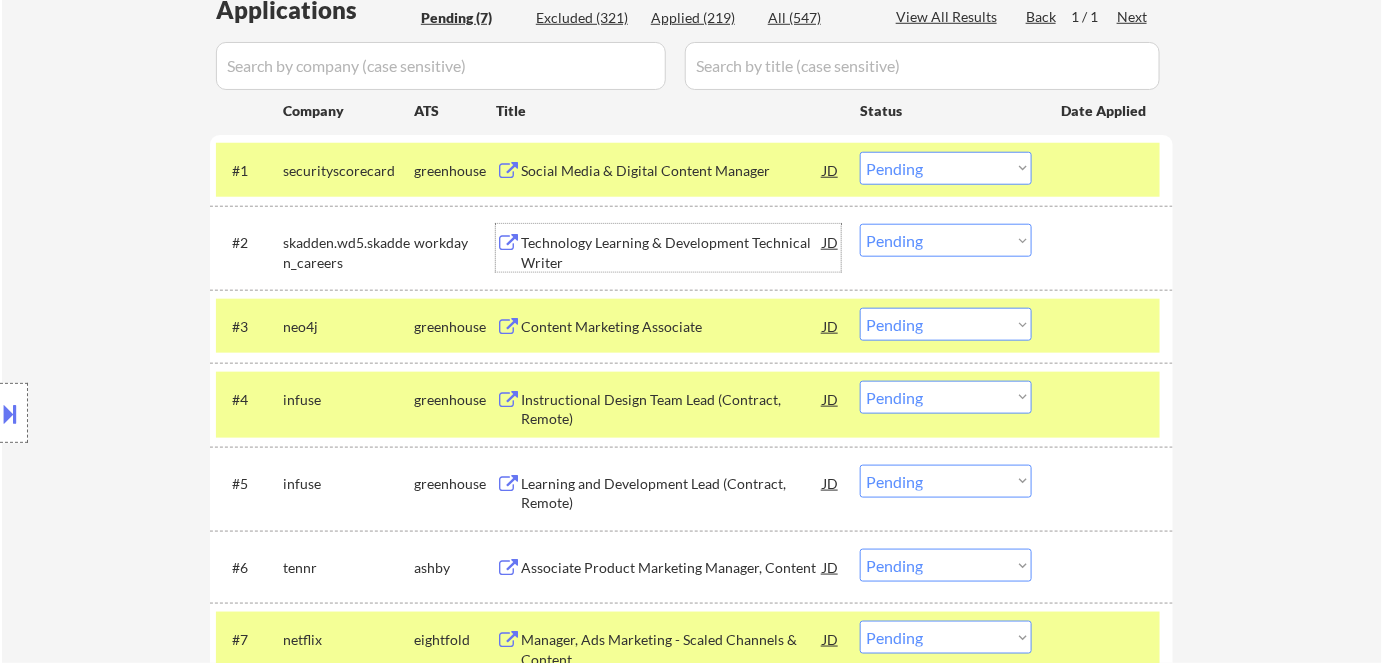 click on "Technology Learning & Development Technical Writer" at bounding box center (672, 252) 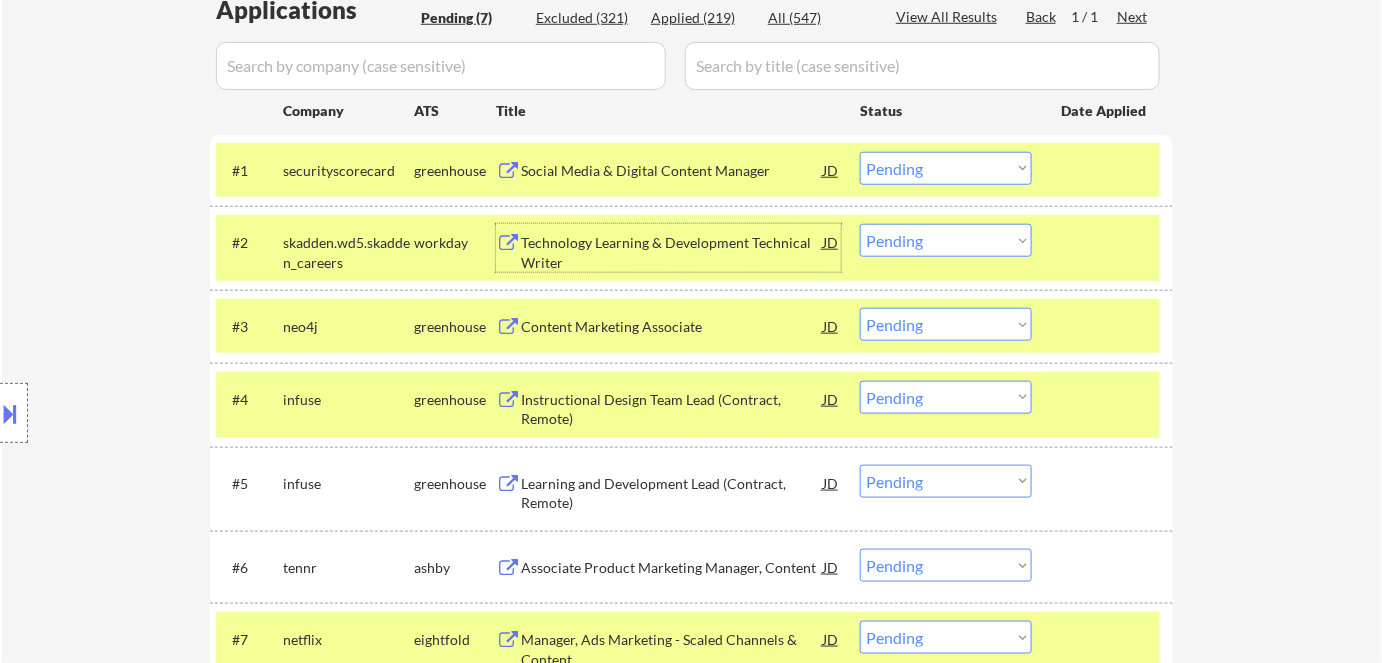 drag, startPoint x: 946, startPoint y: 243, endPoint x: 939, endPoint y: 254, distance: 13.038404 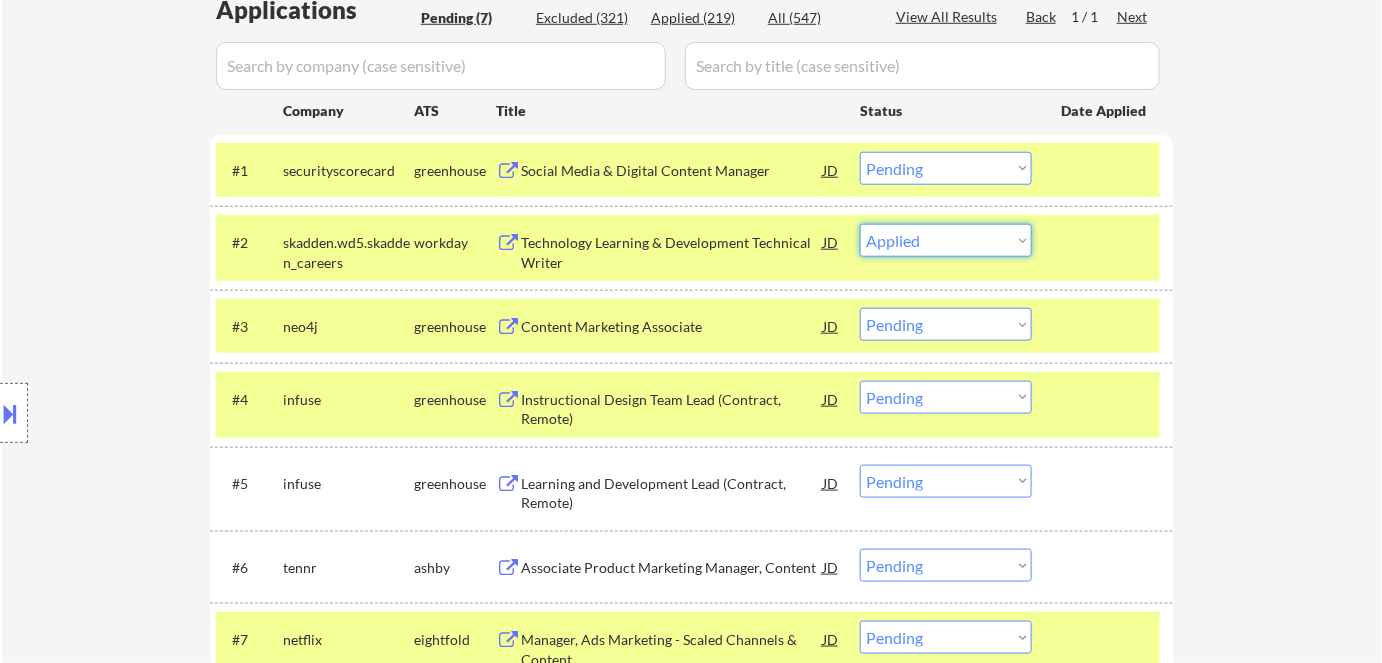 click on "Choose an option... Pending Applied Excluded (Questions) Excluded (Expired) Excluded (Location) Excluded (Bad Match) Excluded (Blocklist) Excluded (Salary) Excluded (Other)" at bounding box center [946, 240] 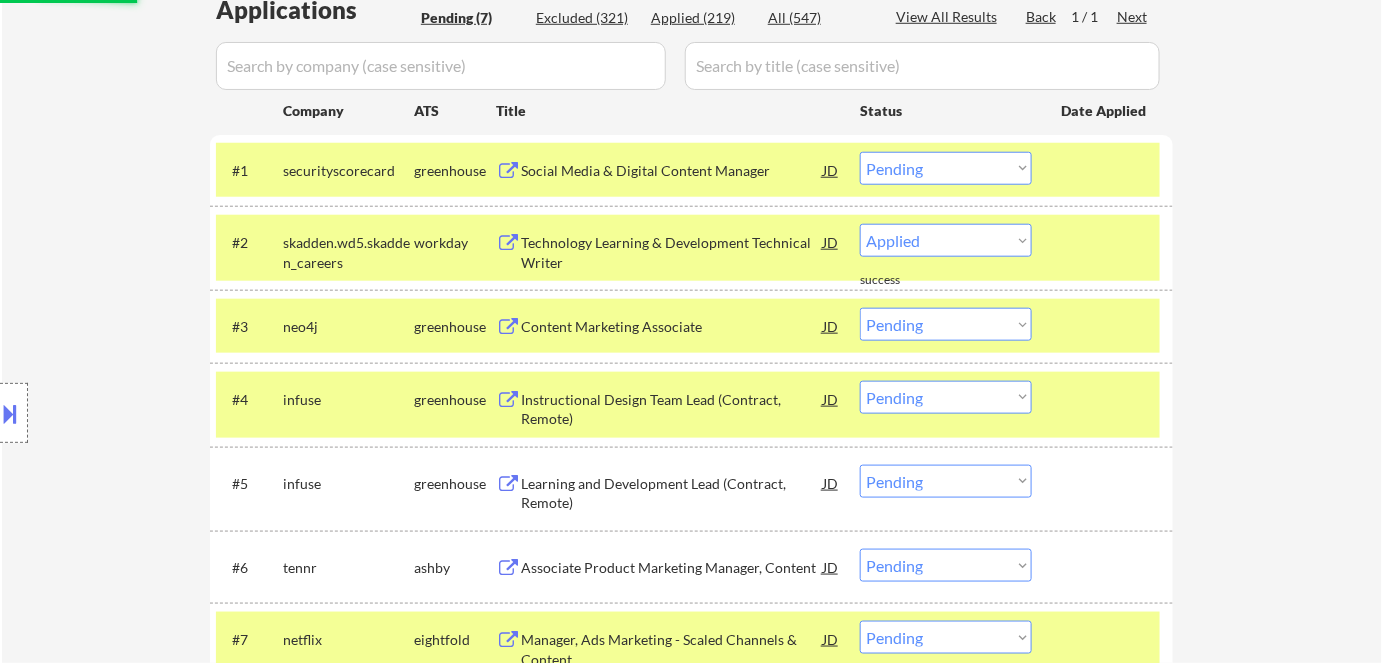 select on ""pending"" 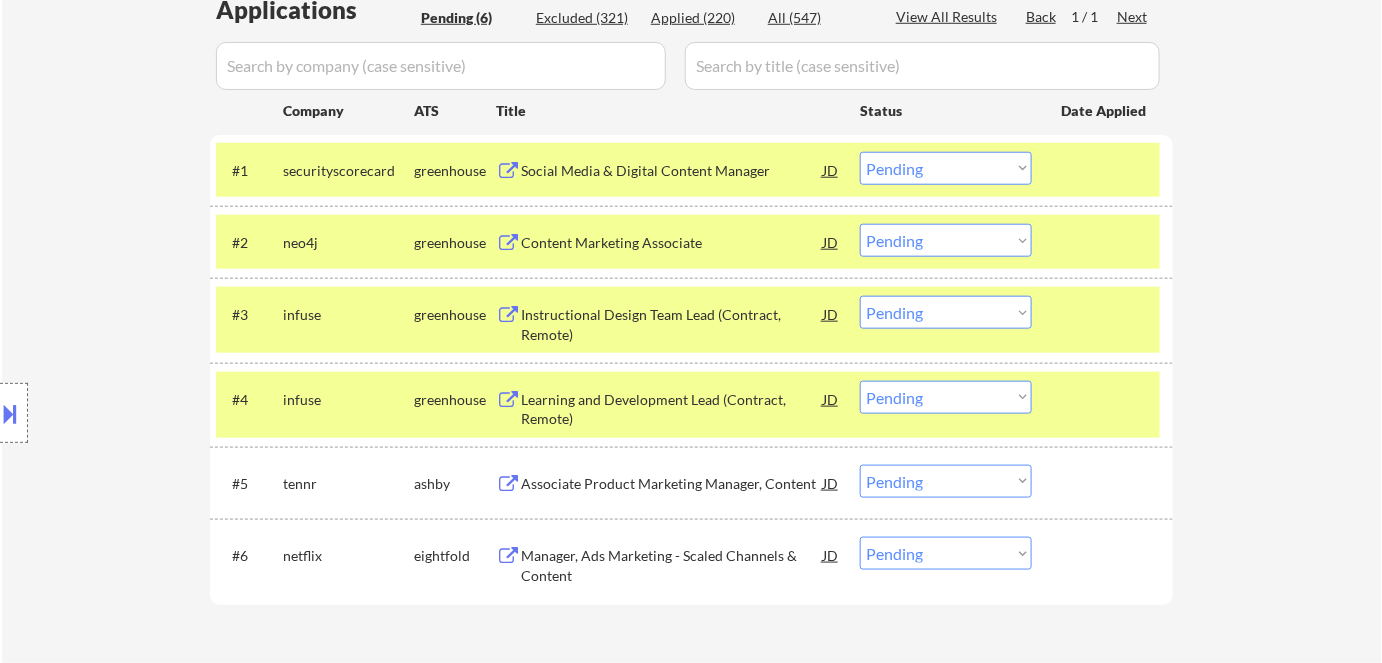 click on "Choose an option... Pending Applied Excluded (Questions) Excluded (Expired) Excluded (Location) Excluded (Bad Match) Excluded (Blocklist) Excluded (Salary) Excluded (Other)" at bounding box center [946, 240] 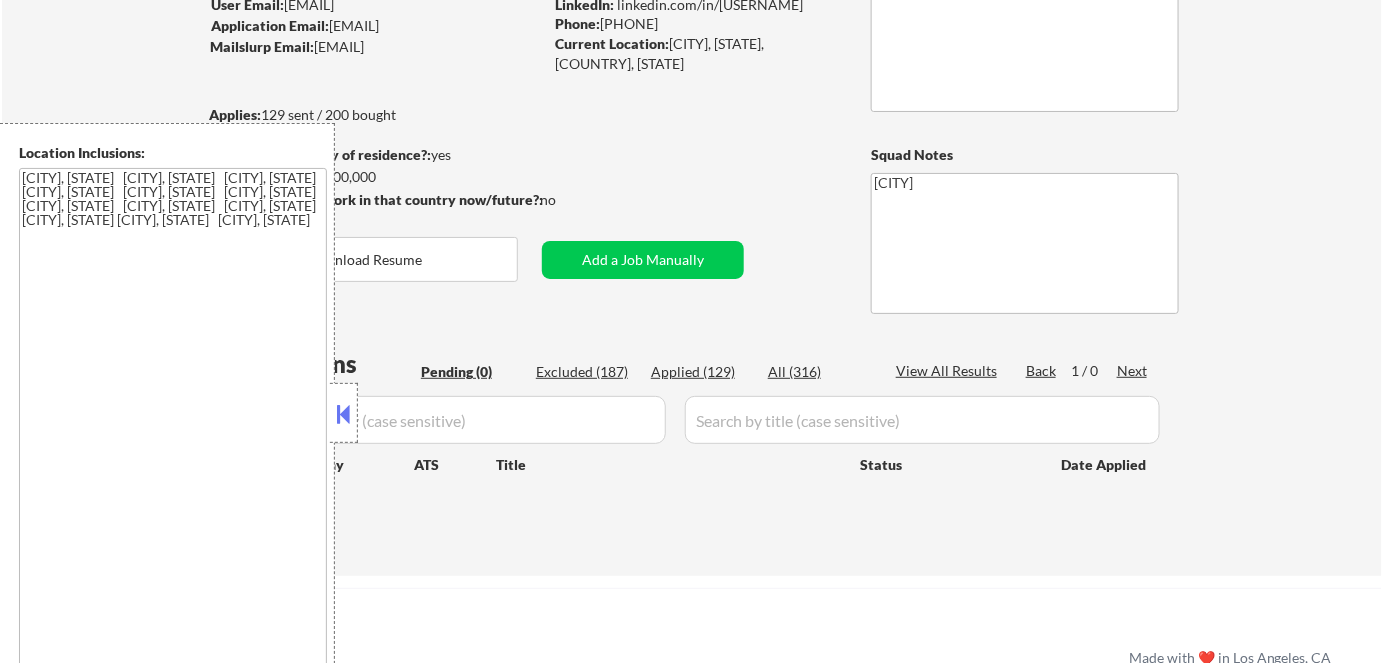 scroll, scrollTop: 181, scrollLeft: 0, axis: vertical 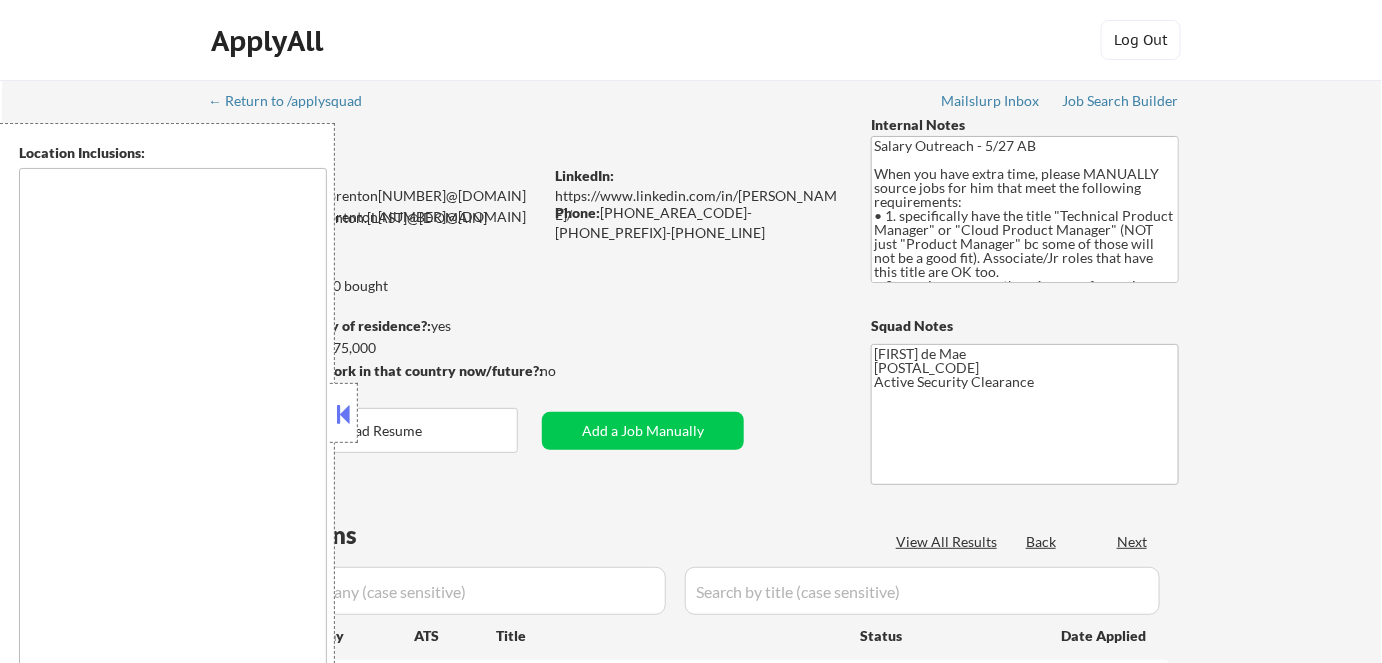 type on "[CITY], [STATE] [CITY], [STATE] [CITY], [STATE] [CITY], [STATE] [CITY], [STATE] [CITY], [STATE] [CITY], [STATE] [CITY], [STATE] [CITY], [STATE] [CITY], [STATE] [CITY], [STATE]" 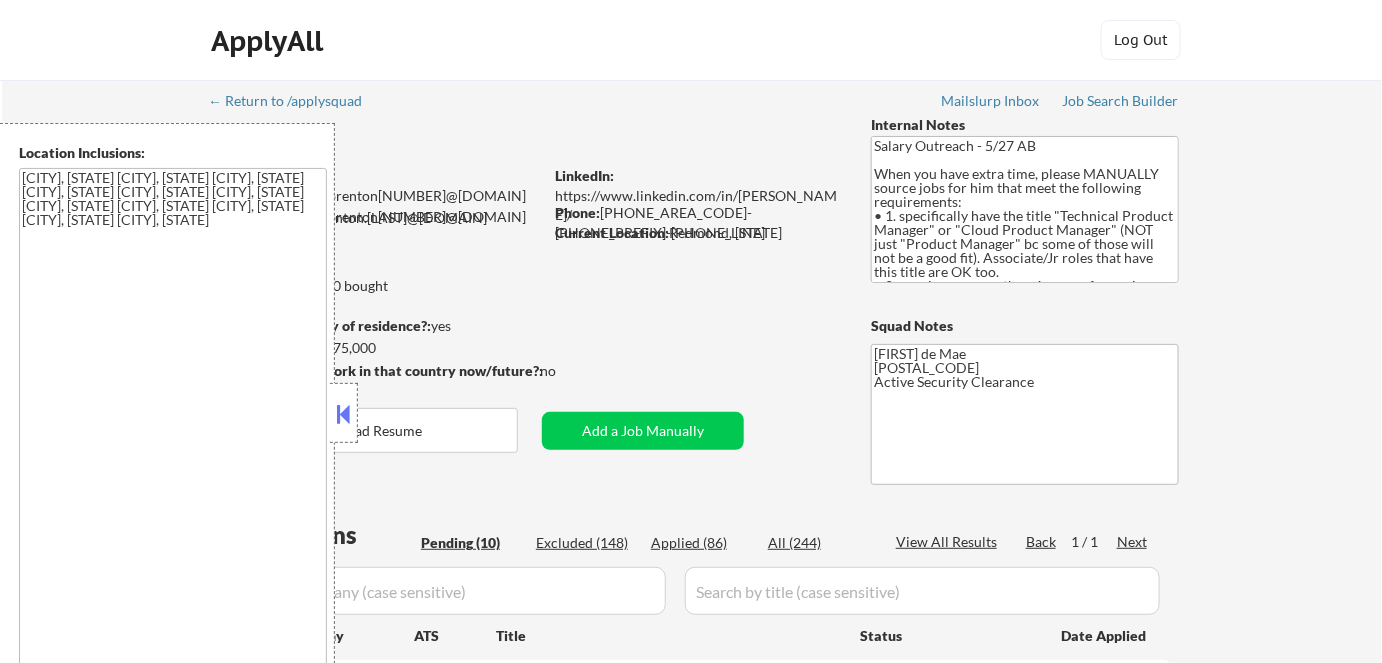 select on ""pending"" 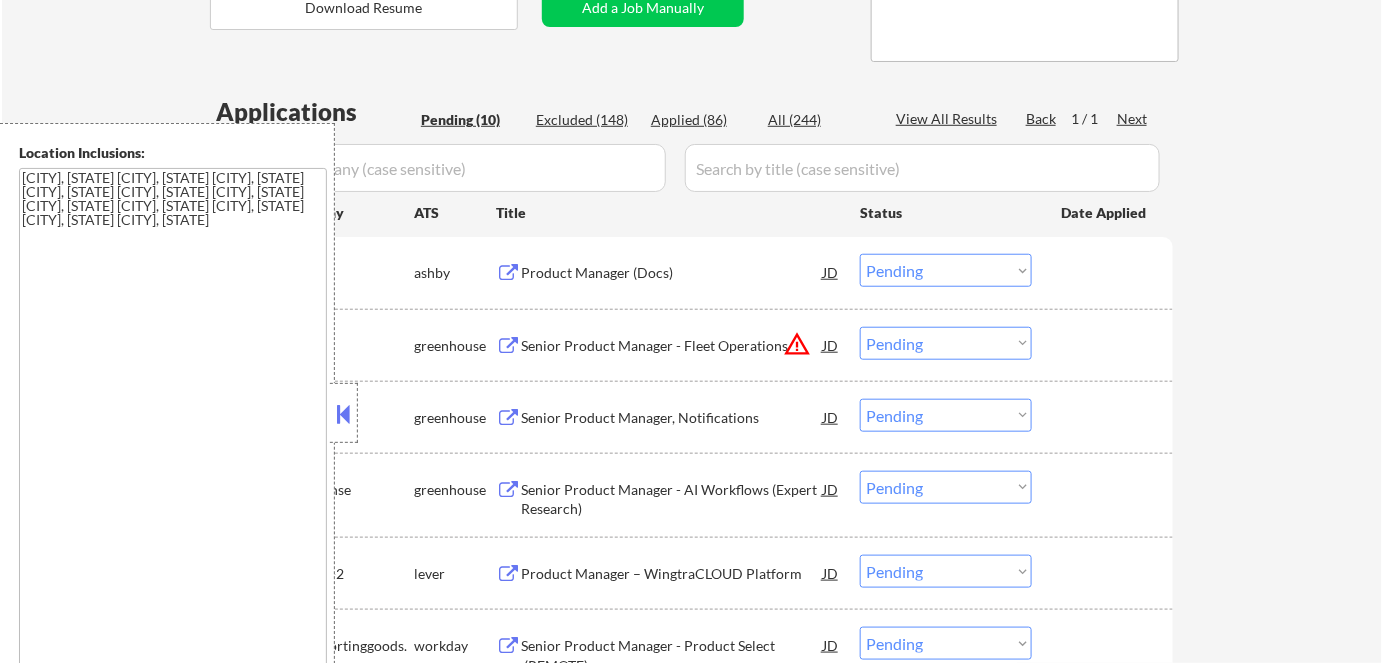 scroll, scrollTop: 454, scrollLeft: 0, axis: vertical 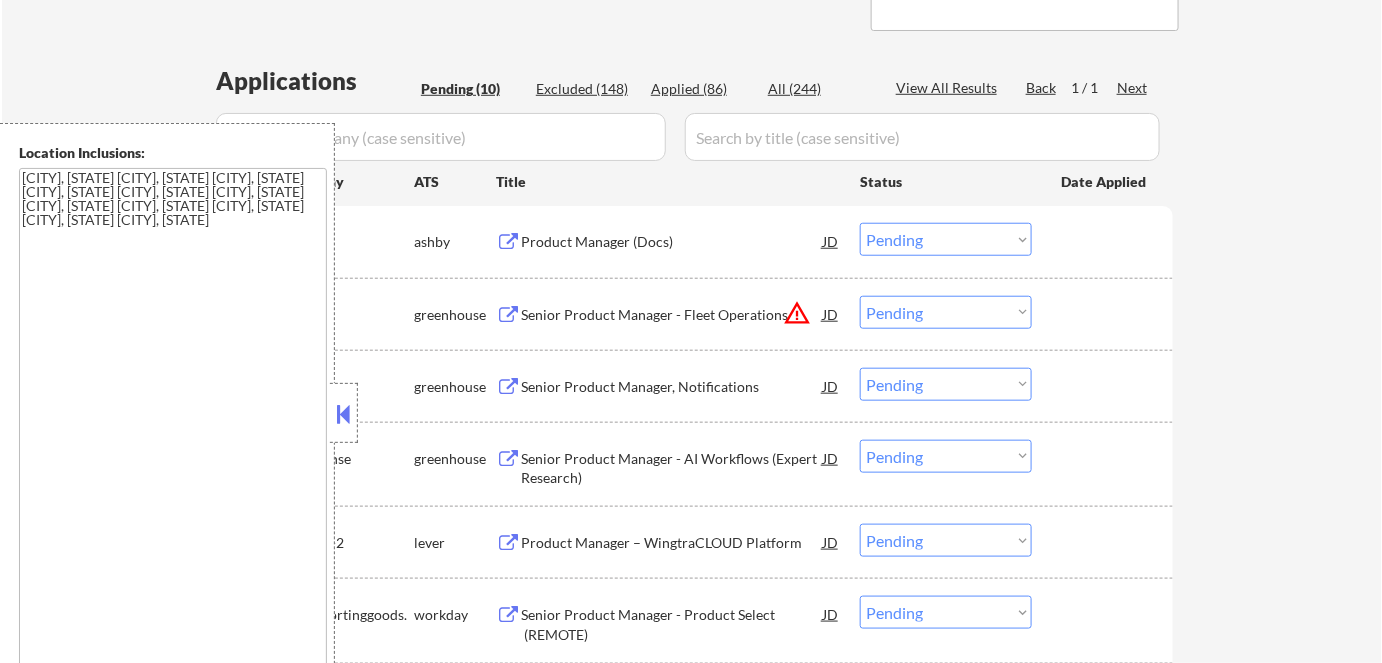 click at bounding box center (344, 414) 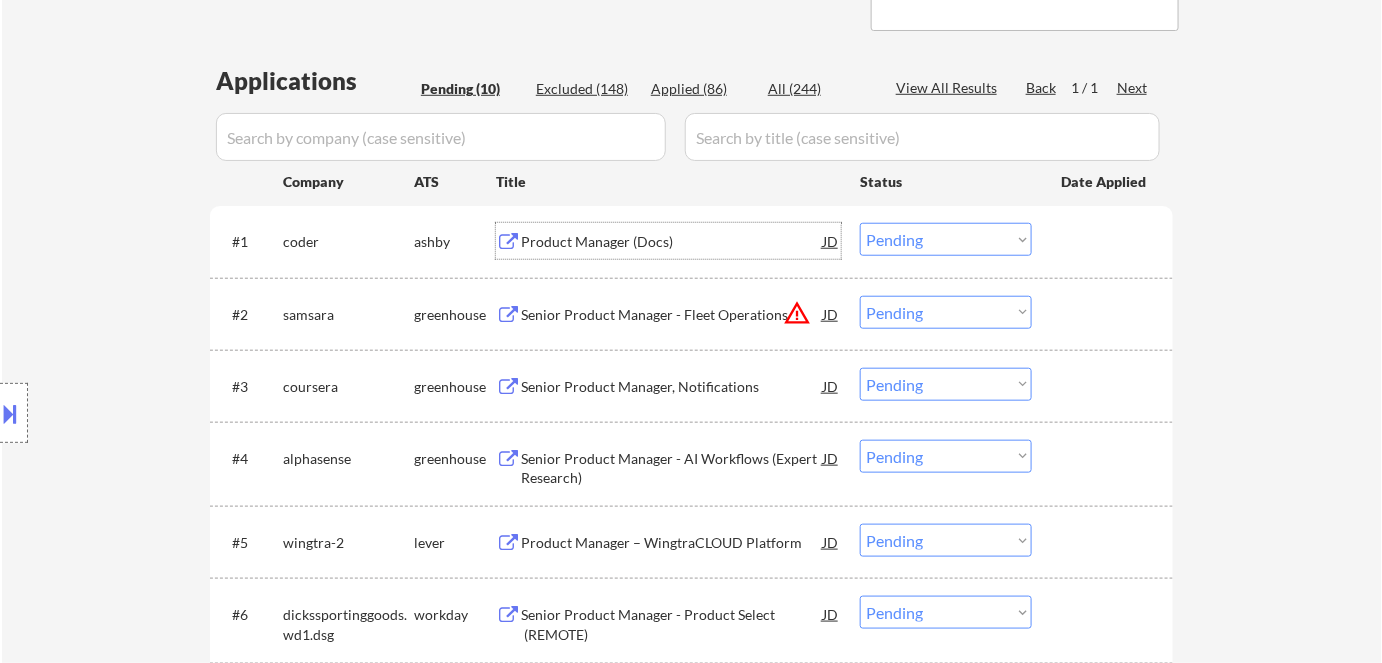 click on "Product Manager (Docs)" at bounding box center (672, 242) 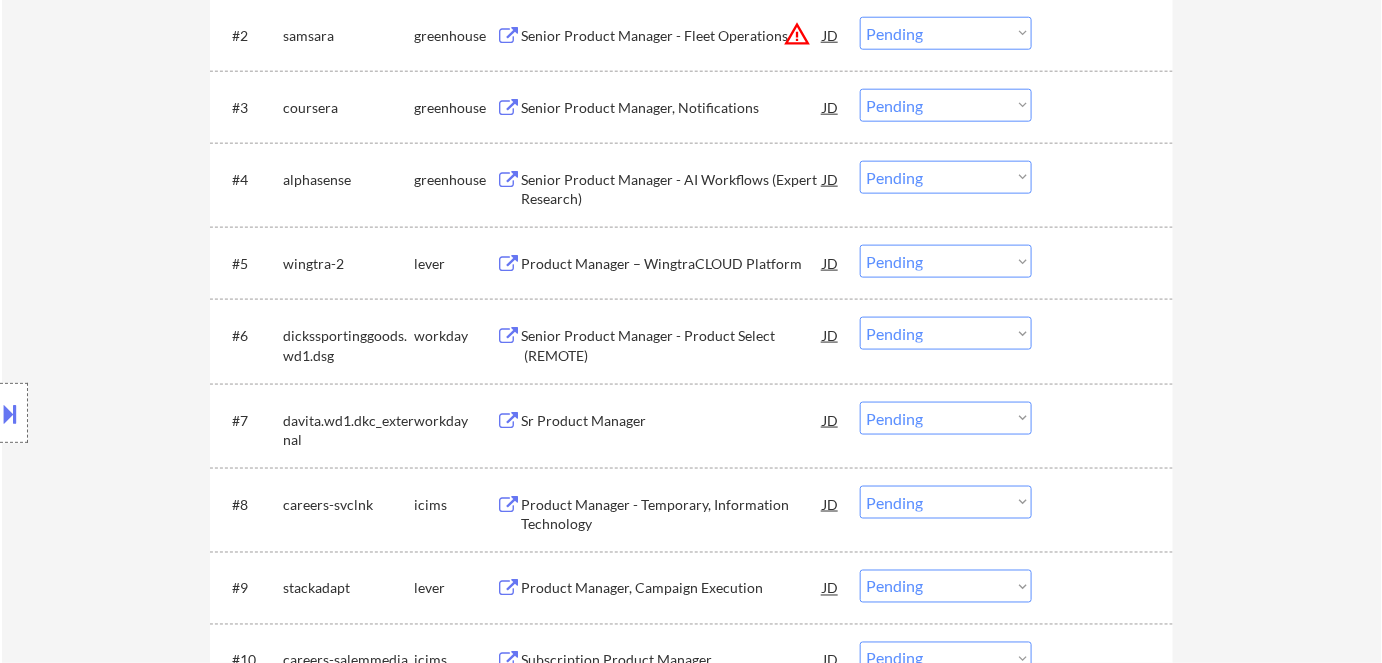 scroll, scrollTop: 727, scrollLeft: 0, axis: vertical 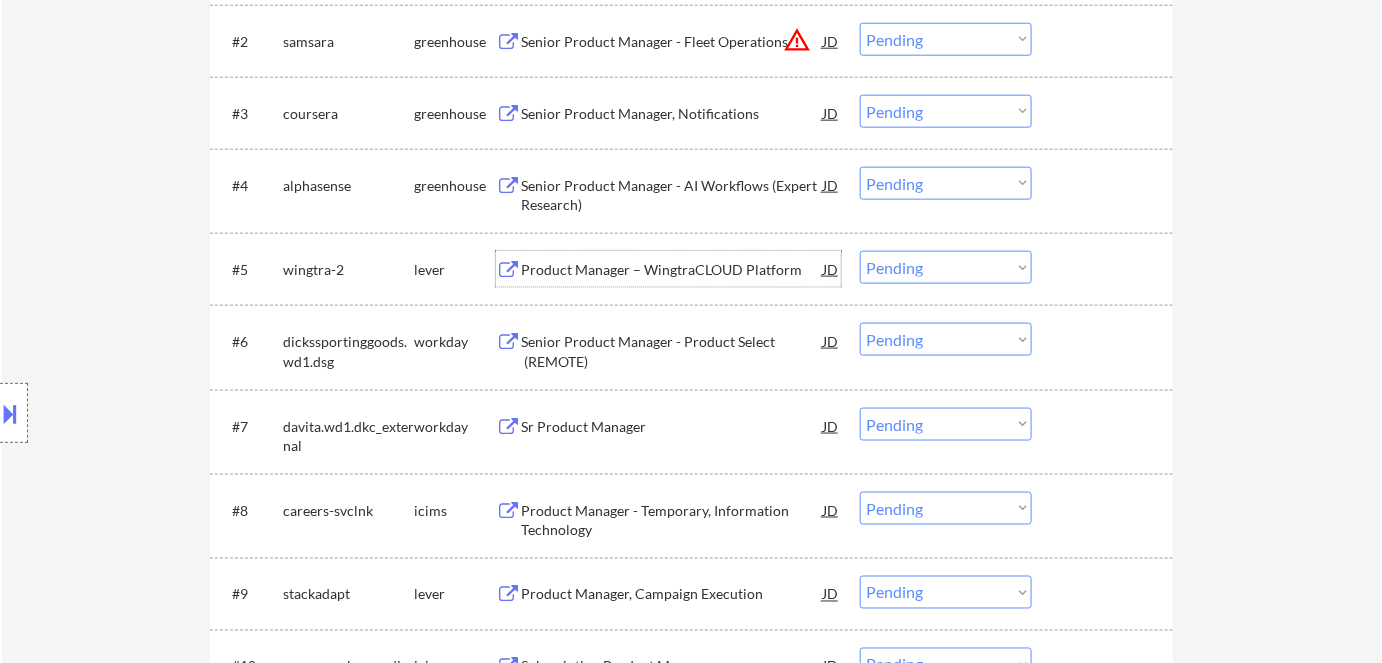 click on "Product Manager – WingtraCLOUD Platform" at bounding box center (672, 270) 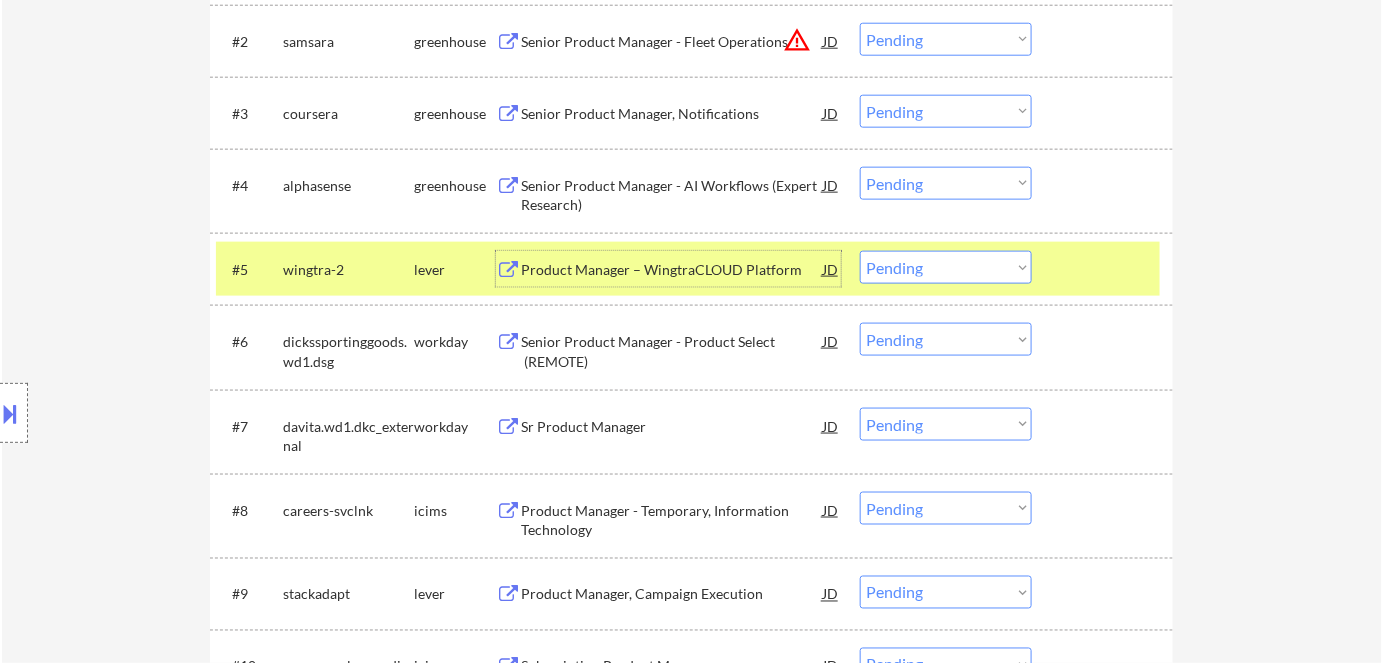 click on "Choose an option... Pending Applied Excluded (Questions) Excluded (Expired) Excluded (Location) Excluded (Bad Match) Excluded (Blocklist) Excluded (Salary) Excluded (Other)" at bounding box center (946, 267) 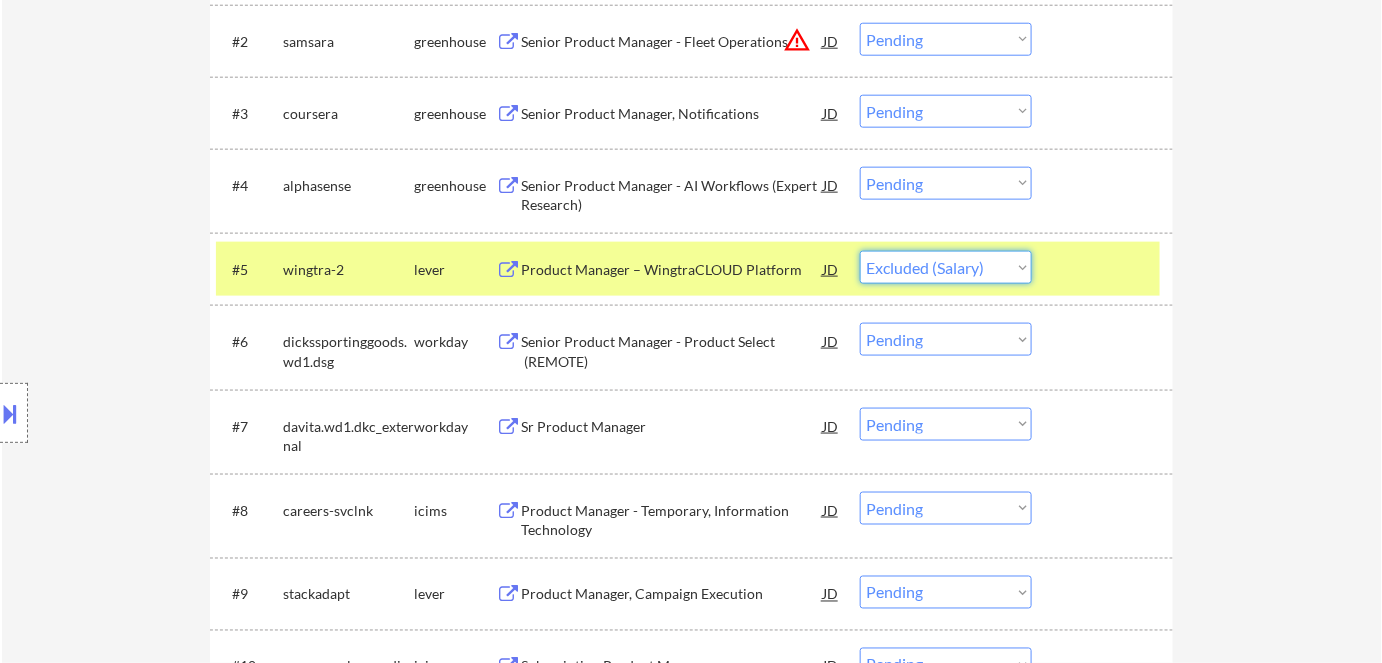 click on "Choose an option... Pending Applied Excluded (Questions) Excluded (Expired) Excluded (Location) Excluded (Bad Match) Excluded (Blocklist) Excluded (Salary) Excluded (Other)" at bounding box center [946, 267] 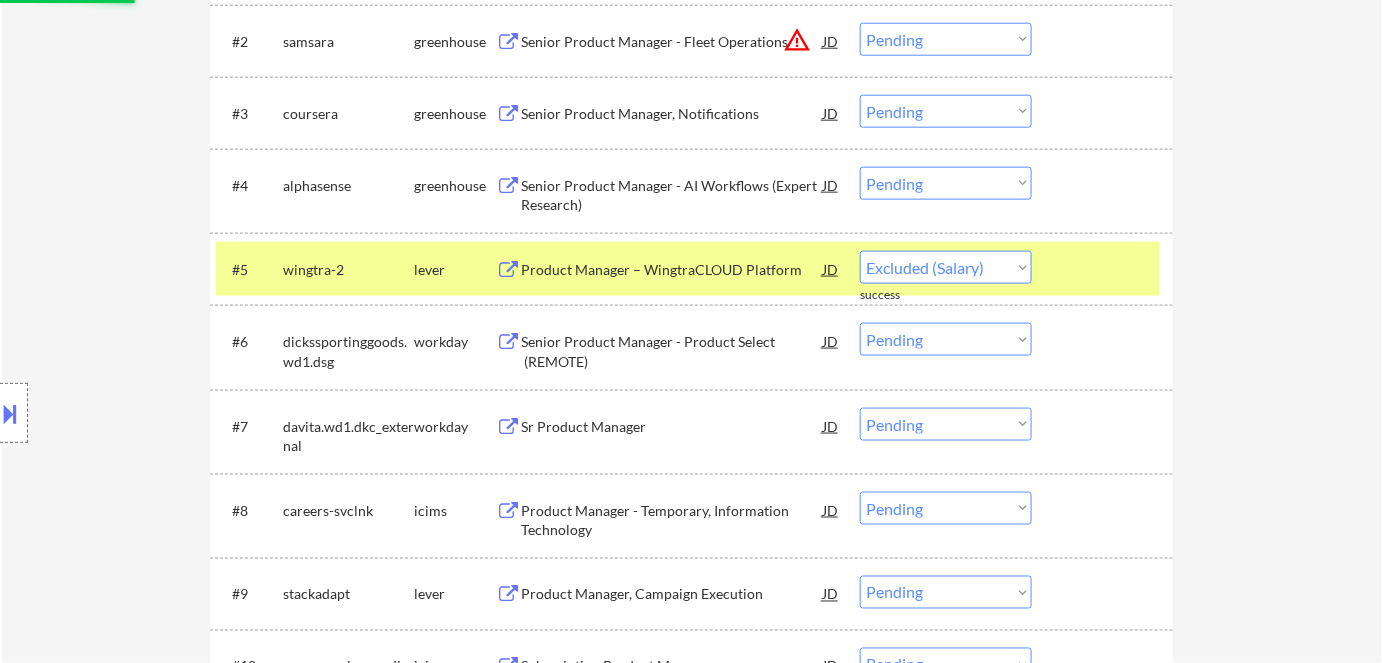 select on ""pending"" 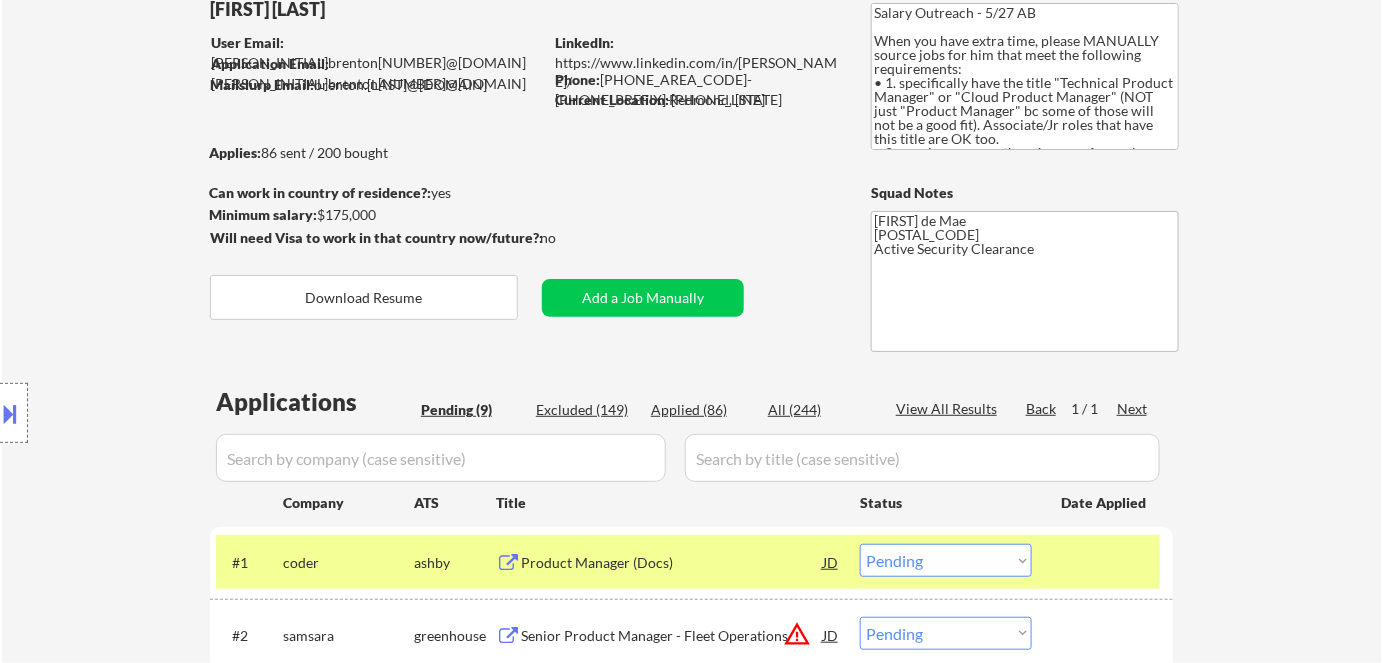 scroll, scrollTop: 181, scrollLeft: 0, axis: vertical 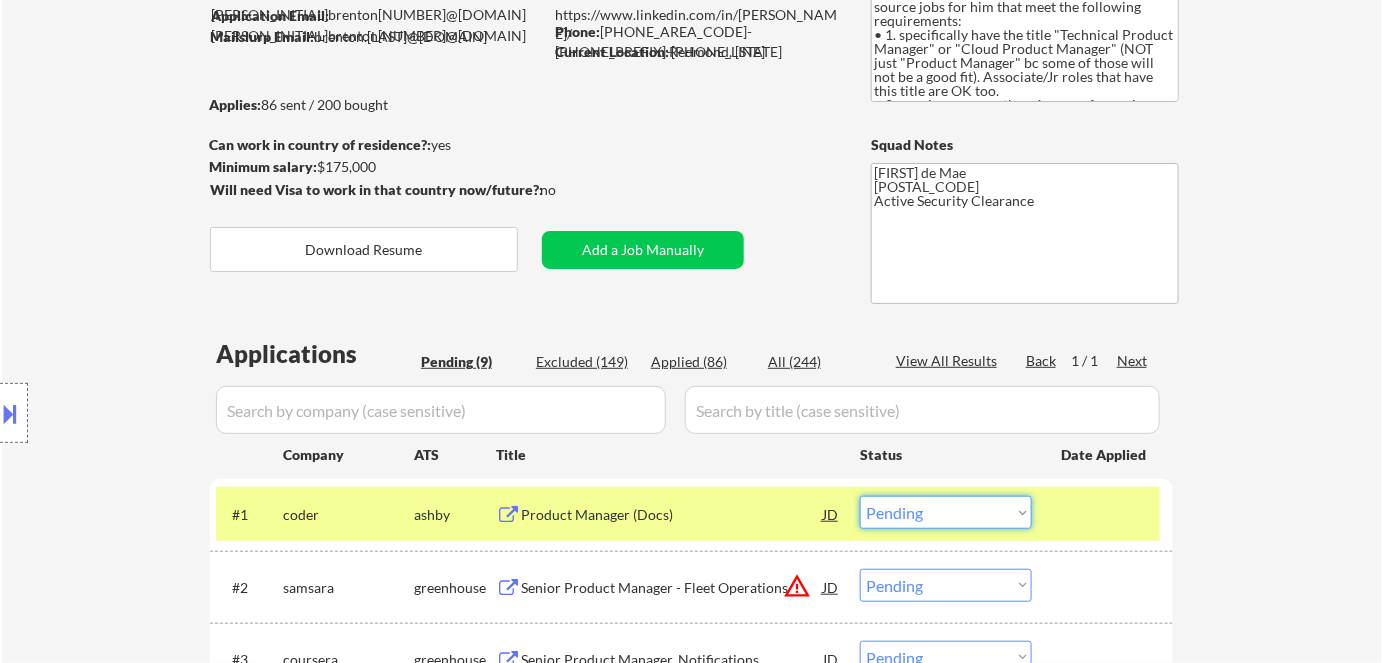 click on "Choose an option... Pending Applied Excluded (Questions) Excluded (Expired) Excluded (Location) Excluded (Bad Match) Excluded (Blocklist) Excluded (Salary) Excluded (Other)" at bounding box center (946, 512) 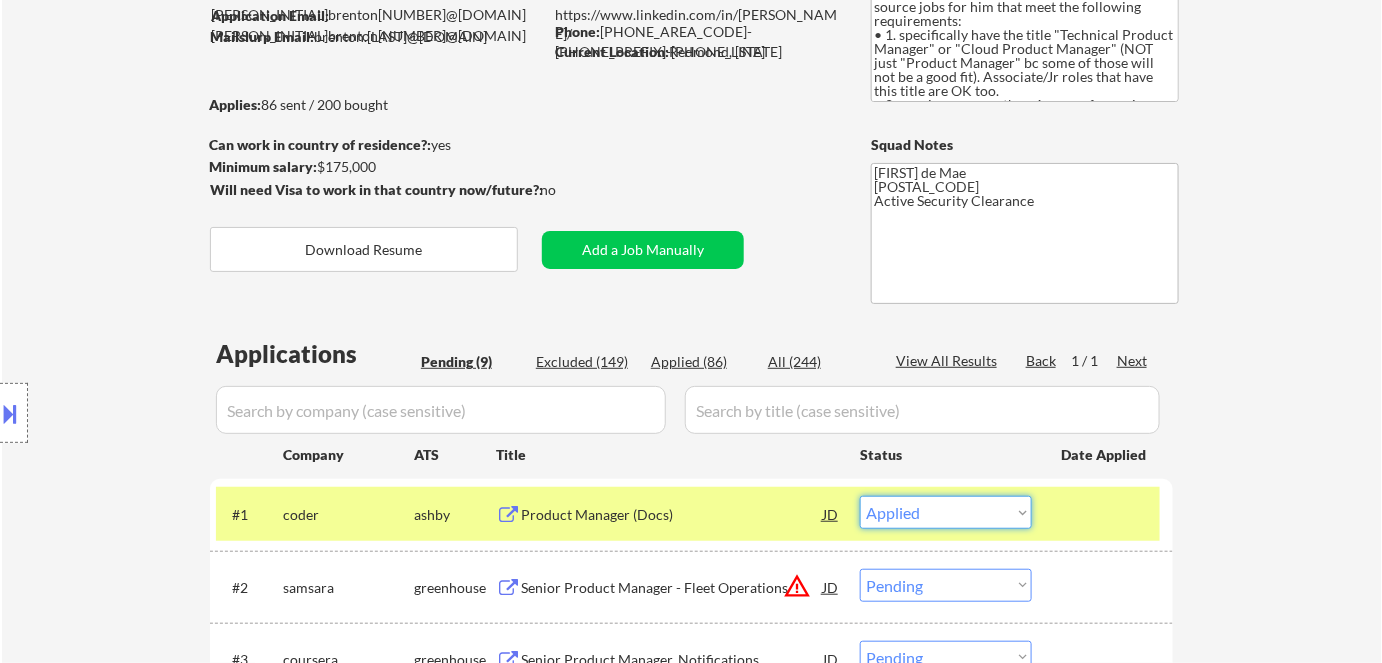 click on "Choose an option... Pending Applied Excluded (Questions) Excluded (Expired) Excluded (Location) Excluded (Bad Match) Excluded (Blocklist) Excluded (Salary) Excluded (Other)" at bounding box center [946, 512] 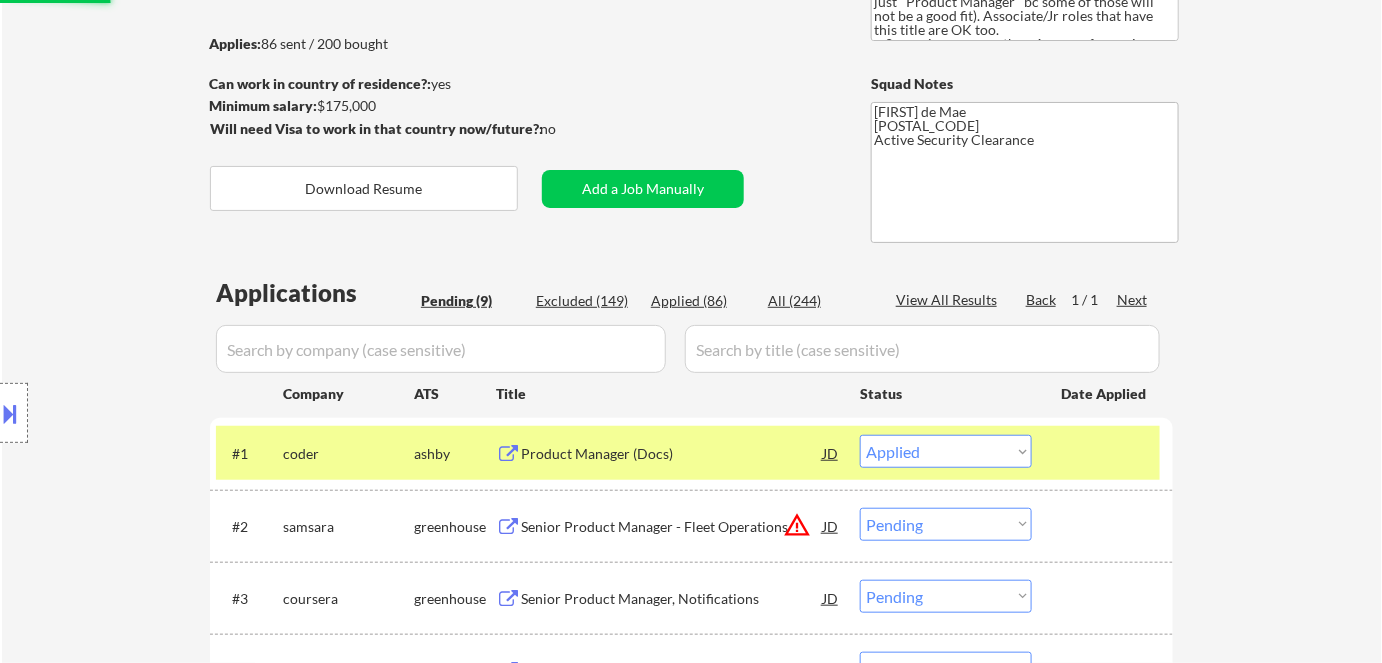 scroll, scrollTop: 272, scrollLeft: 0, axis: vertical 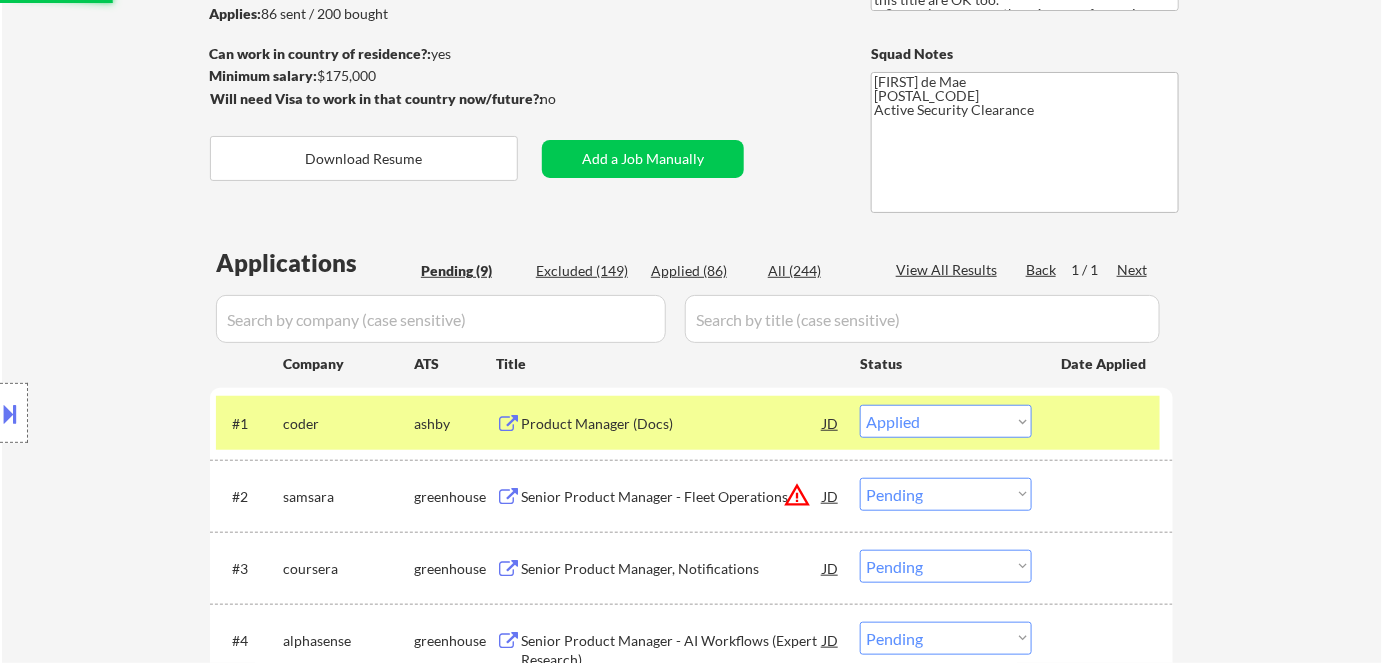 click on "warning_amber" at bounding box center [797, 495] 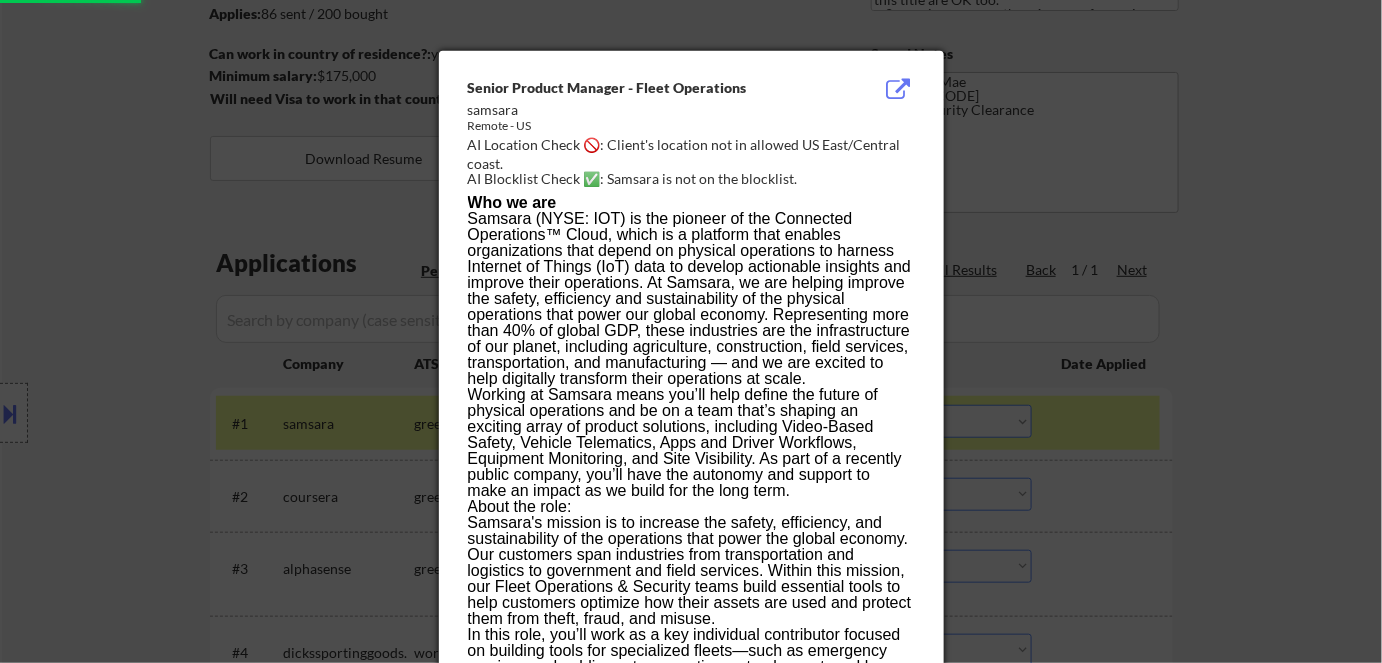 click at bounding box center [691, 331] 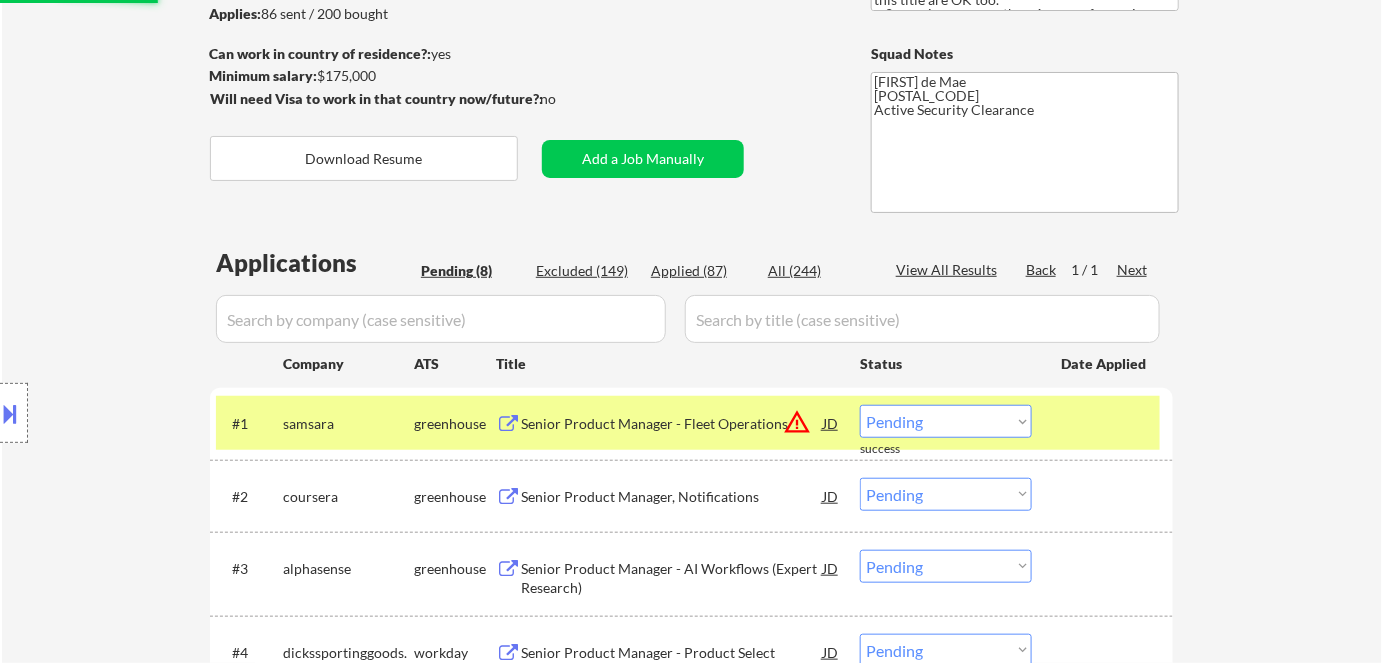 scroll, scrollTop: 363, scrollLeft: 0, axis: vertical 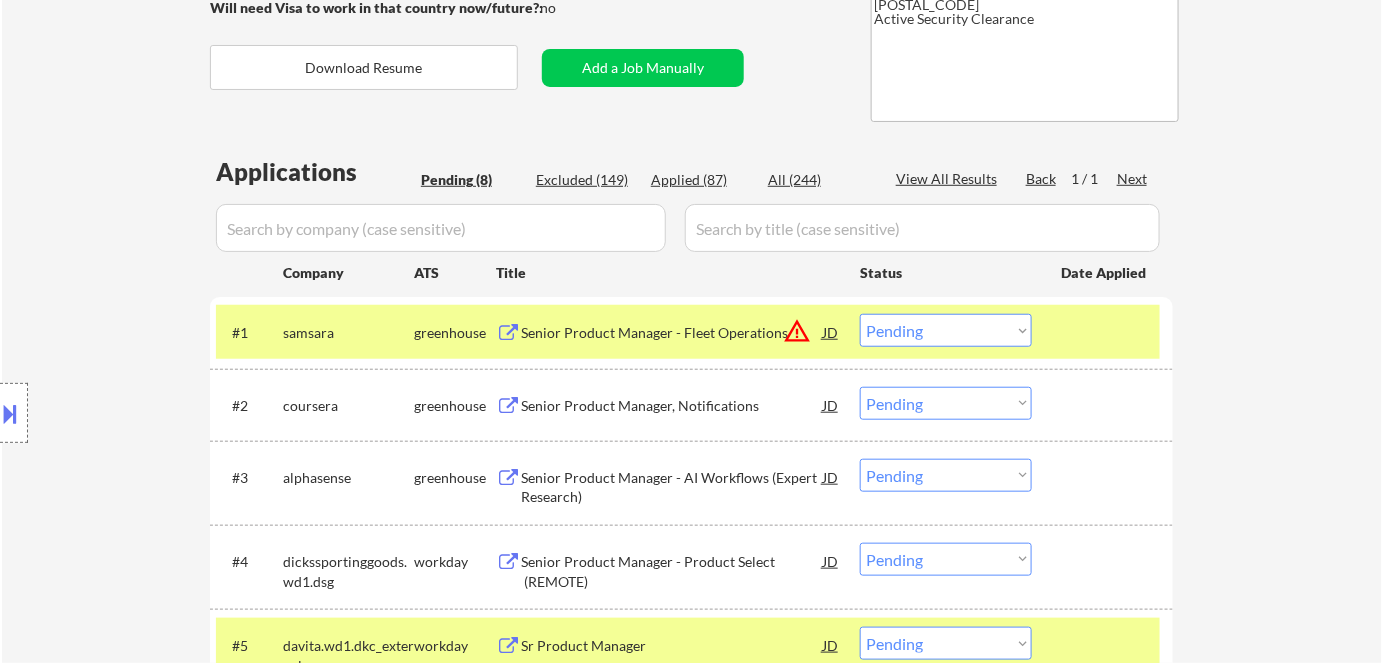 click on "Choose an option... Pending Applied Excluded (Questions) Excluded (Expired) Excluded (Location) Excluded (Bad Match) Excluded (Blocklist) Excluded (Salary) Excluded (Other)" at bounding box center [946, 330] 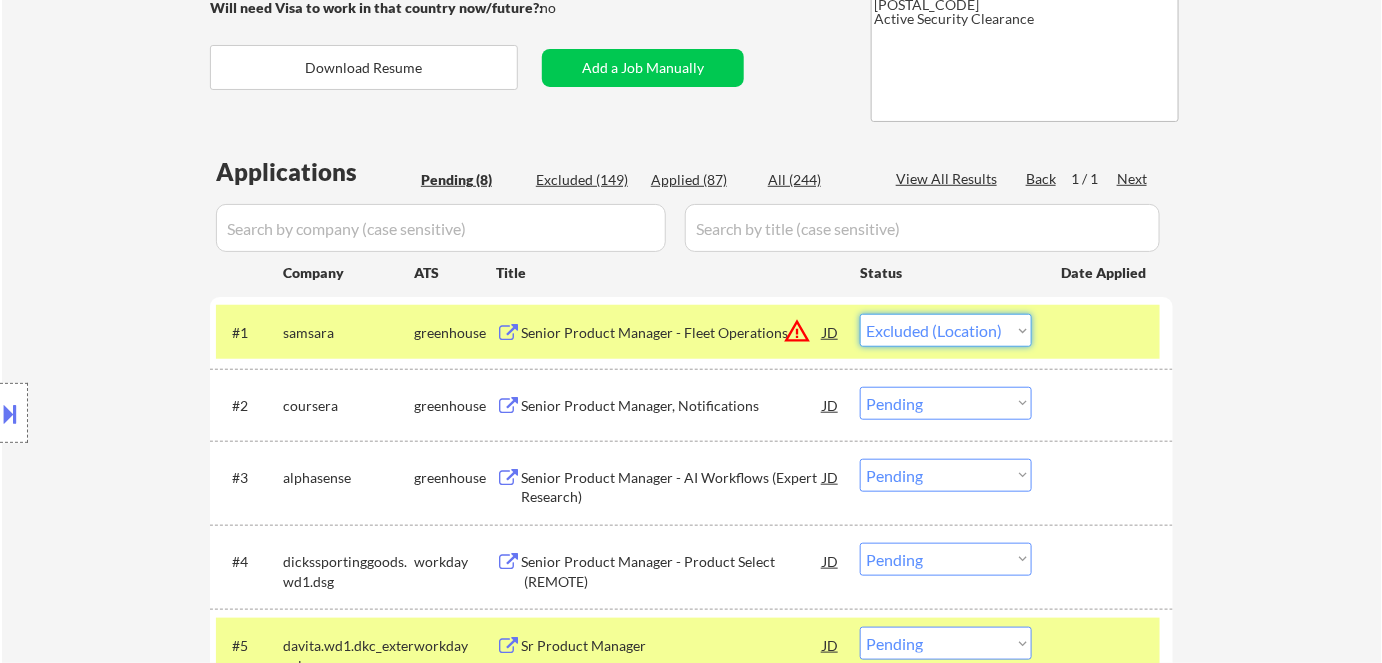 click on "Choose an option... Pending Applied Excluded (Questions) Excluded (Expired) Excluded (Location) Excluded (Bad Match) Excluded (Blocklist) Excluded (Salary) Excluded (Other)" at bounding box center (946, 330) 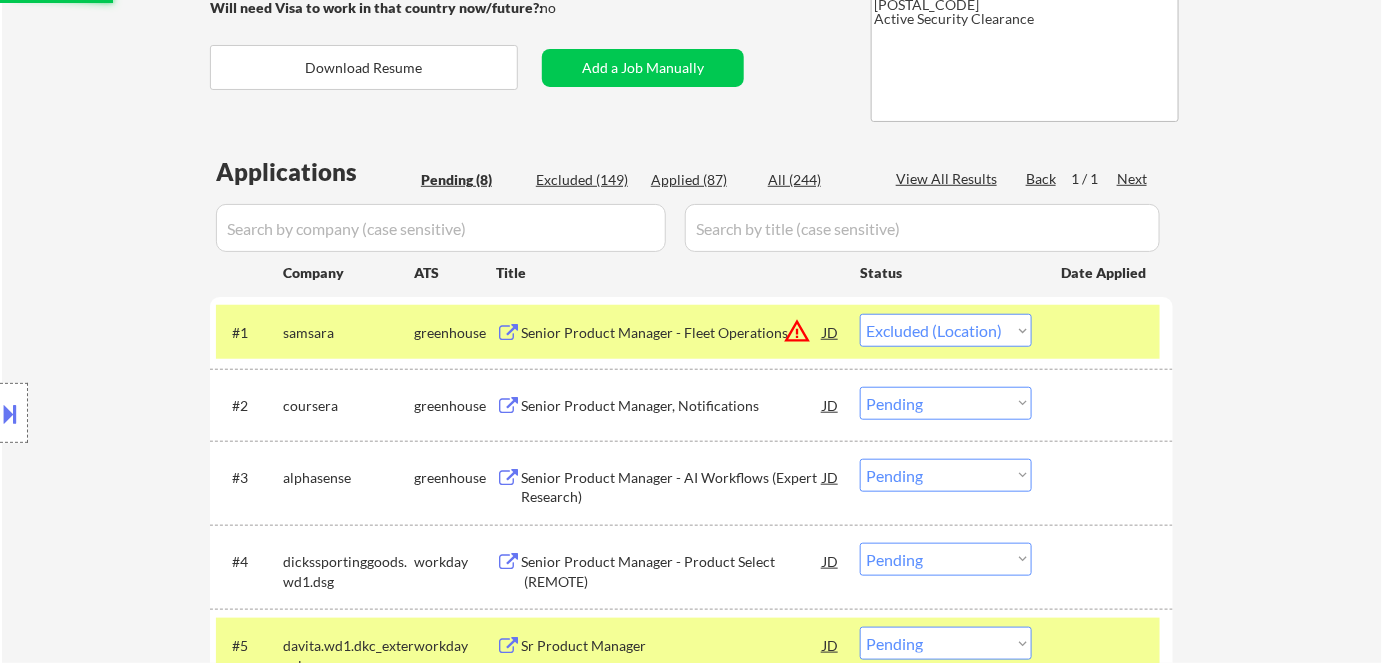 click on "Senior Product Manager, Notifications" at bounding box center (672, 406) 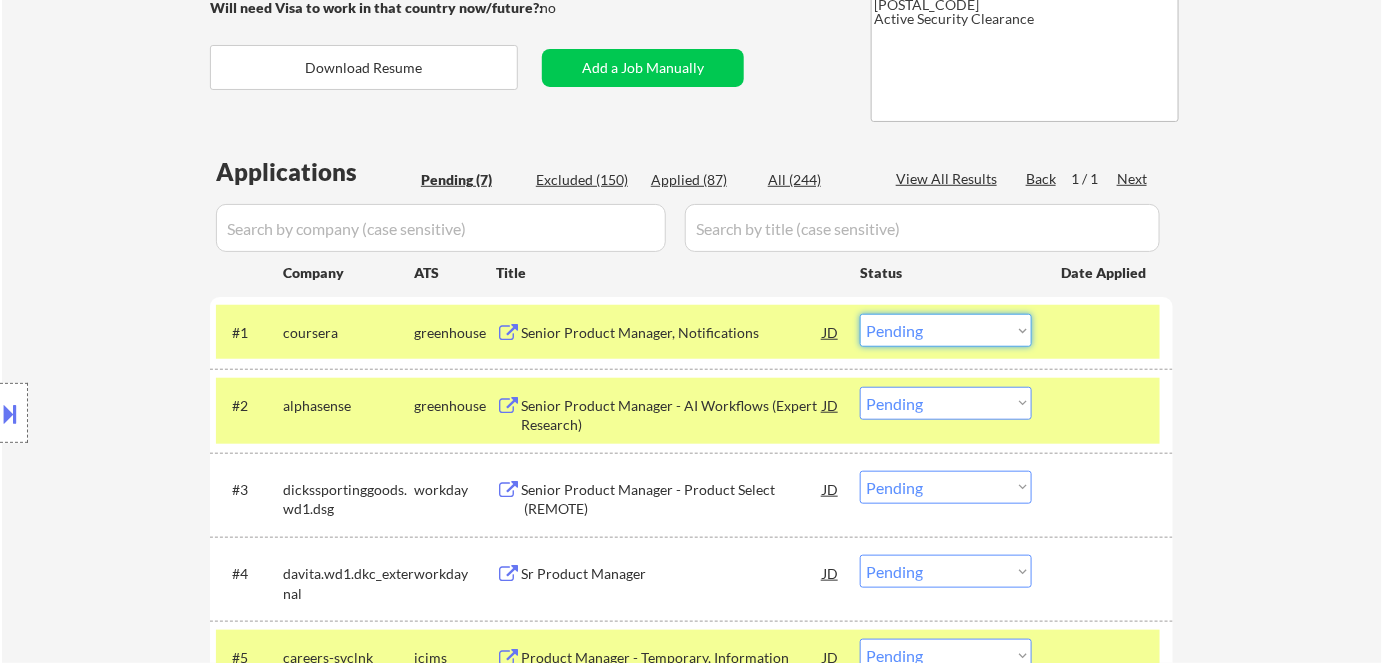 click on "Choose an option... Pending Applied Excluded (Questions) Excluded (Expired) Excluded (Location) Excluded (Bad Match) Excluded (Blocklist) Excluded (Salary) Excluded (Other)" at bounding box center [946, 330] 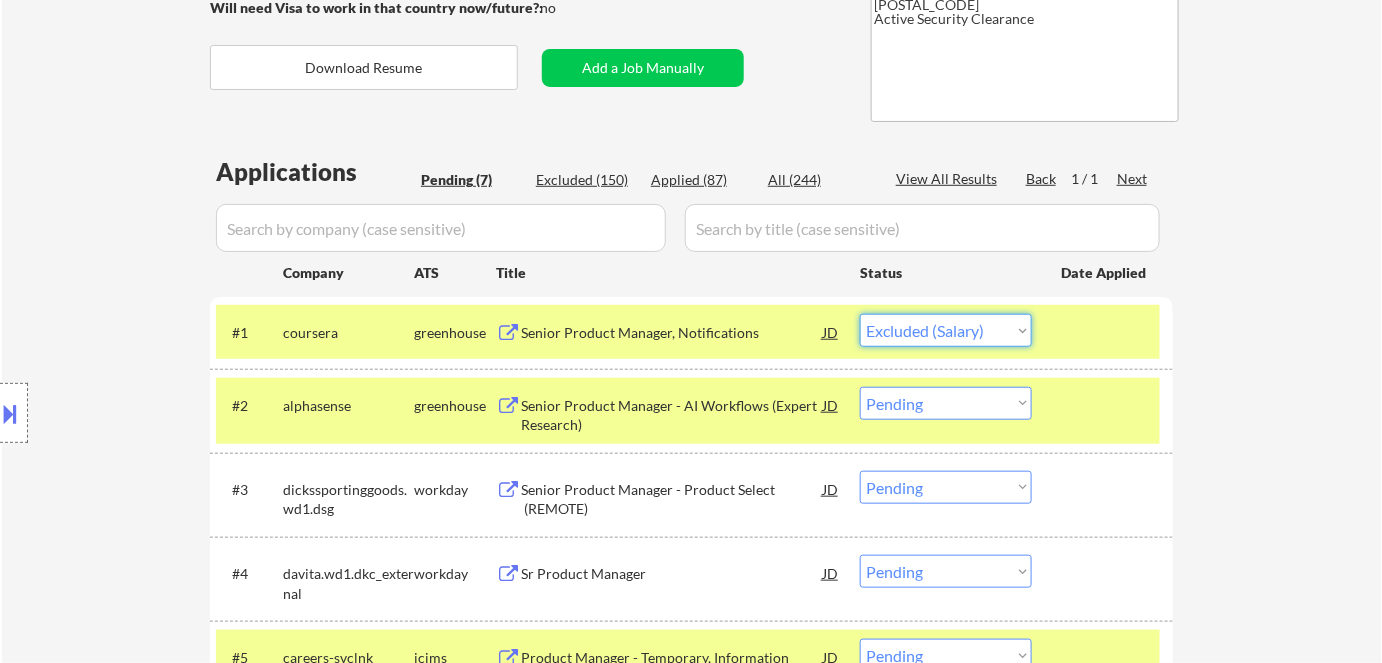 click on "Choose an option... Pending Applied Excluded (Questions) Excluded (Expired) Excluded (Location) Excluded (Bad Match) Excluded (Blocklist) Excluded (Salary) Excluded (Other)" at bounding box center (946, 330) 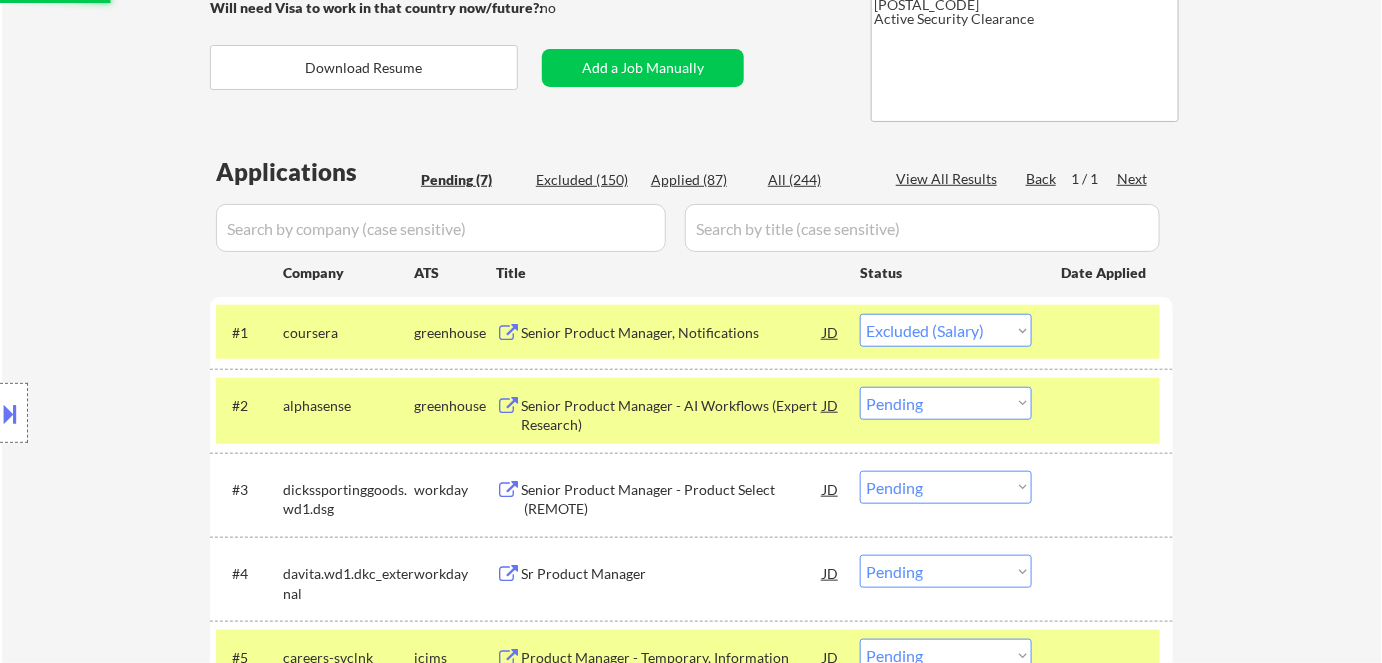 click on "Senior Product Manager - AI Workflows (Expert Research)" at bounding box center (672, 415) 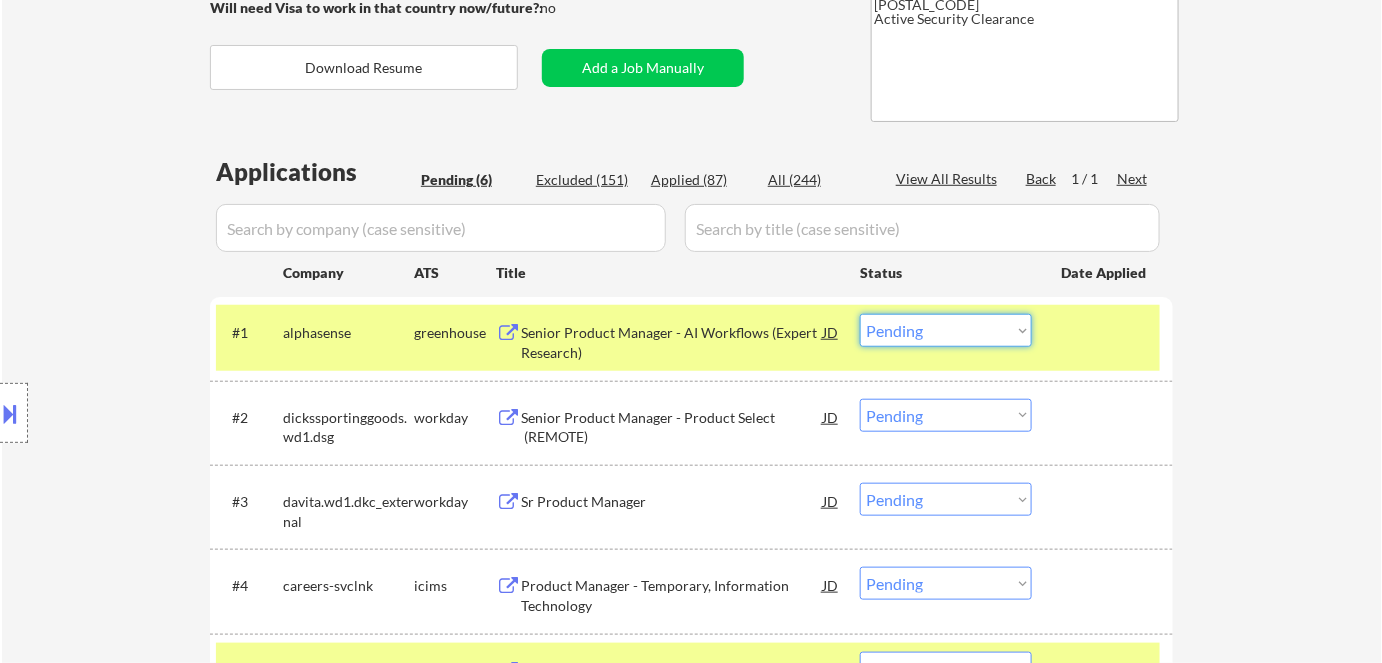 click on "Choose an option... Pending Applied Excluded (Questions) Excluded (Expired) Excluded (Location) Excluded (Bad Match) Excluded (Blocklist) Excluded (Salary) Excluded (Other)" at bounding box center [946, 330] 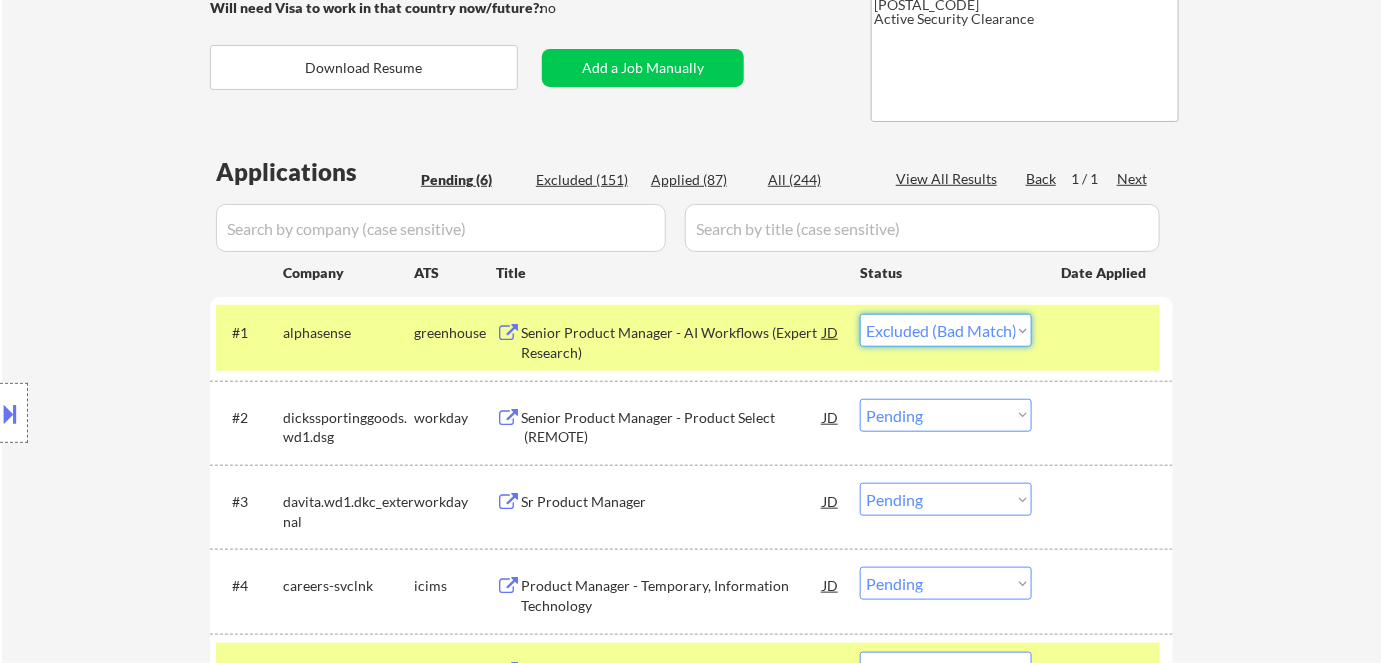 click on "Choose an option... Pending Applied Excluded (Questions) Excluded (Expired) Excluded (Location) Excluded (Bad Match) Excluded (Blocklist) Excluded (Salary) Excluded (Other)" at bounding box center (946, 330) 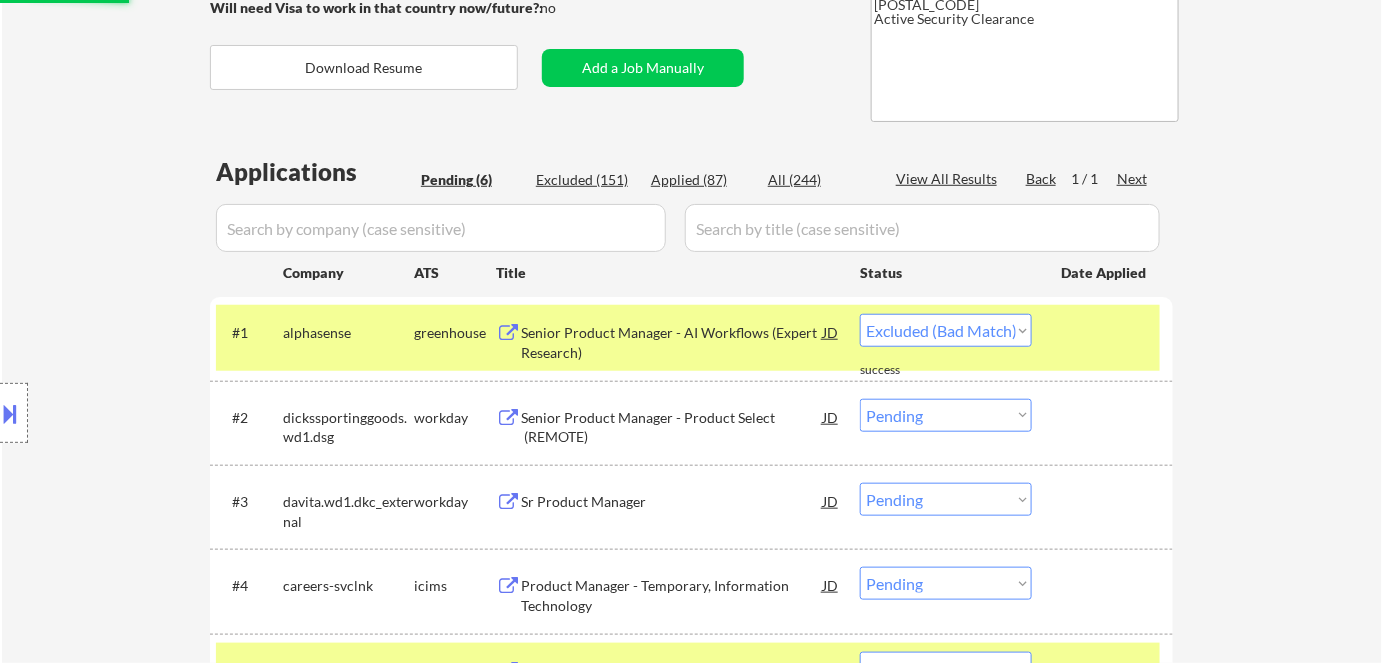 select on ""pending"" 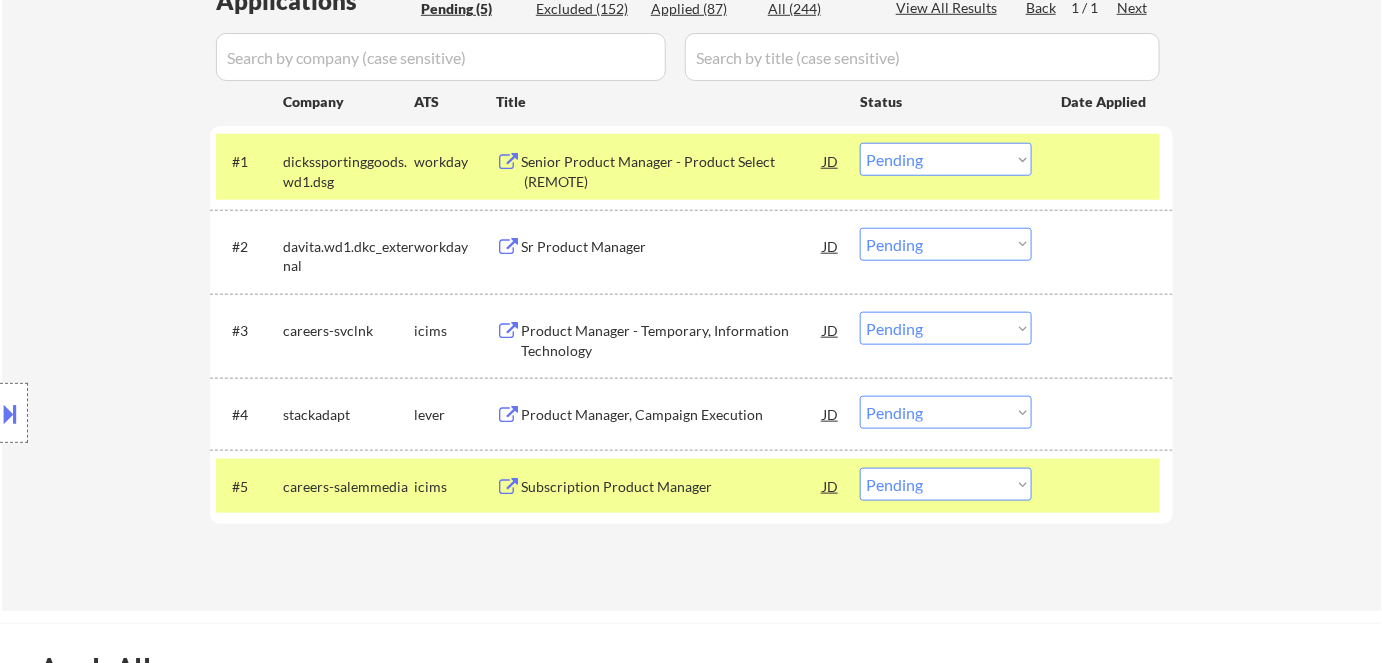 scroll, scrollTop: 545, scrollLeft: 0, axis: vertical 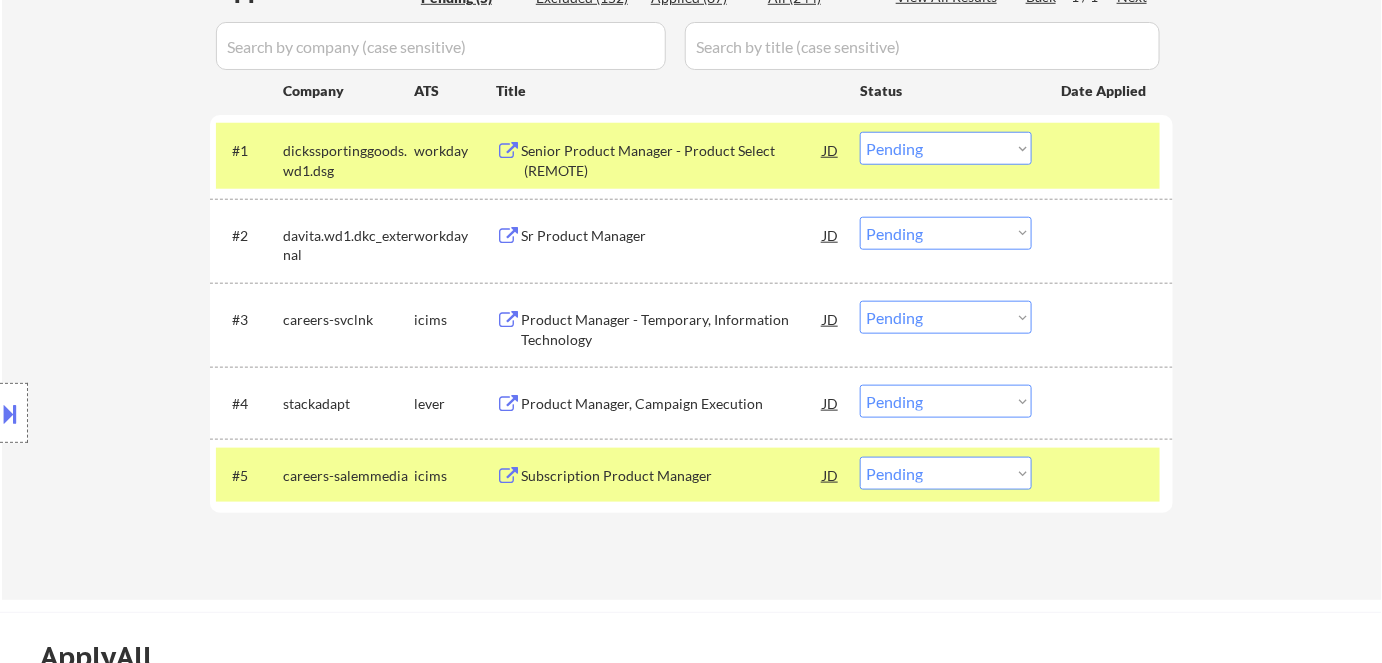 click on "Product Manager, Campaign Execution" at bounding box center [672, 404] 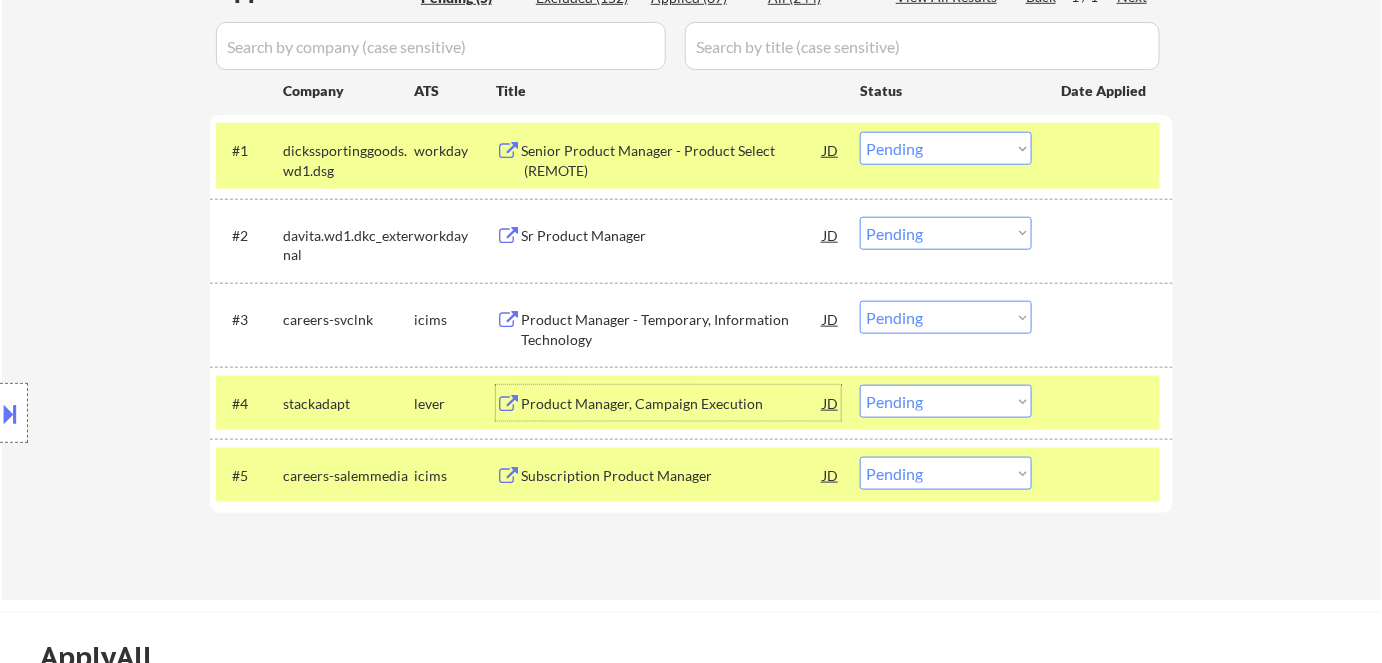 click on "Sr Product Manager" at bounding box center (672, 236) 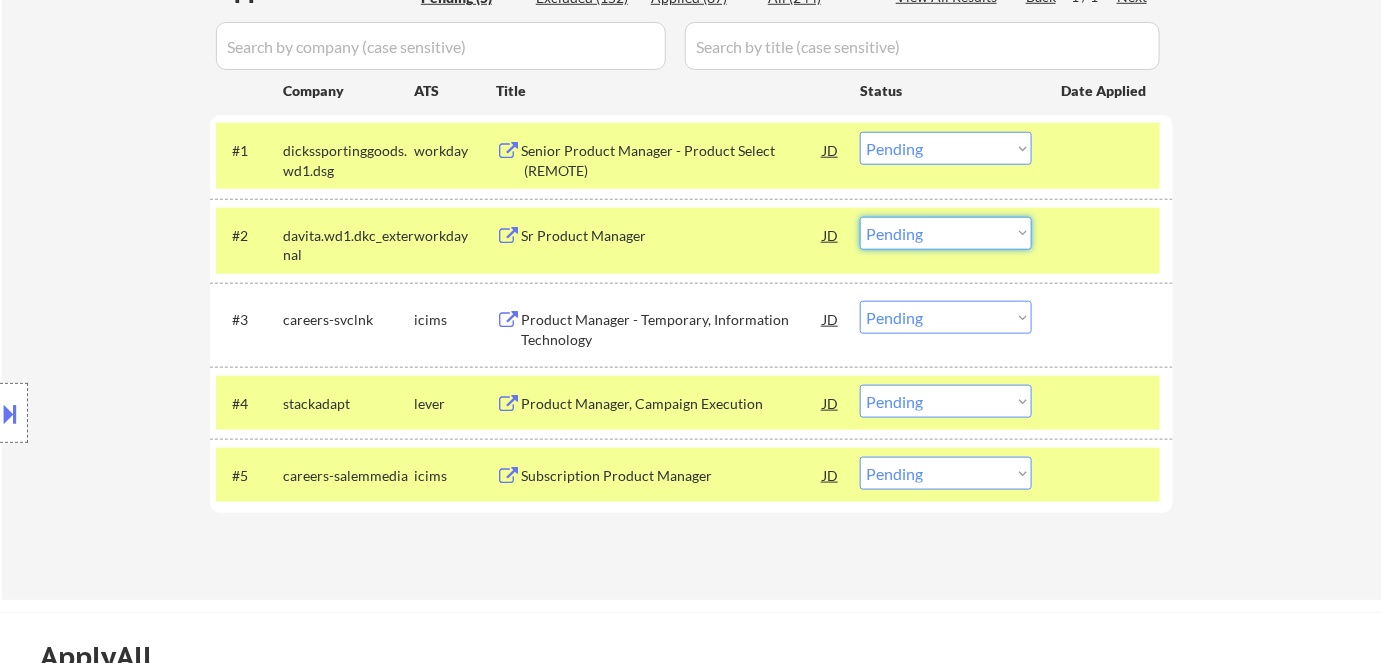 click on "Choose an option... Pending Applied Excluded (Questions) Excluded (Expired) Excluded (Location) Excluded (Bad Match) Excluded (Blocklist) Excluded (Salary) Excluded (Other)" at bounding box center (946, 233) 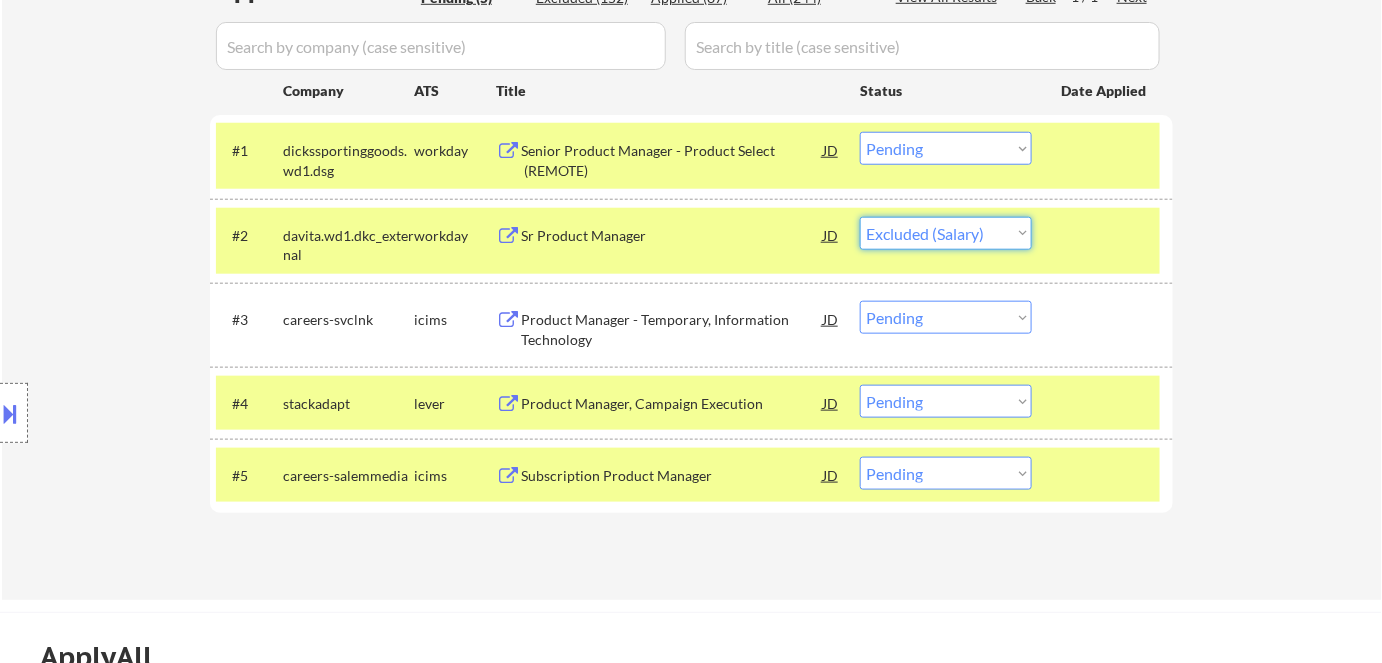 click on "Choose an option... Pending Applied Excluded (Questions) Excluded (Expired) Excluded (Location) Excluded (Bad Match) Excluded (Blocklist) Excluded (Salary) Excluded (Other)" at bounding box center (946, 233) 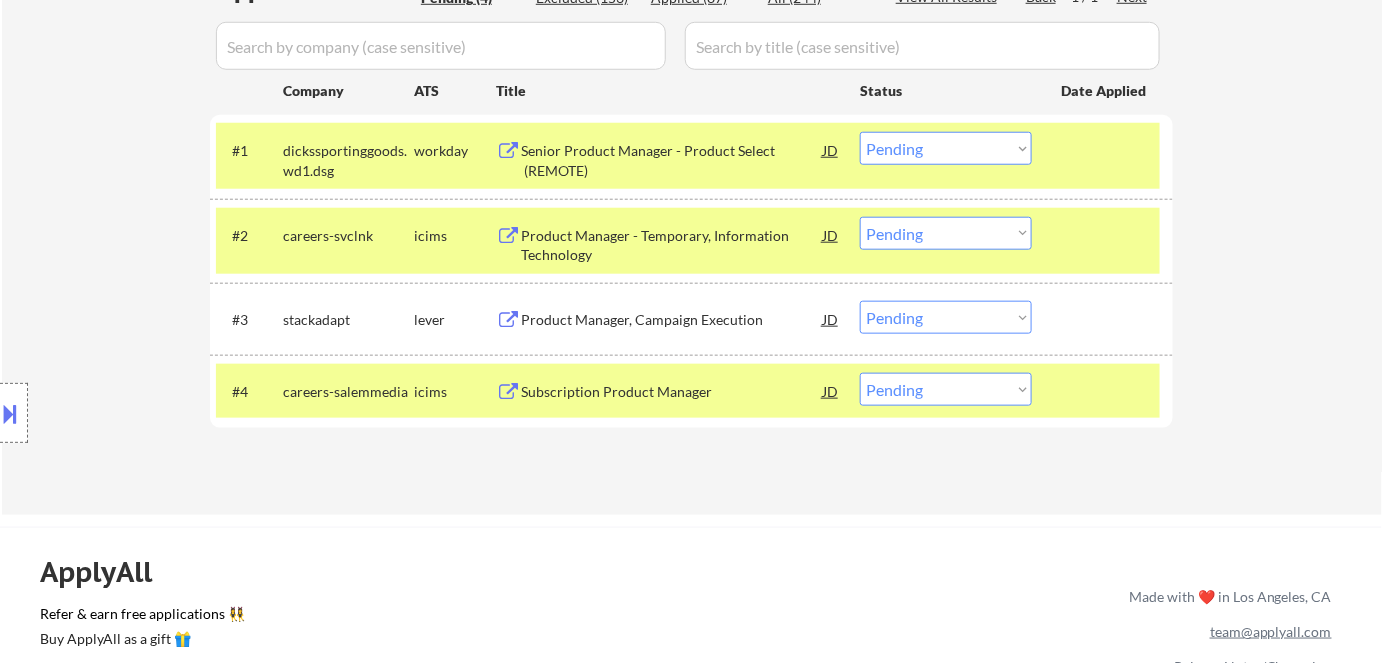 click on "Product Manager - Temporary, Information Technology" at bounding box center [672, 245] 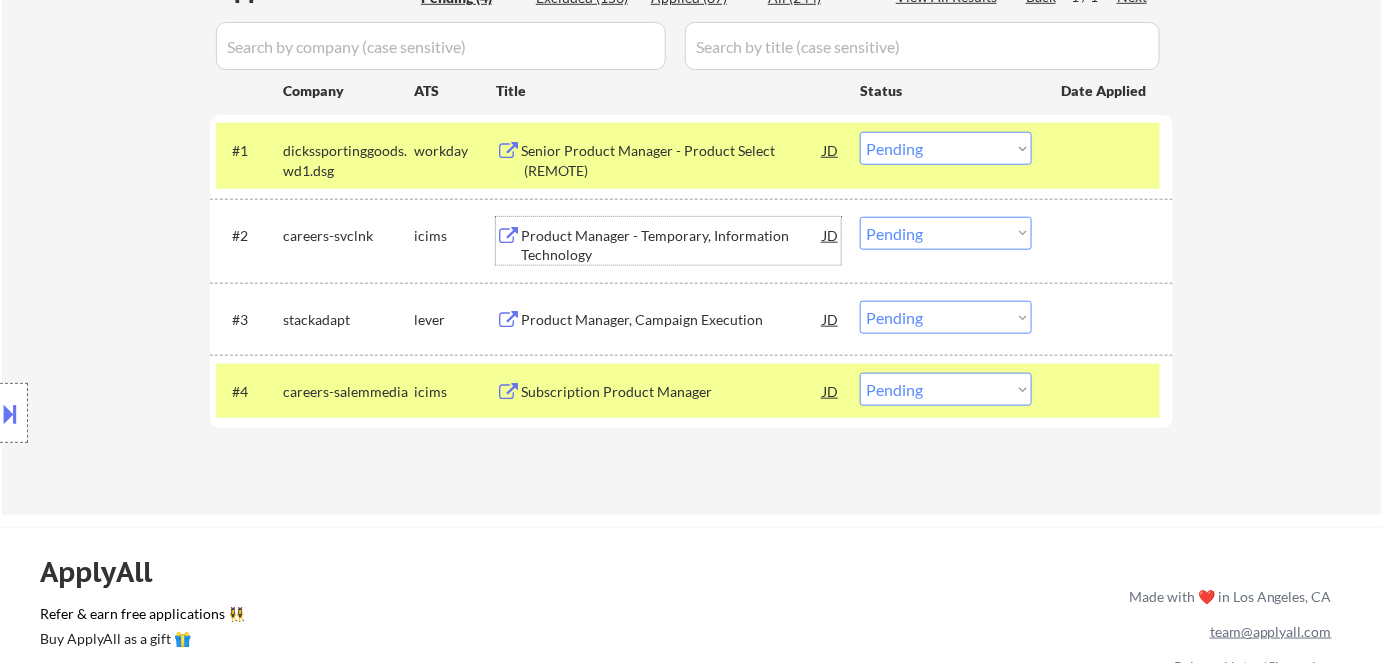 drag, startPoint x: 874, startPoint y: 230, endPoint x: 882, endPoint y: 238, distance: 11.313708 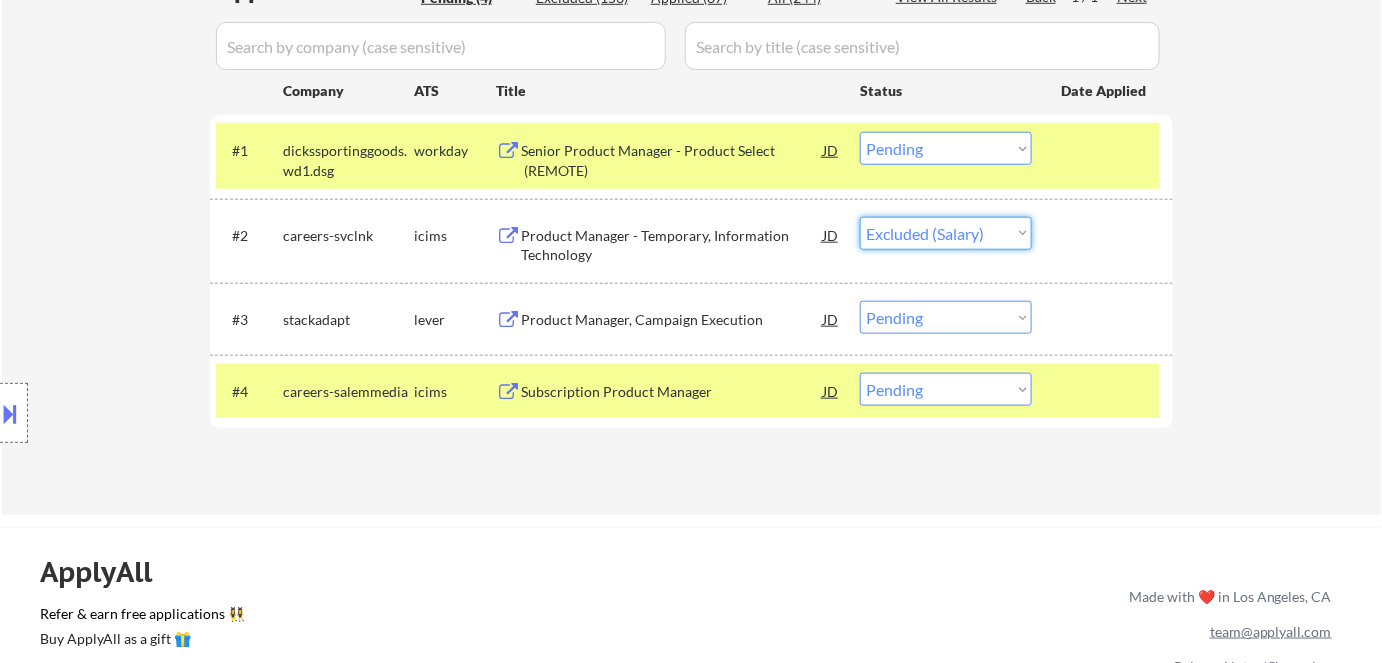 click on "Choose an option... Pending Applied Excluded (Questions) Excluded (Expired) Excluded (Location) Excluded (Bad Match) Excluded (Blocklist) Excluded (Salary) Excluded (Other)" at bounding box center [946, 233] 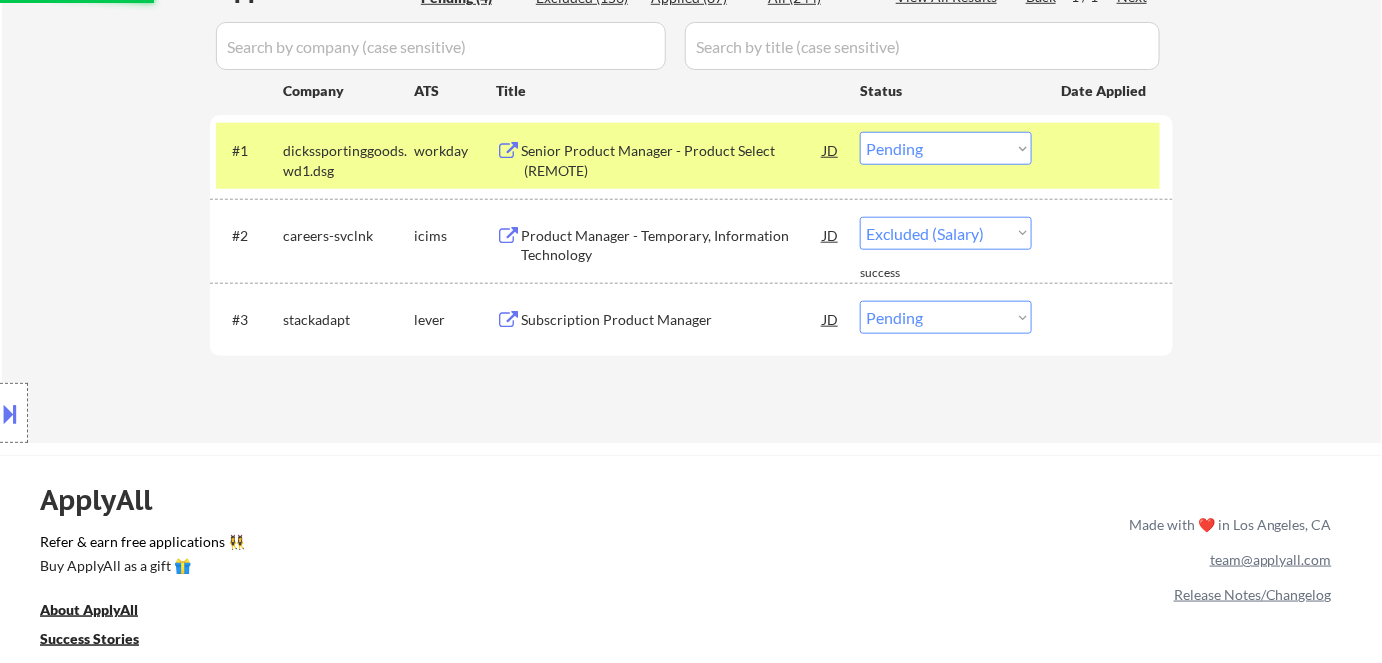 select on ""pending"" 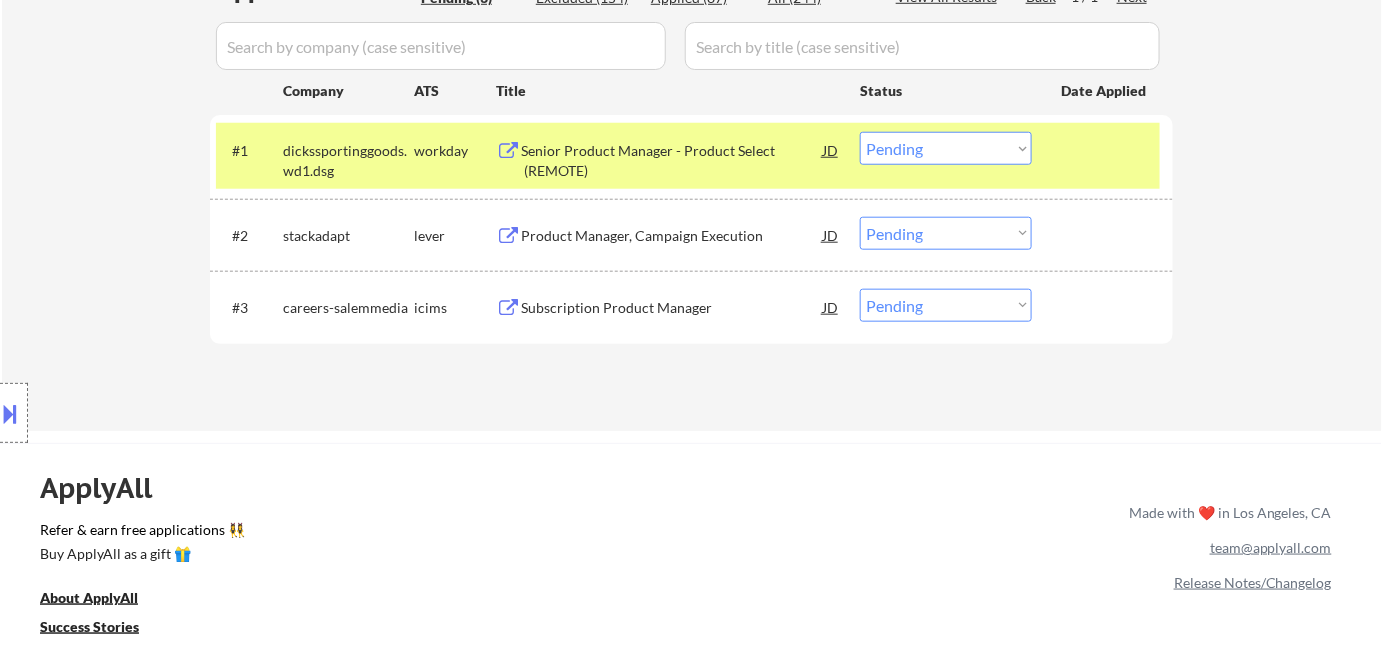 click on "Subscription Product Manager" at bounding box center (672, 308) 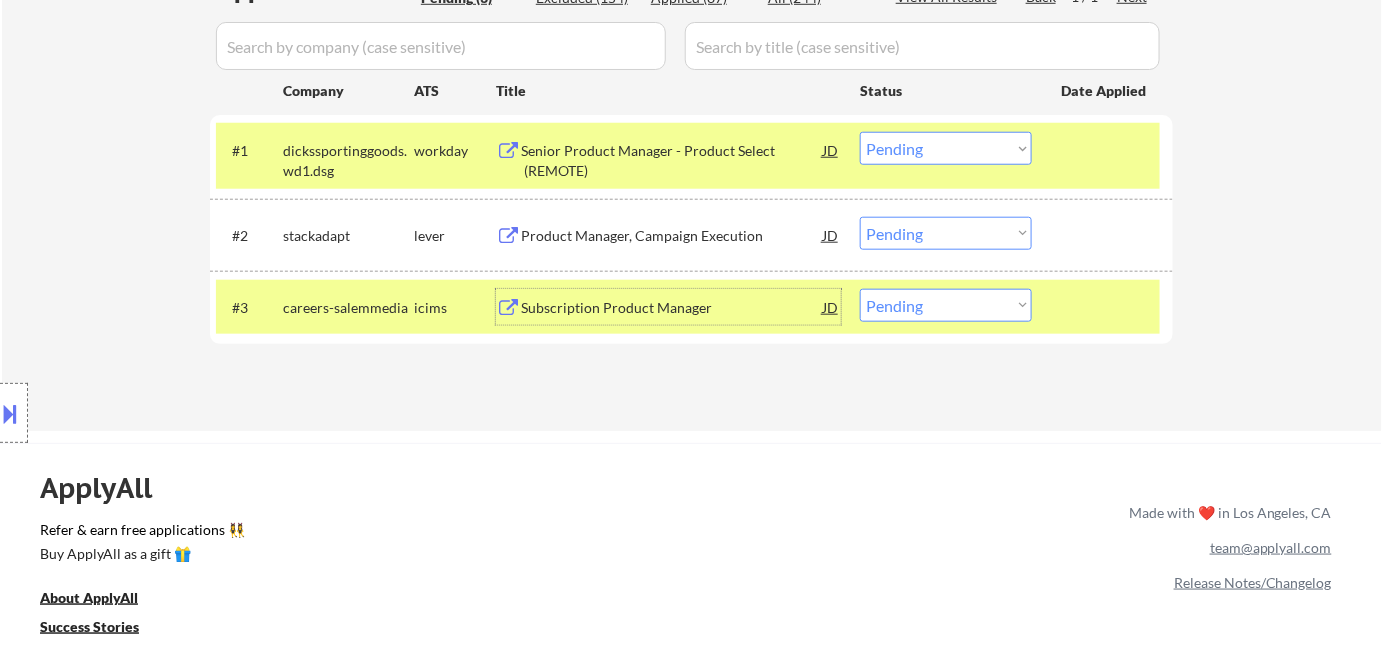 click on "Senior Product Manager - Product Select  (REMOTE)" at bounding box center [672, 160] 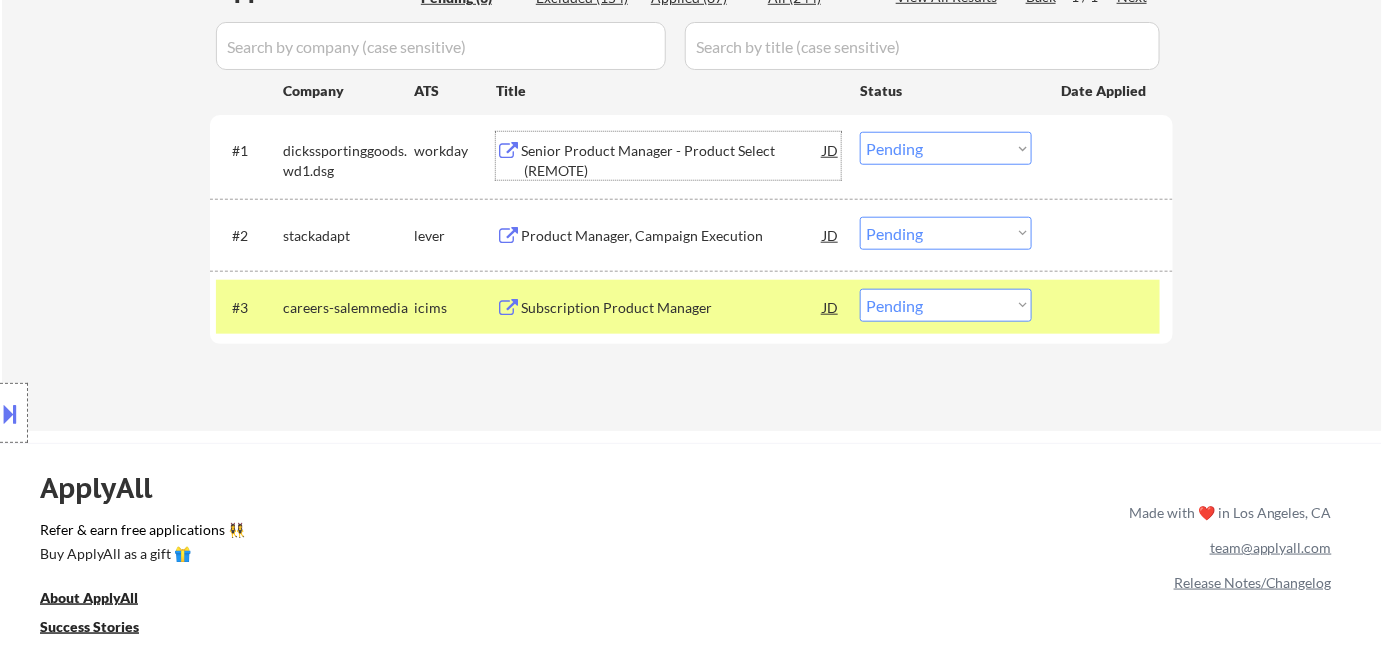 click on "Choose an option... Pending Applied Excluded (Questions) Excluded (Expired) Excluded (Location) Excluded (Bad Match) Excluded (Blocklist) Excluded (Salary) Excluded (Other)" at bounding box center (946, 148) 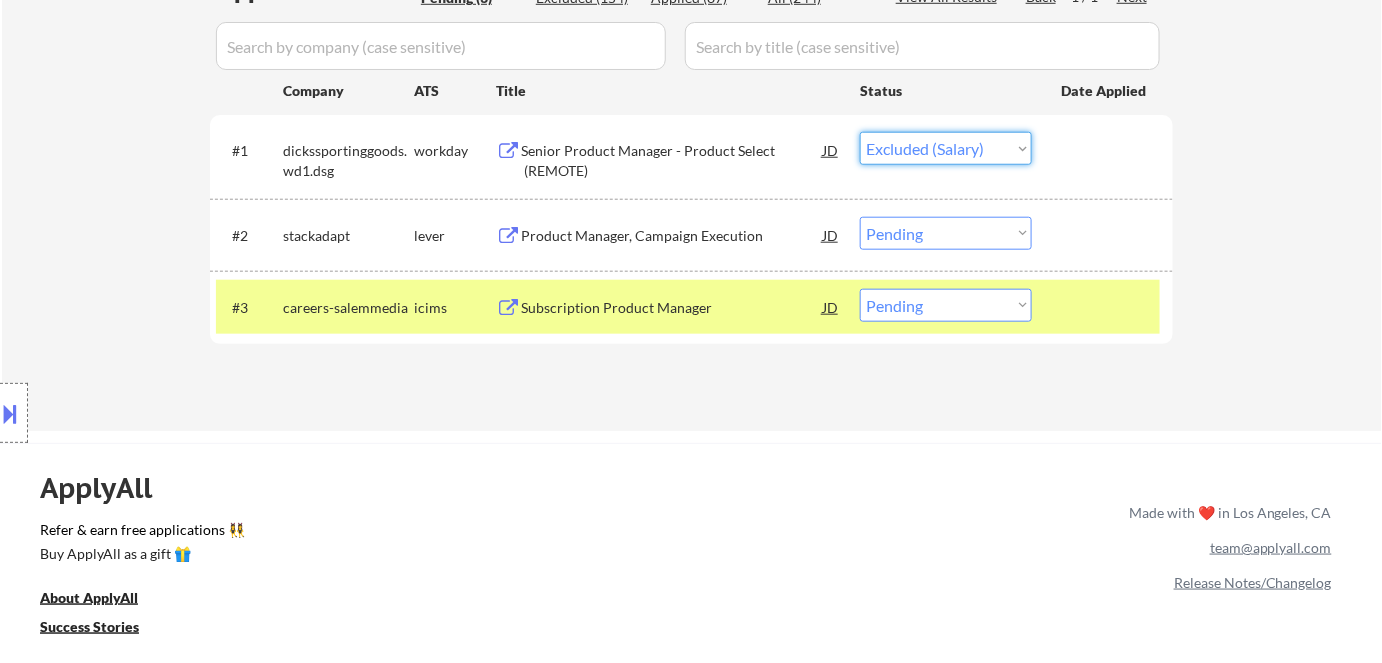 click on "Choose an option... Pending Applied Excluded (Questions) Excluded (Expired) Excluded (Location) Excluded (Bad Match) Excluded (Blocklist) Excluded (Salary) Excluded (Other)" at bounding box center [946, 148] 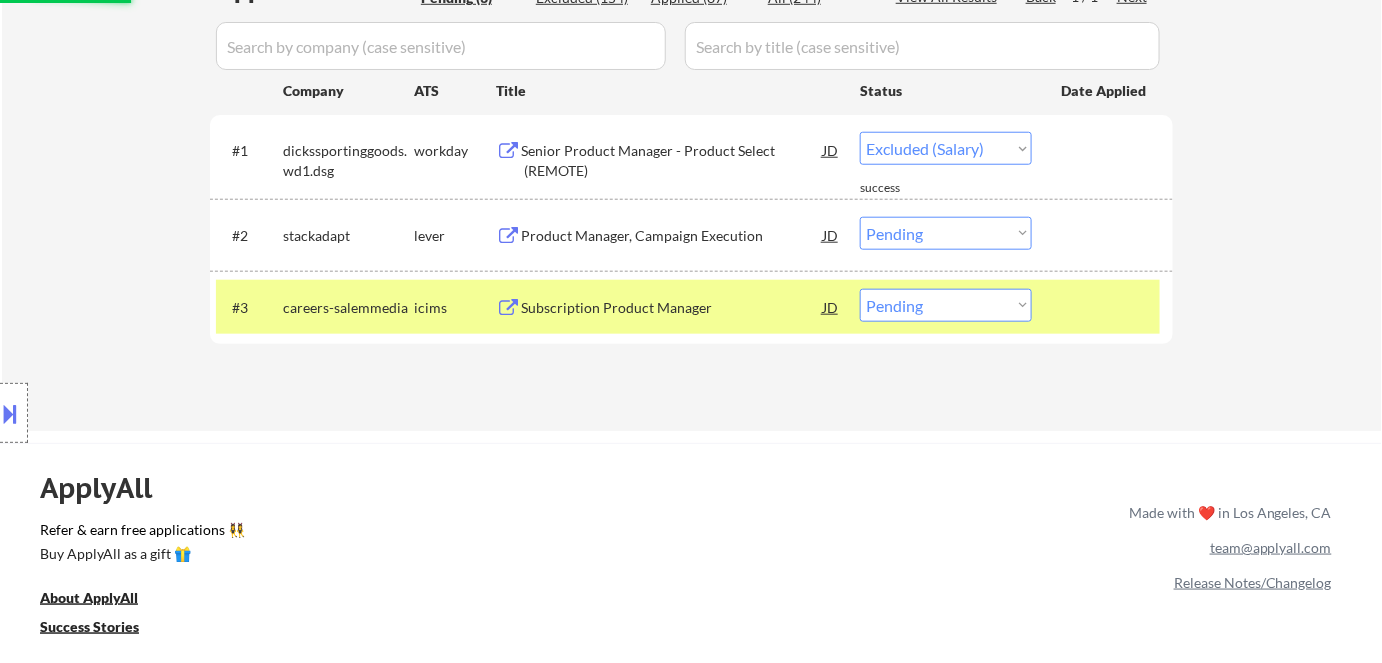 select on ""pending"" 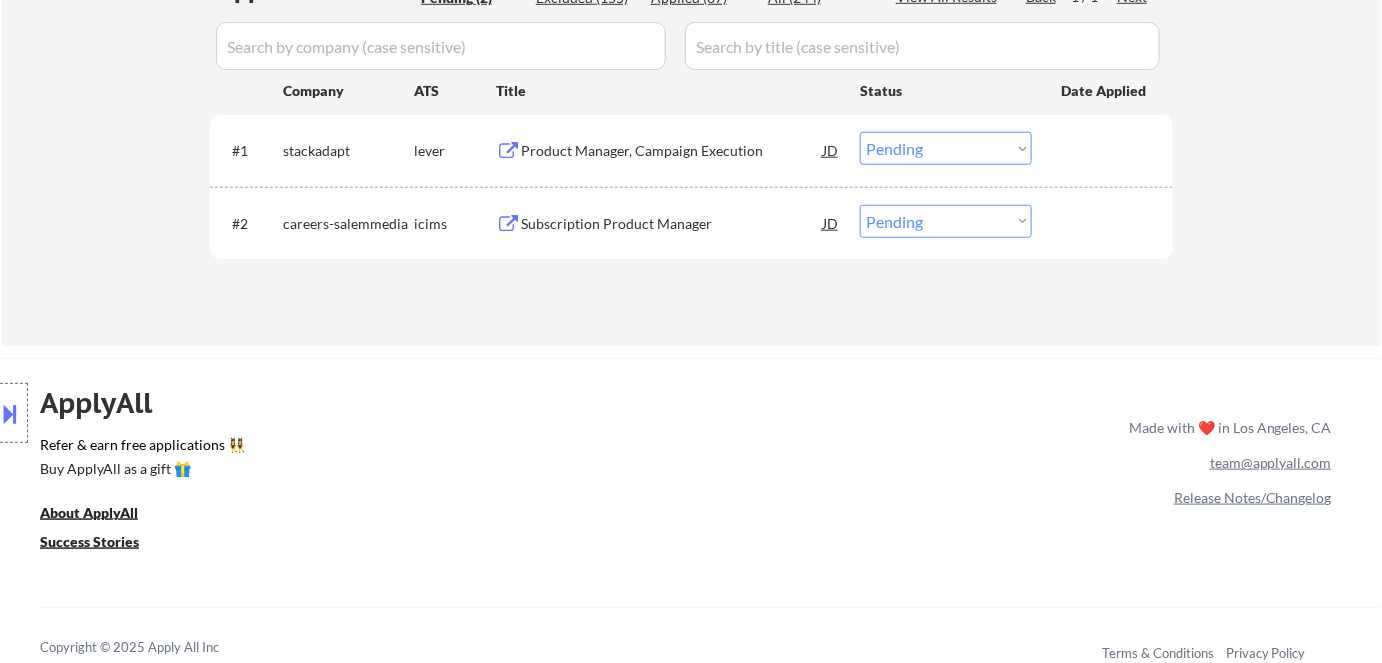 scroll, scrollTop: 454, scrollLeft: 0, axis: vertical 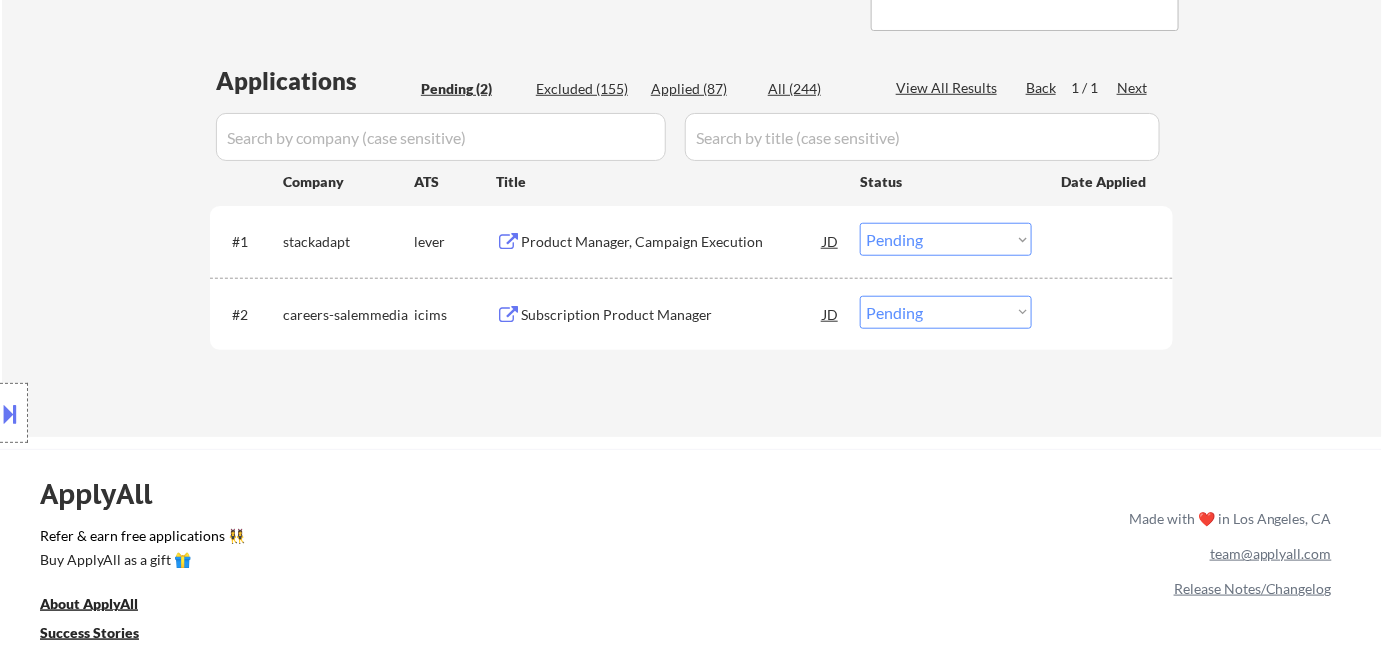 click on "Choose an option... Pending Applied Excluded (Questions) Excluded (Expired) Excluded (Location) Excluded (Bad Match) Excluded (Blocklist) Excluded (Salary) Excluded (Other)" at bounding box center (946, 312) 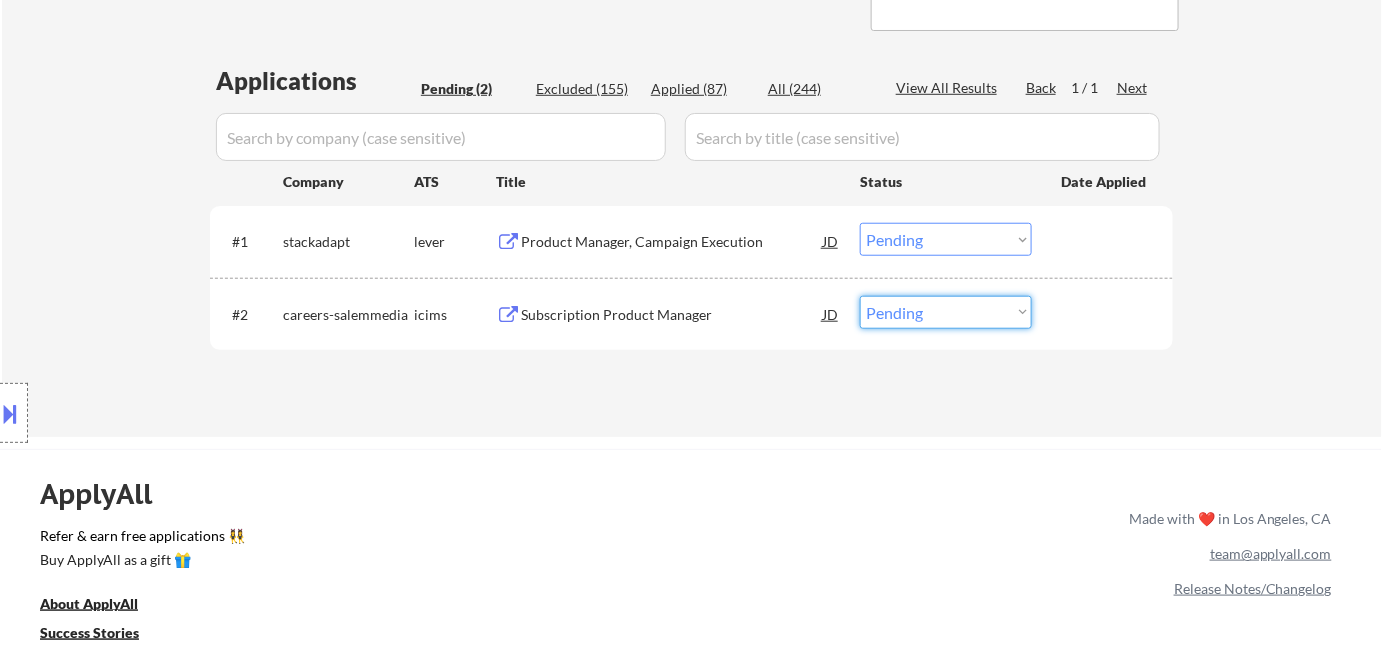 select on ""excluded__salary_"" 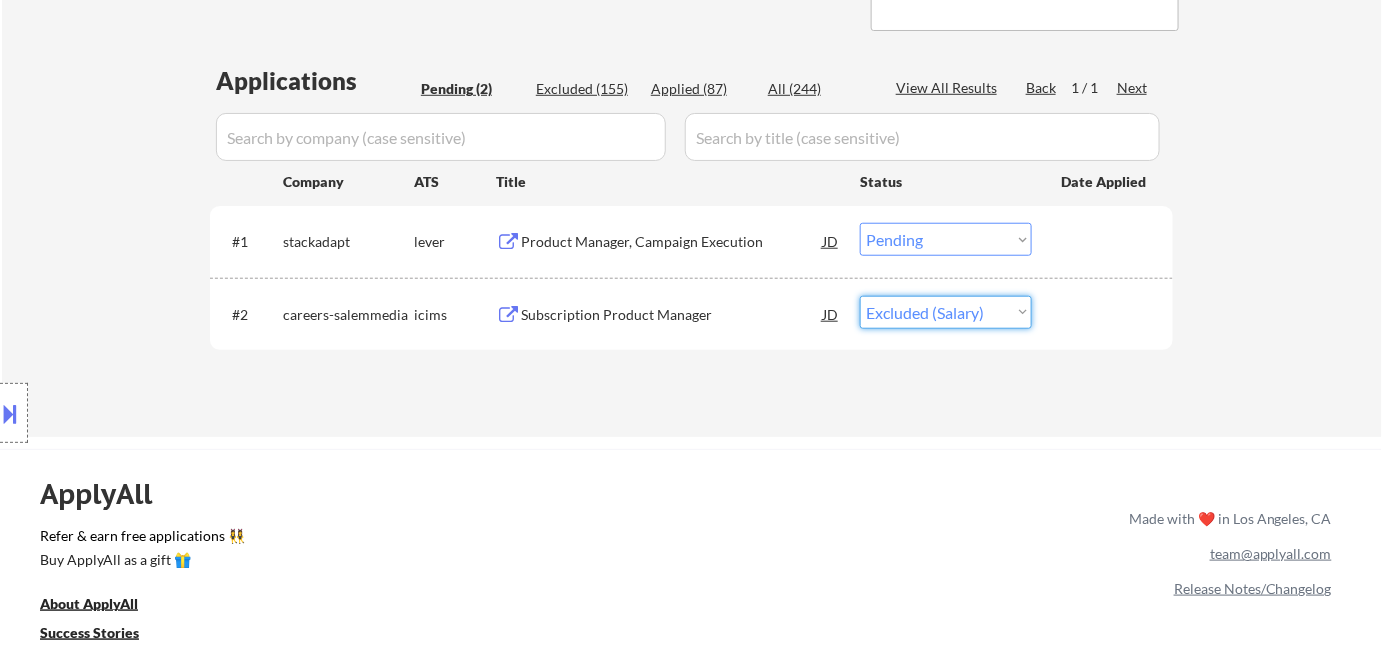 click on "Choose an option... Pending Applied Excluded (Questions) Excluded (Expired) Excluded (Location) Excluded (Bad Match) Excluded (Blocklist) Excluded (Salary) Excluded (Other)" at bounding box center (946, 312) 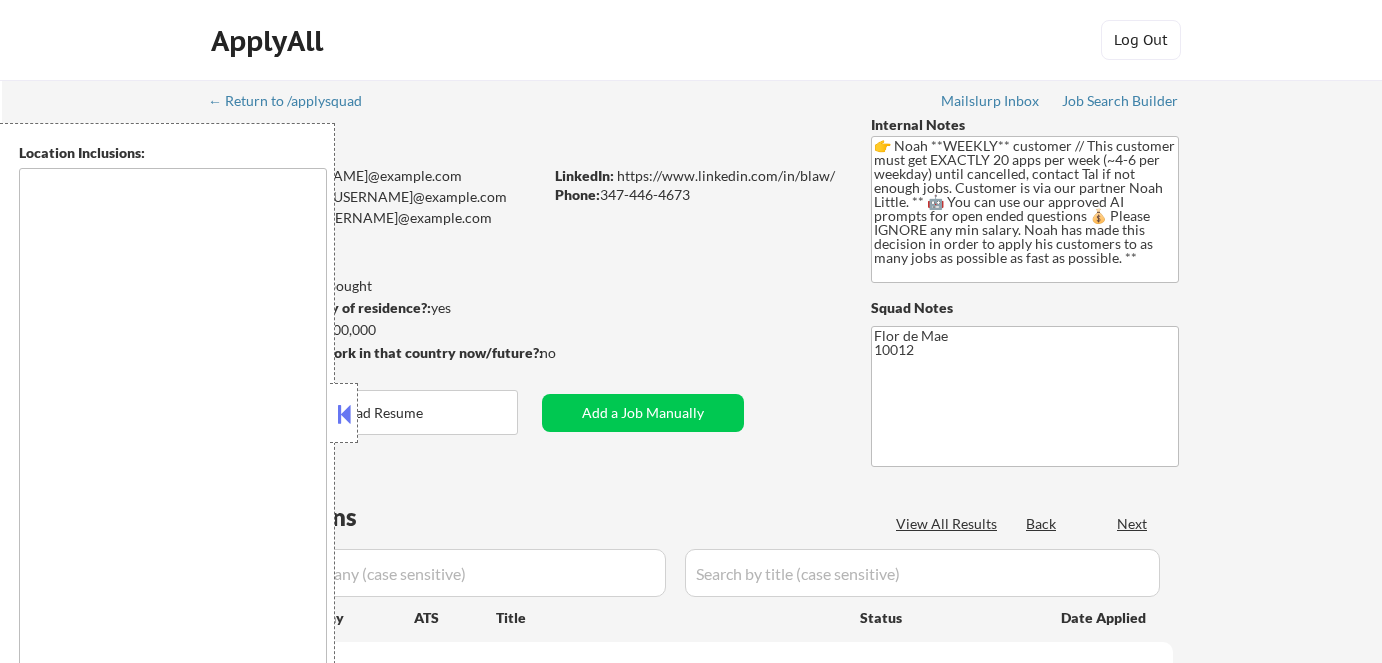 scroll, scrollTop: 0, scrollLeft: 0, axis: both 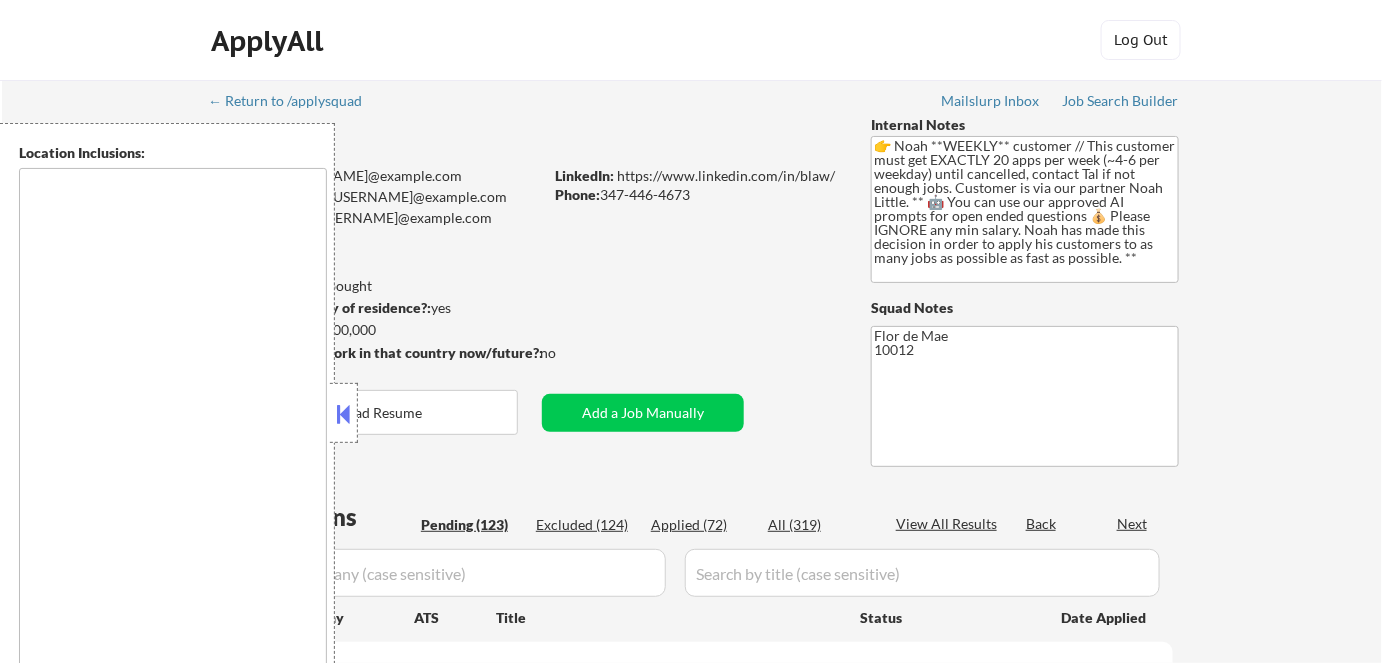 type on "remote" 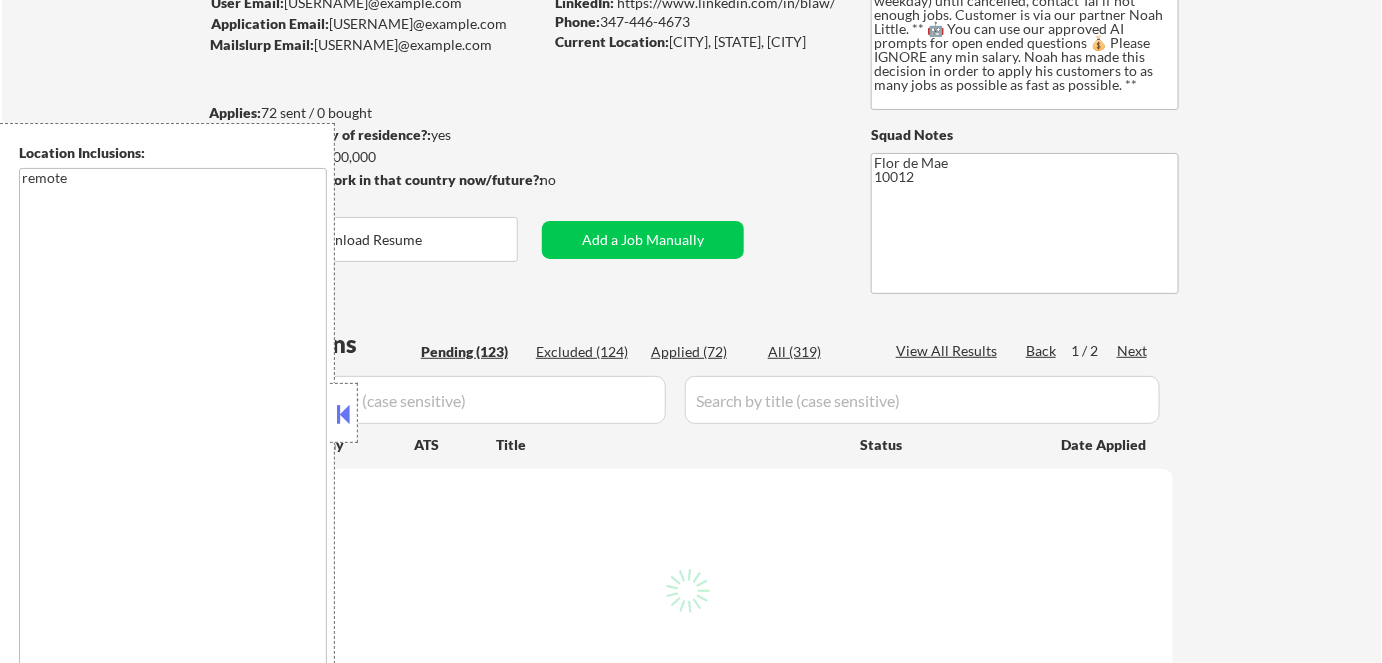 scroll, scrollTop: 272, scrollLeft: 0, axis: vertical 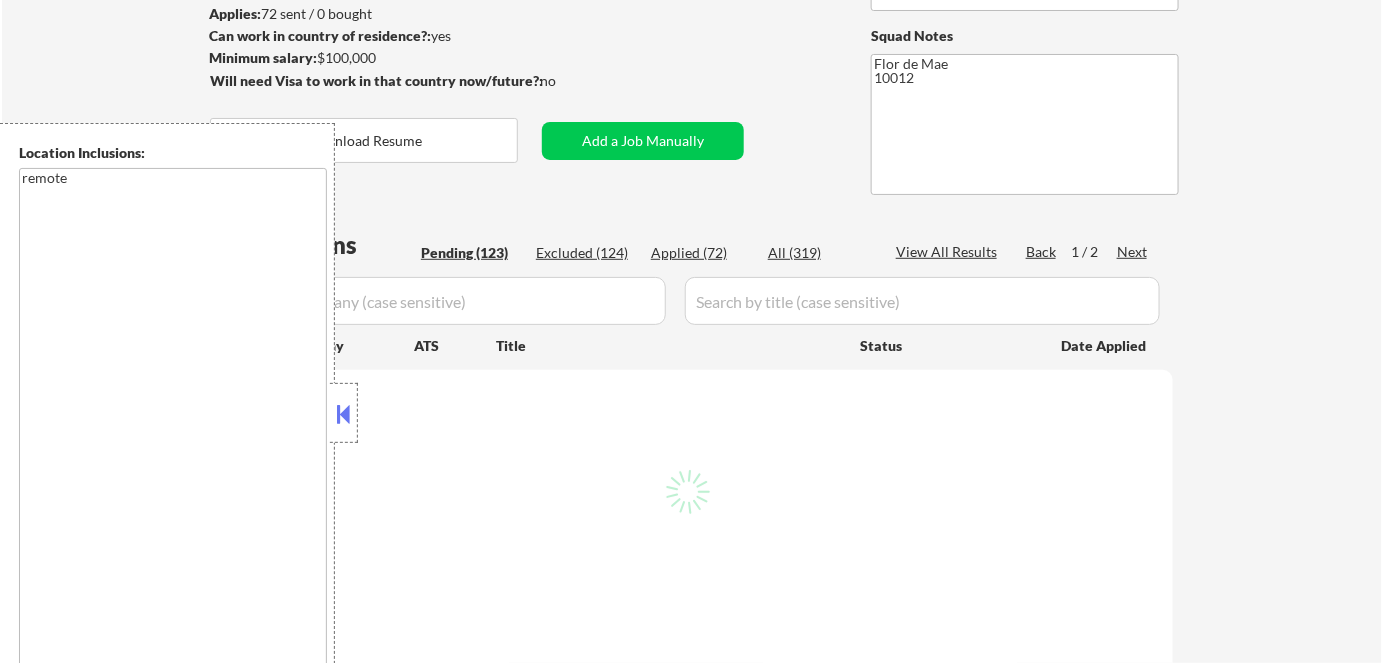 click at bounding box center [344, 413] 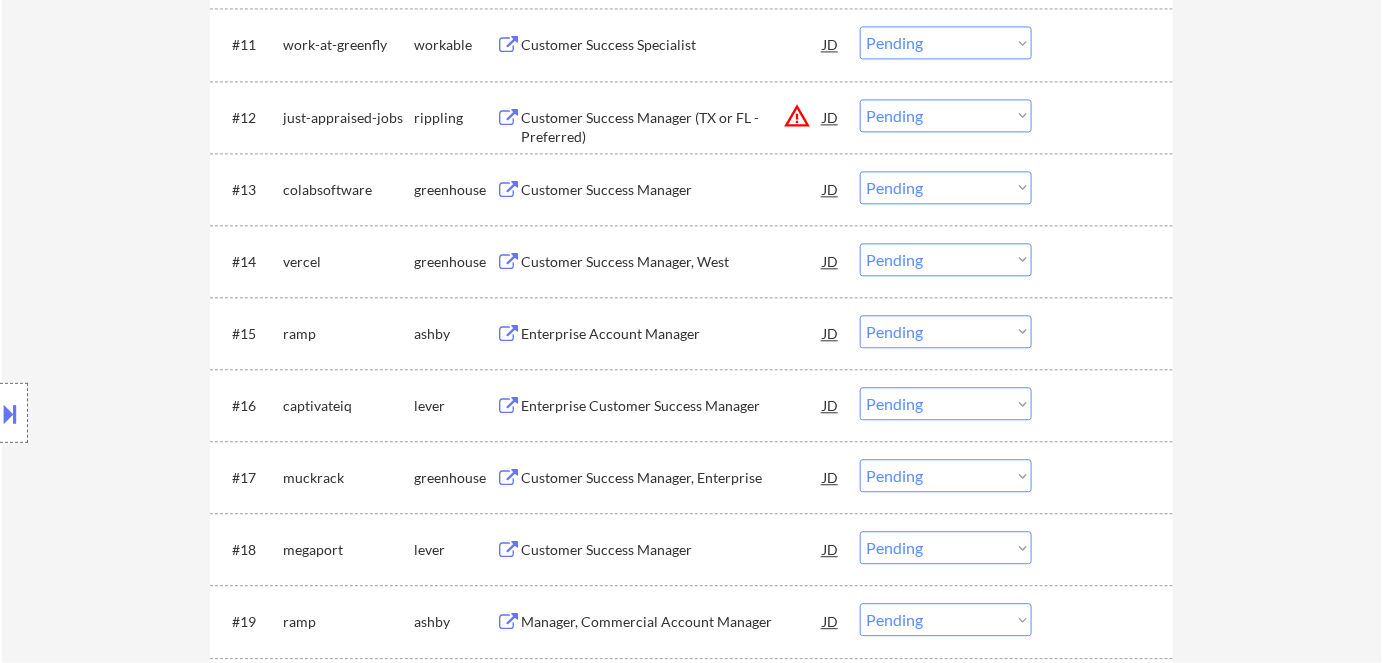 scroll, scrollTop: 1454, scrollLeft: 0, axis: vertical 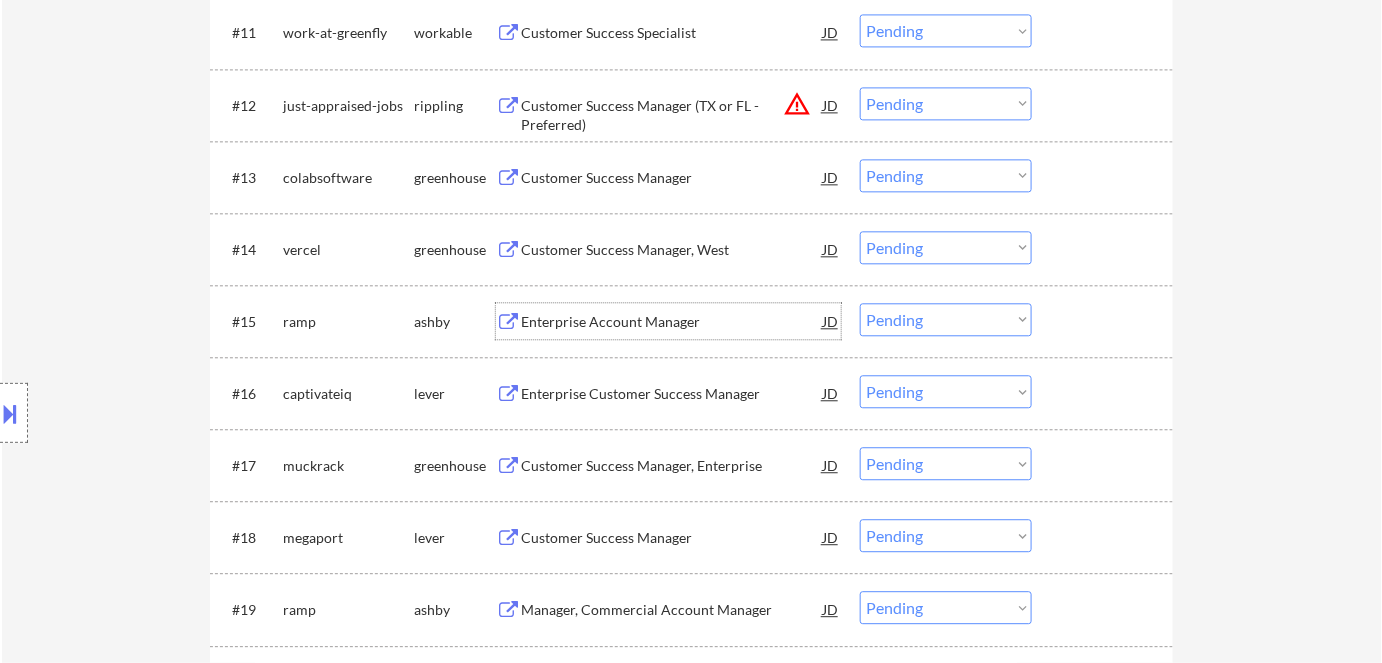 click on "Enterprise Account Manager" at bounding box center (672, 322) 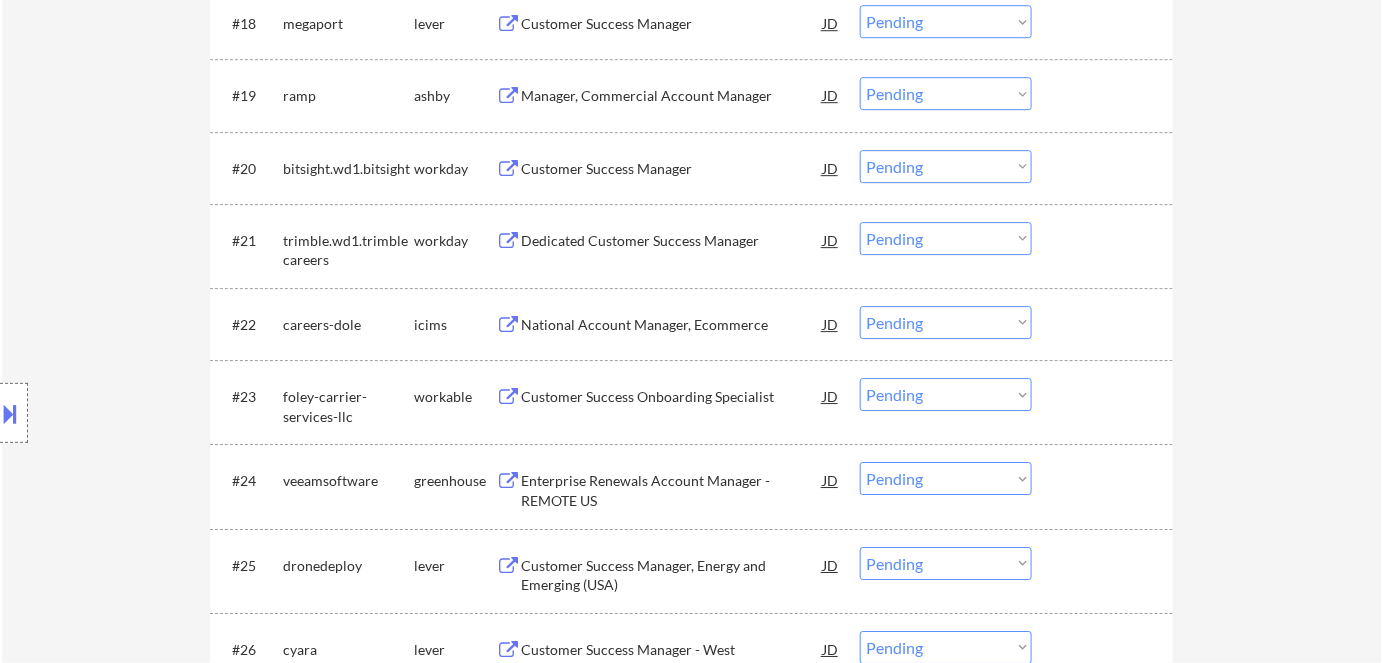 scroll, scrollTop: 2000, scrollLeft: 0, axis: vertical 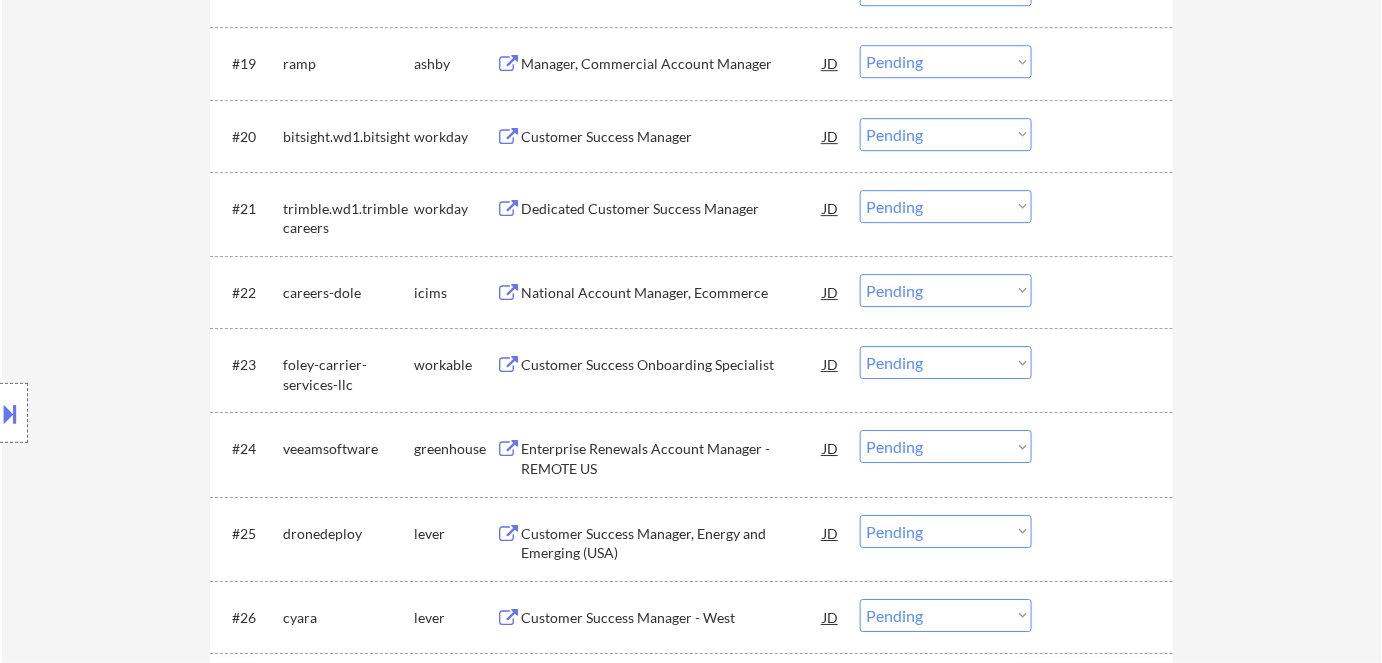 click on "Customer Success Onboarding Specialist" at bounding box center [672, 365] 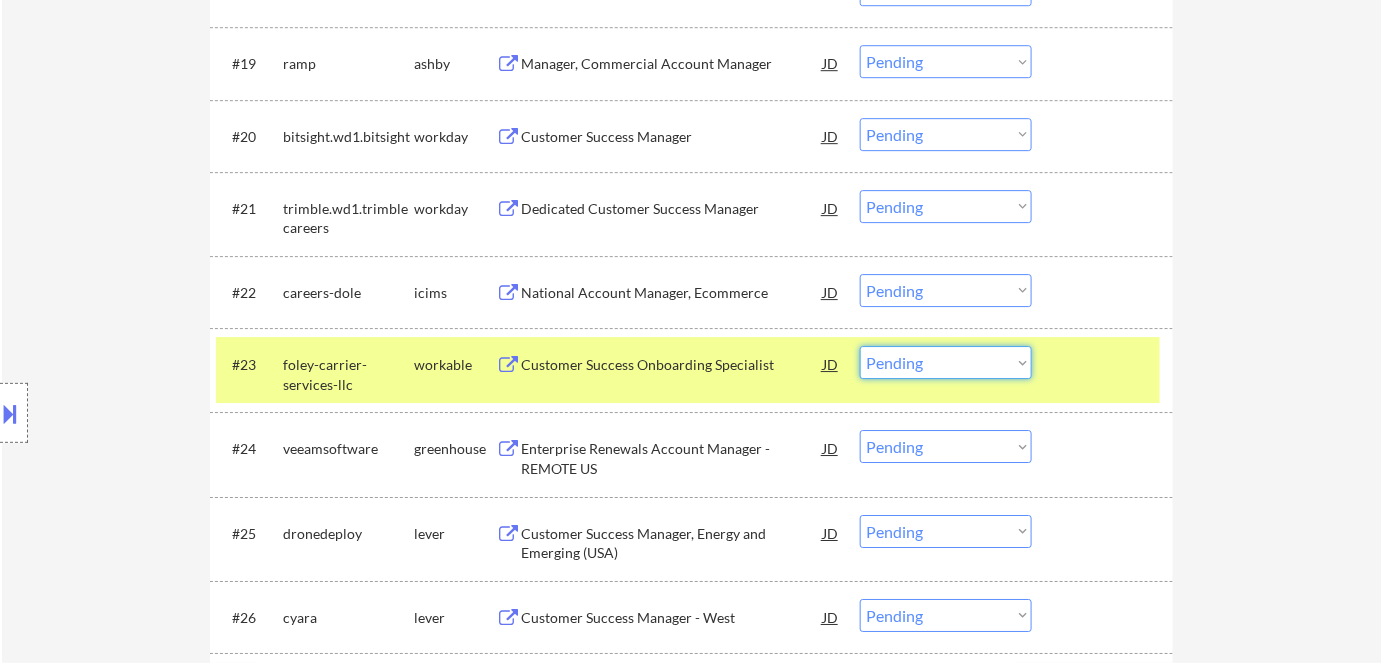 click on "Choose an option... Pending Applied Excluded (Questions) Excluded (Expired) Excluded (Location) Excluded (Bad Match) Excluded (Blocklist) Excluded (Salary) Excluded (Other)" at bounding box center [946, 362] 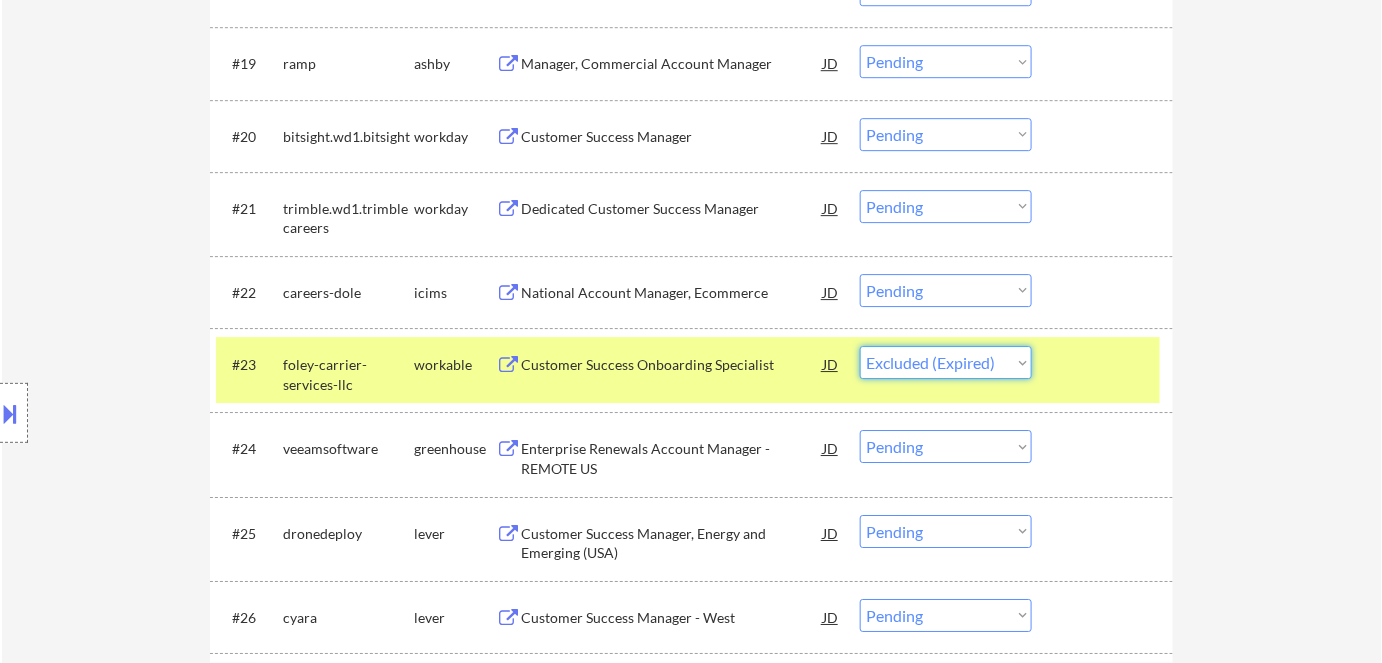 click on "Choose an option... Pending Applied Excluded (Questions) Excluded (Expired) Excluded (Location) Excluded (Bad Match) Excluded (Blocklist) Excluded (Salary) Excluded (Other)" at bounding box center (946, 362) 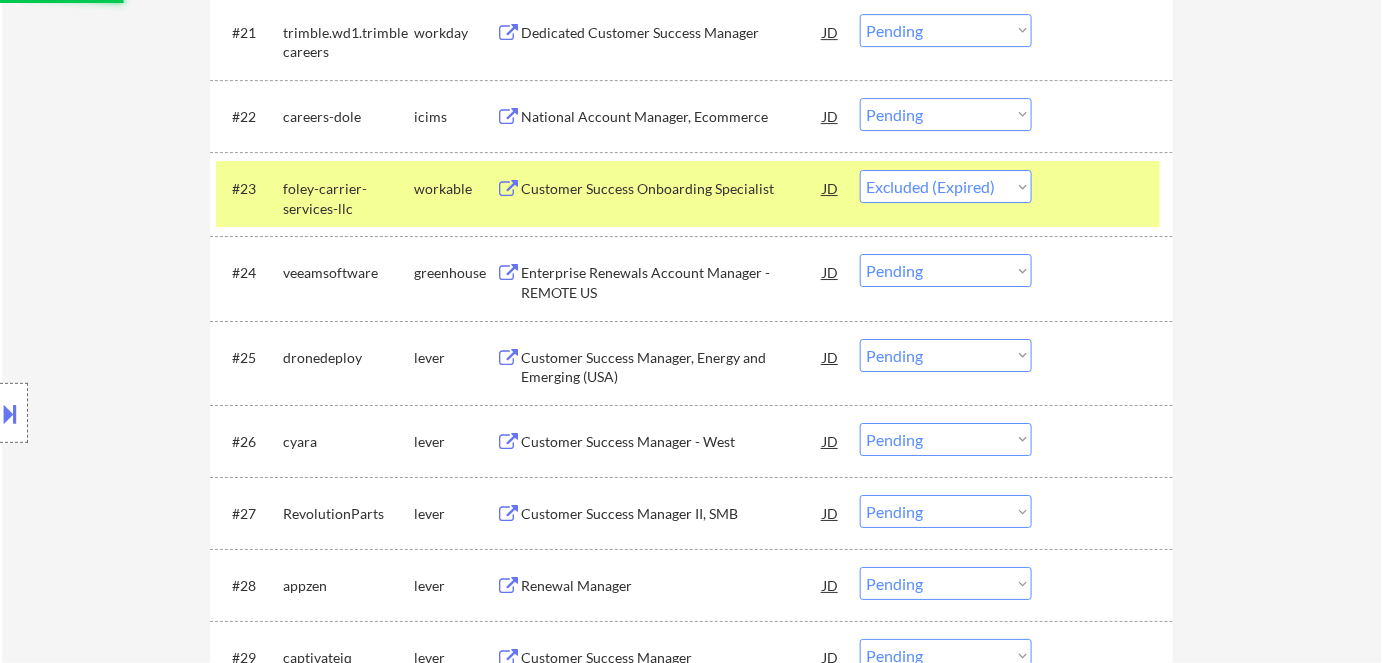 scroll, scrollTop: 2181, scrollLeft: 0, axis: vertical 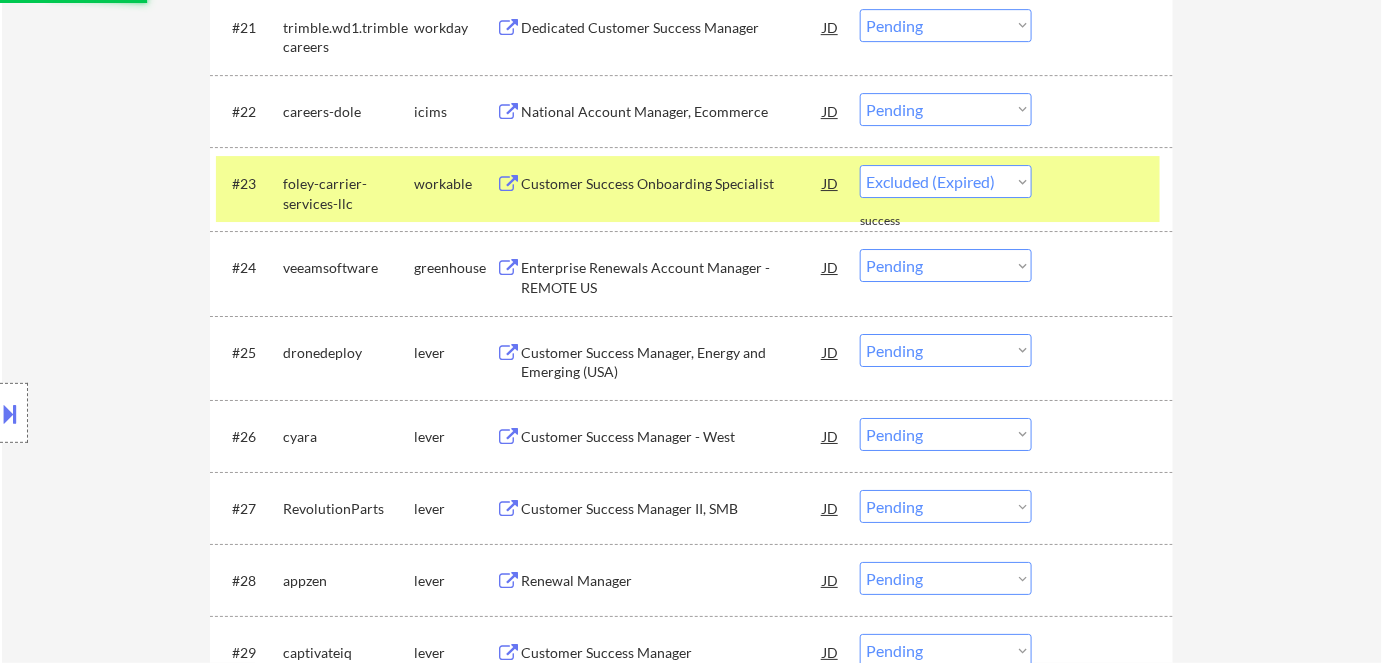 select on ""pending"" 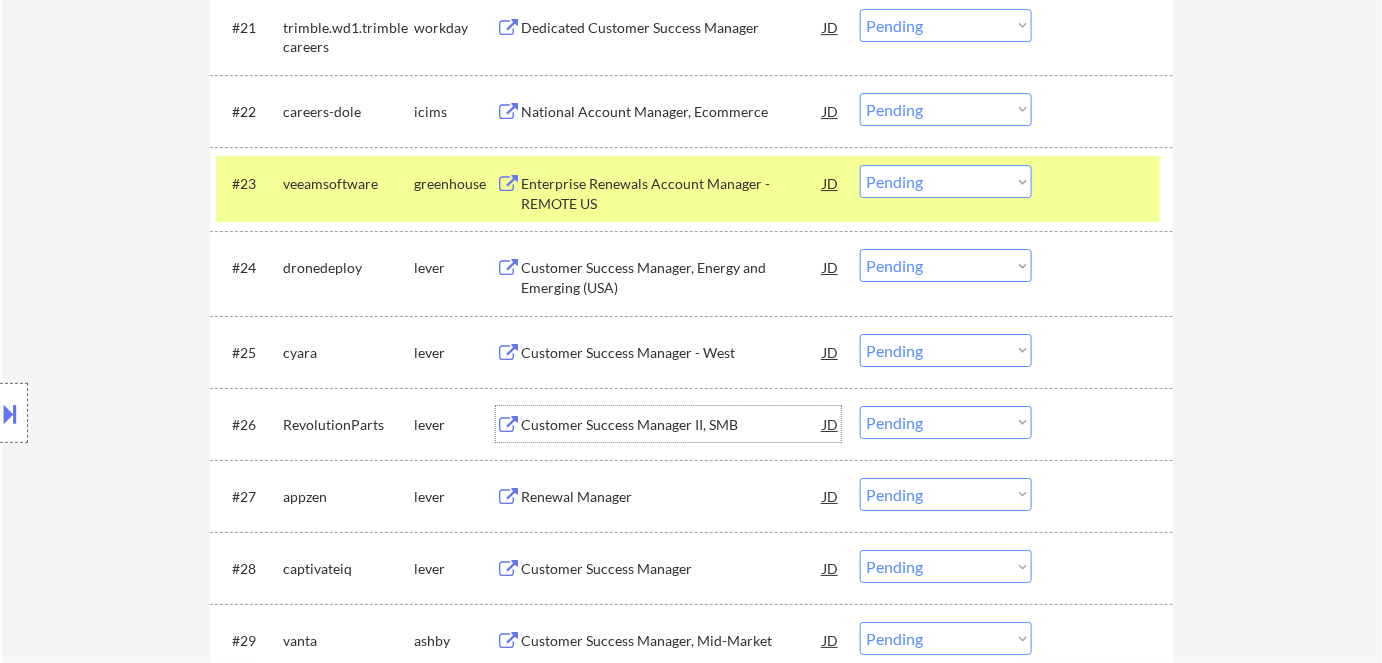 click on "Customer Success Manager II, SMB" at bounding box center (672, 425) 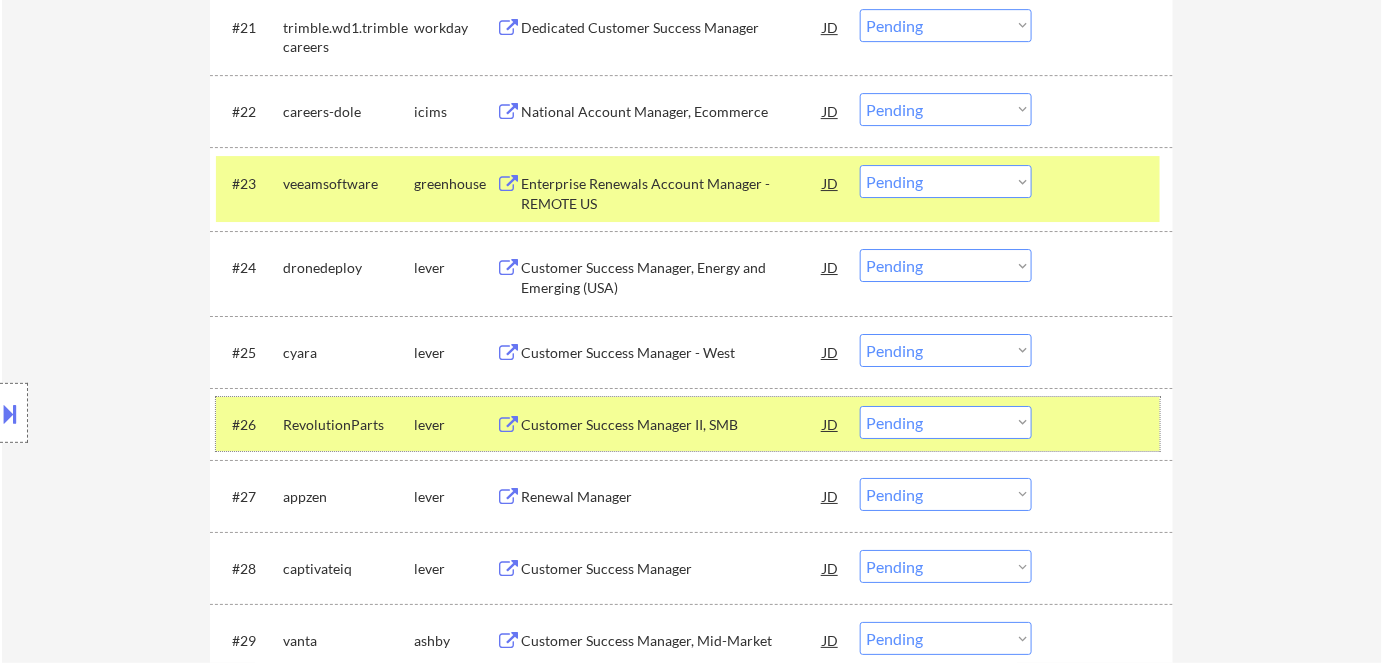 click on "#26 RevolutionParts lever Customer Success Manager II, SMB JD Choose an option... Pending Applied Excluded (Questions) Excluded (Expired) Excluded (Location) Excluded (Bad Match) Excluded (Blocklist) Excluded (Salary) Excluded (Other)" at bounding box center [688, 424] 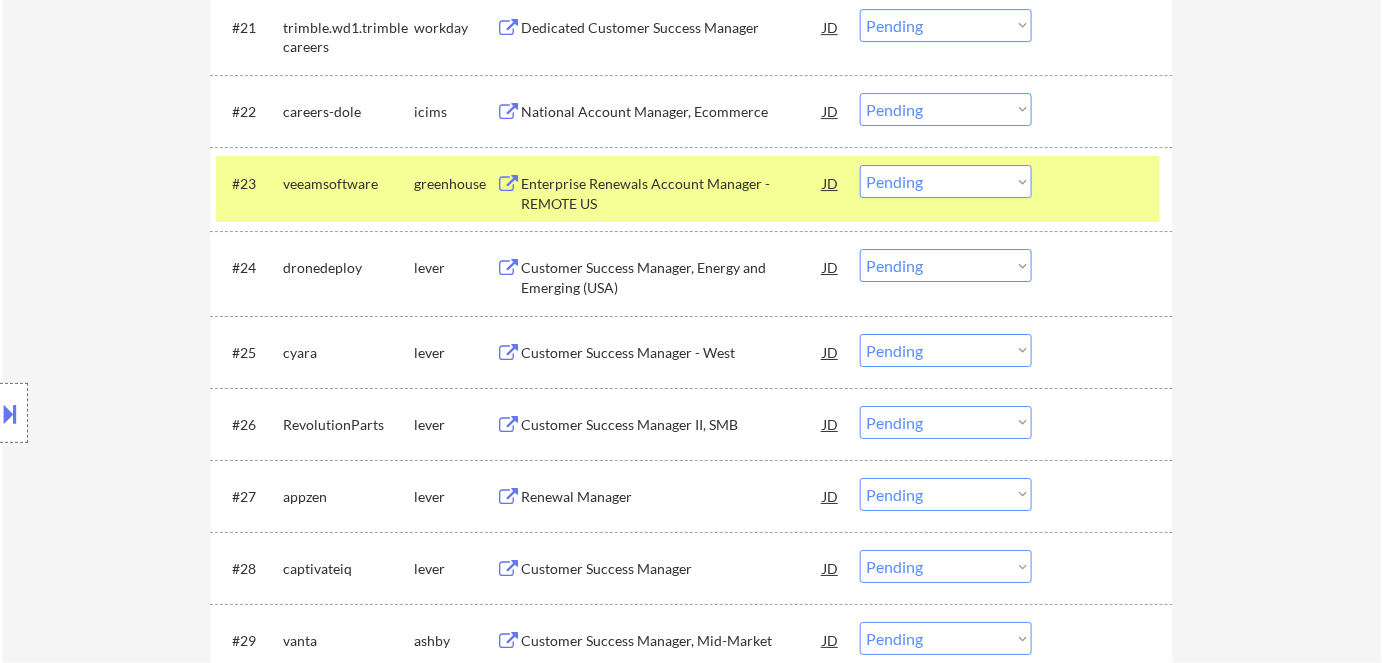 click on "Choose an option... Pending Applied Excluded (Questions) Excluded (Expired) Excluded (Location) Excluded (Bad Match) Excluded (Blocklist) Excluded (Salary) Excluded (Other)" at bounding box center [946, 422] 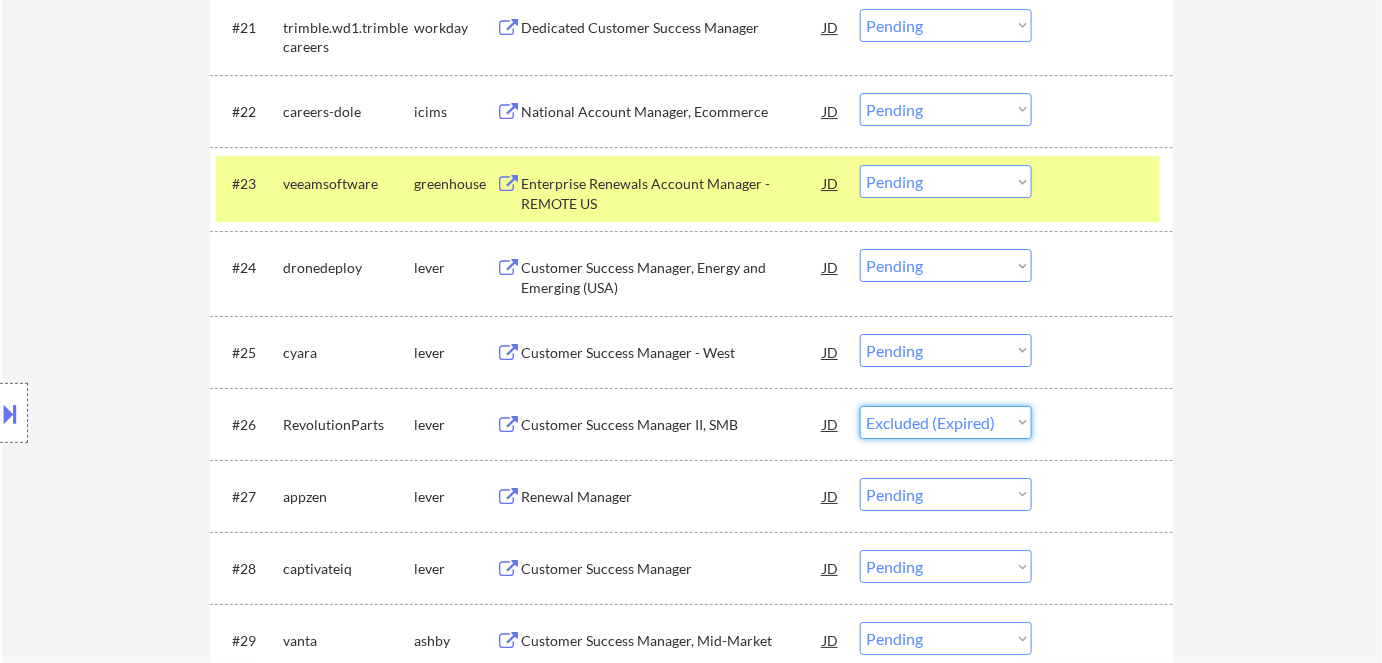 click on "Choose an option... Pending Applied Excluded (Questions) Excluded (Expired) Excluded (Location) Excluded (Bad Match) Excluded (Blocklist) Excluded (Salary) Excluded (Other)" at bounding box center (946, 422) 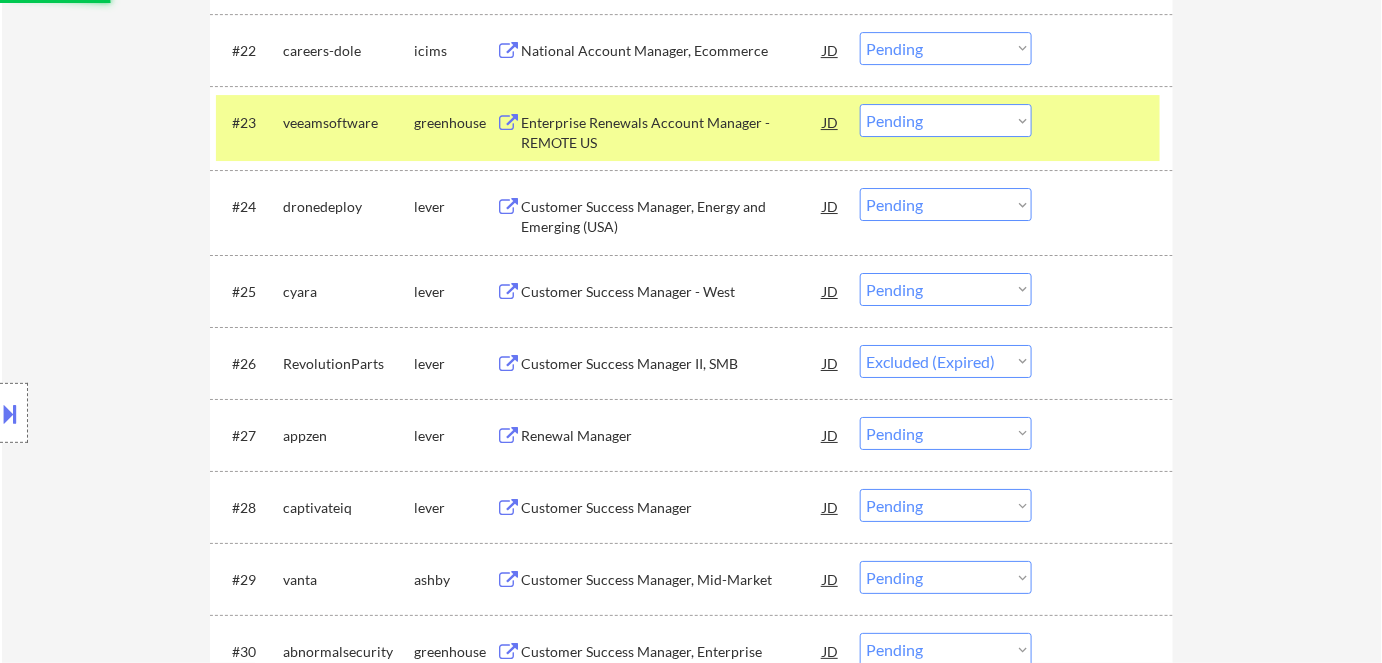 scroll, scrollTop: 2363, scrollLeft: 0, axis: vertical 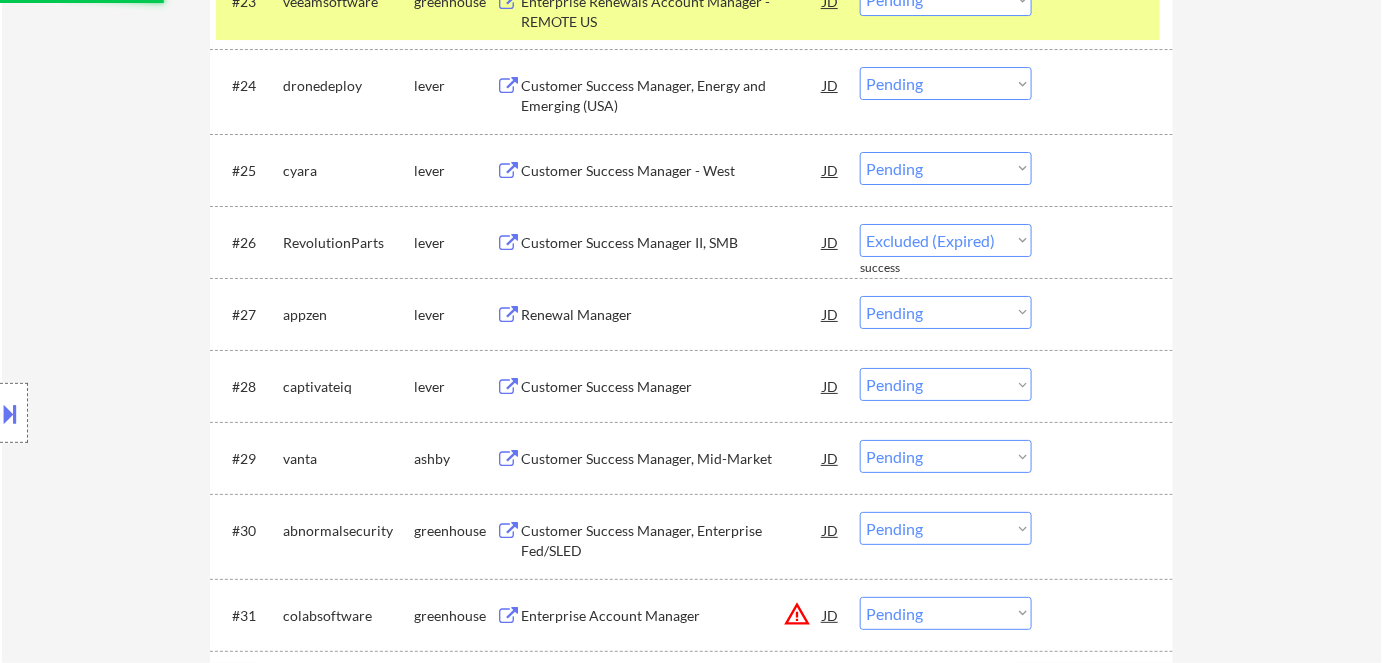 select on ""pending"" 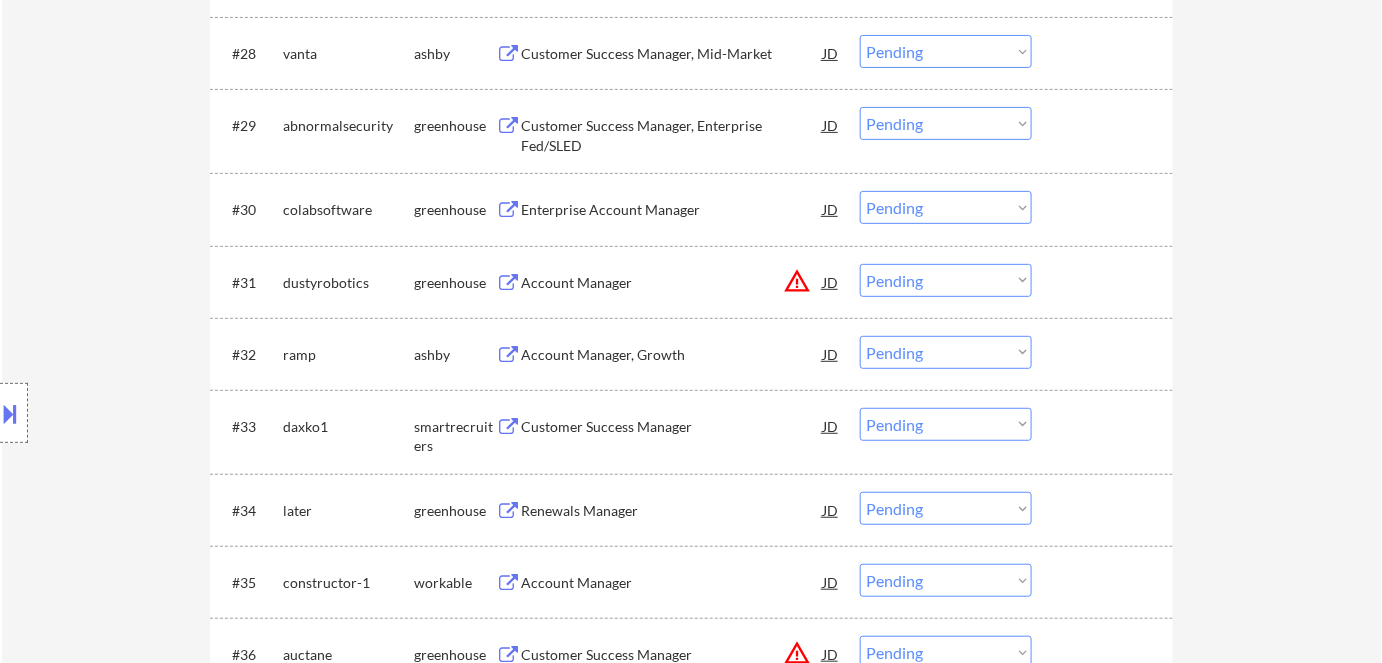 scroll, scrollTop: 2727, scrollLeft: 0, axis: vertical 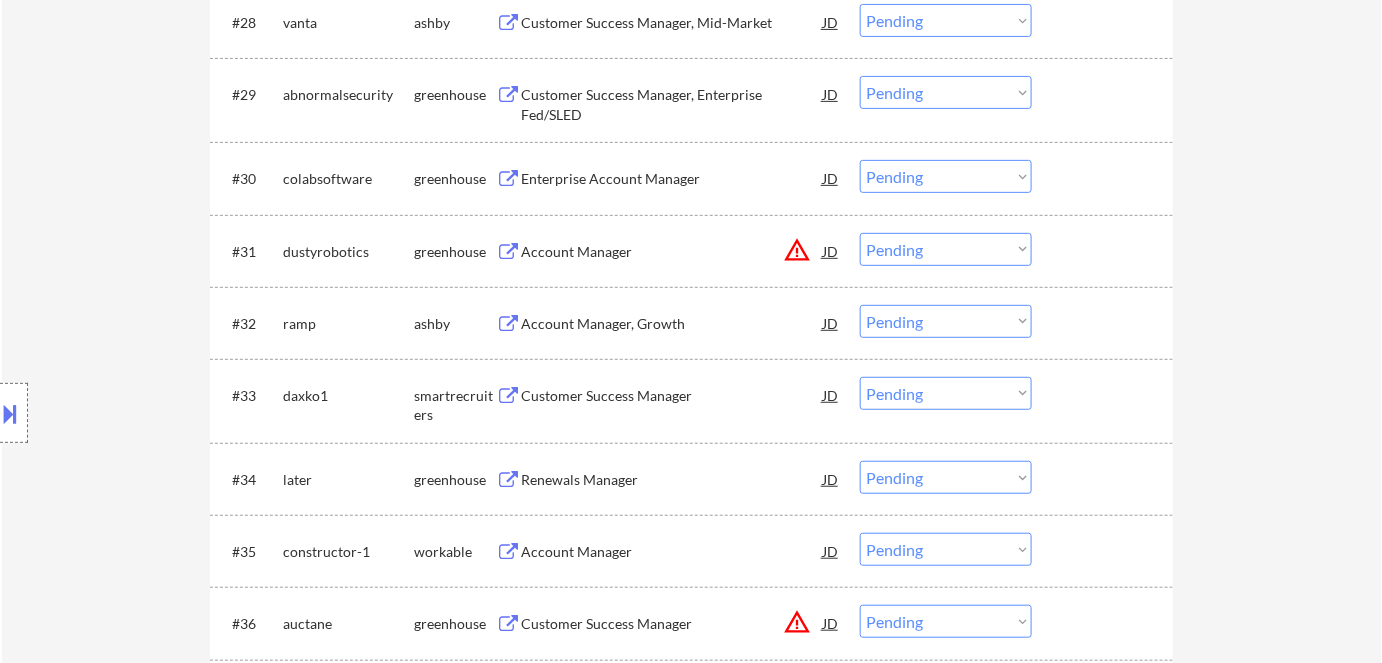 click on "Customer Success Manager" at bounding box center (672, 396) 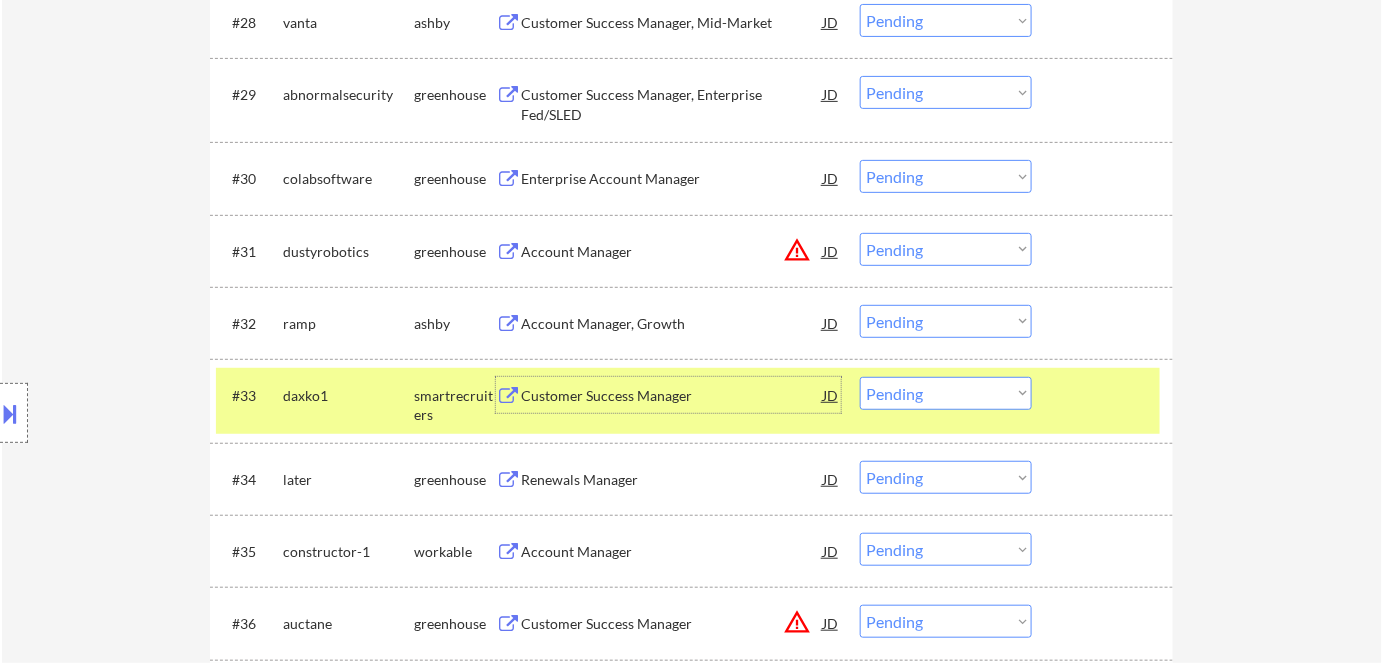 click on "Customer Success Manager" at bounding box center [672, 395] 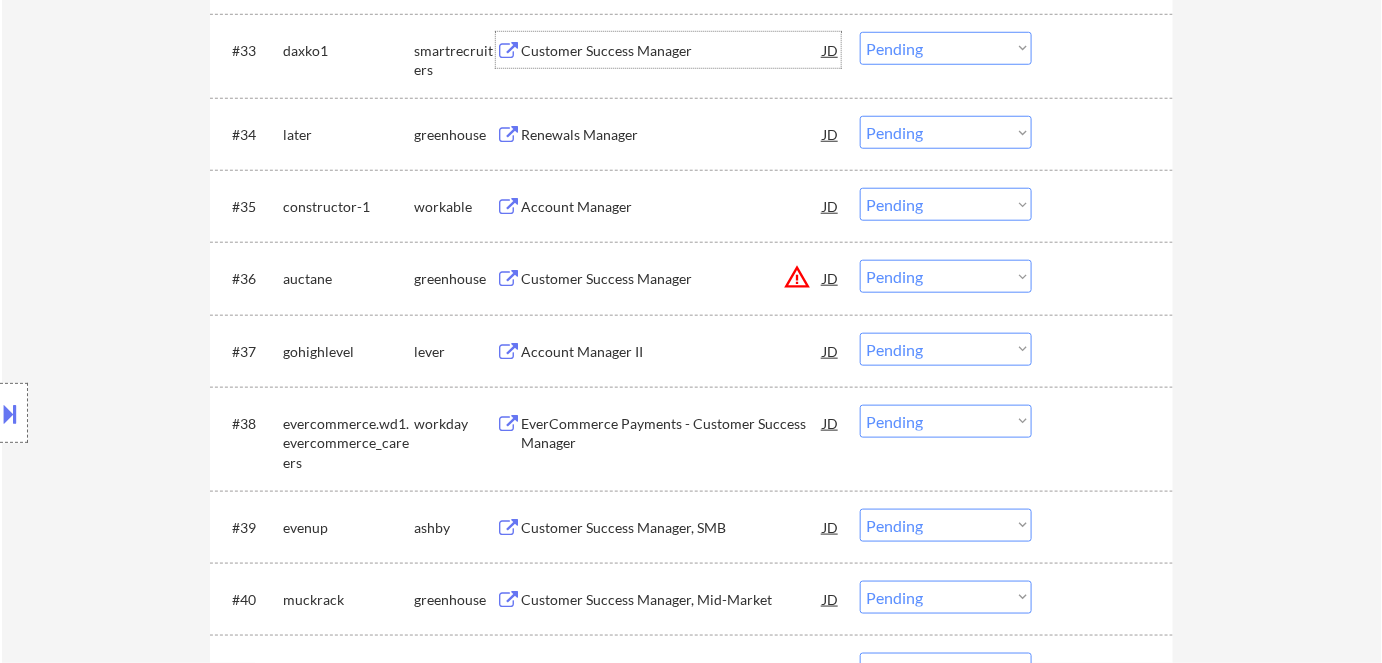 scroll, scrollTop: 3090, scrollLeft: 0, axis: vertical 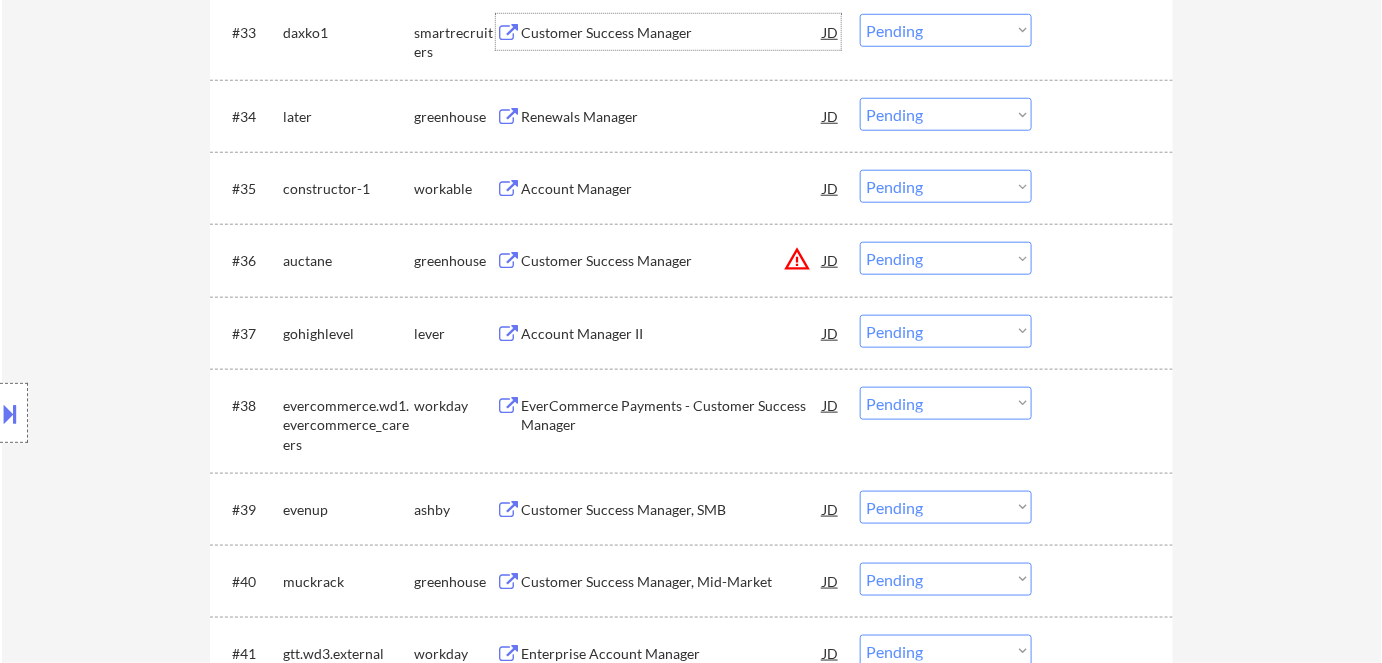 click on "Account Manager II" at bounding box center [672, 334] 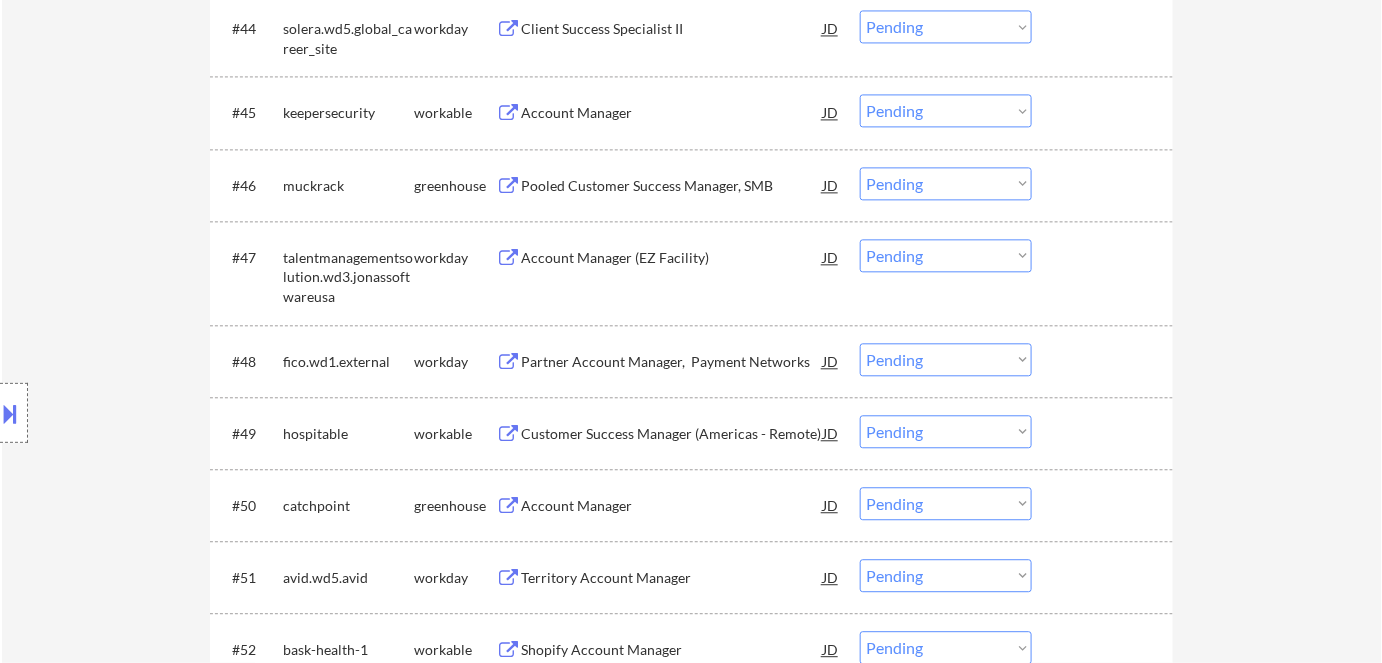 scroll, scrollTop: 4000, scrollLeft: 0, axis: vertical 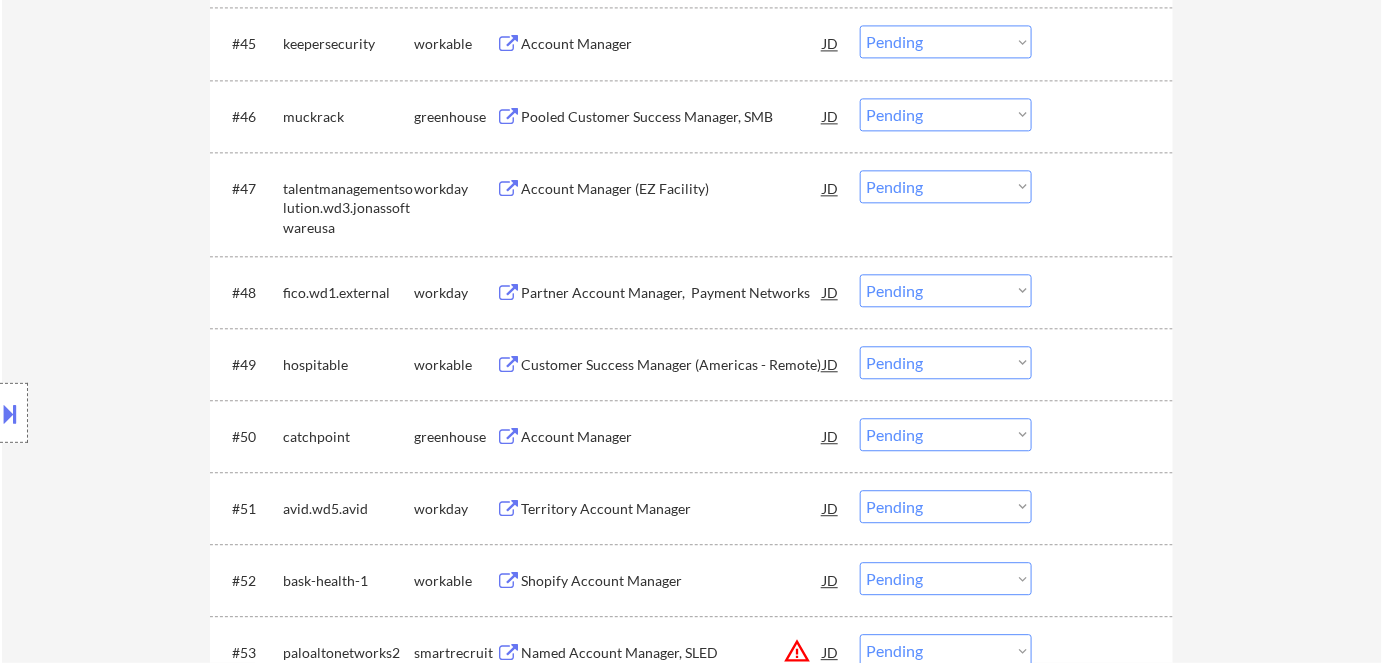 click on "Customer Success Manager (Americas - Remote)" at bounding box center [672, 365] 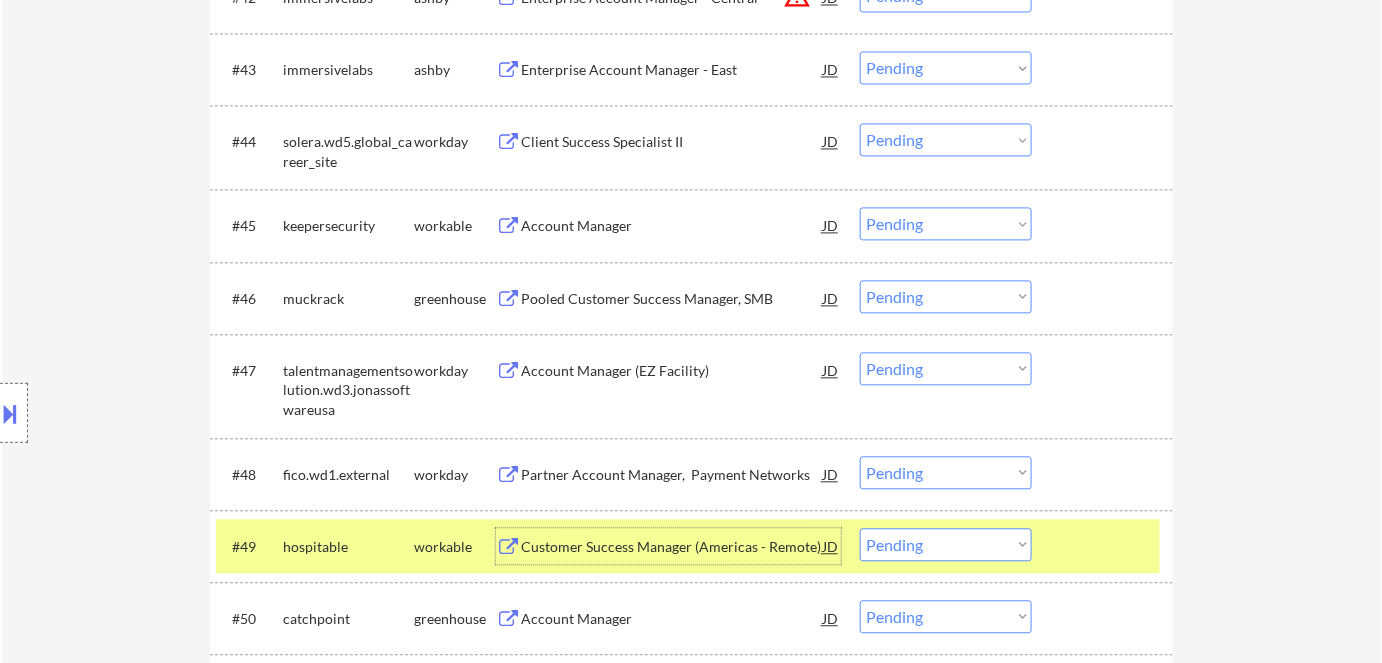 scroll, scrollTop: 3818, scrollLeft: 0, axis: vertical 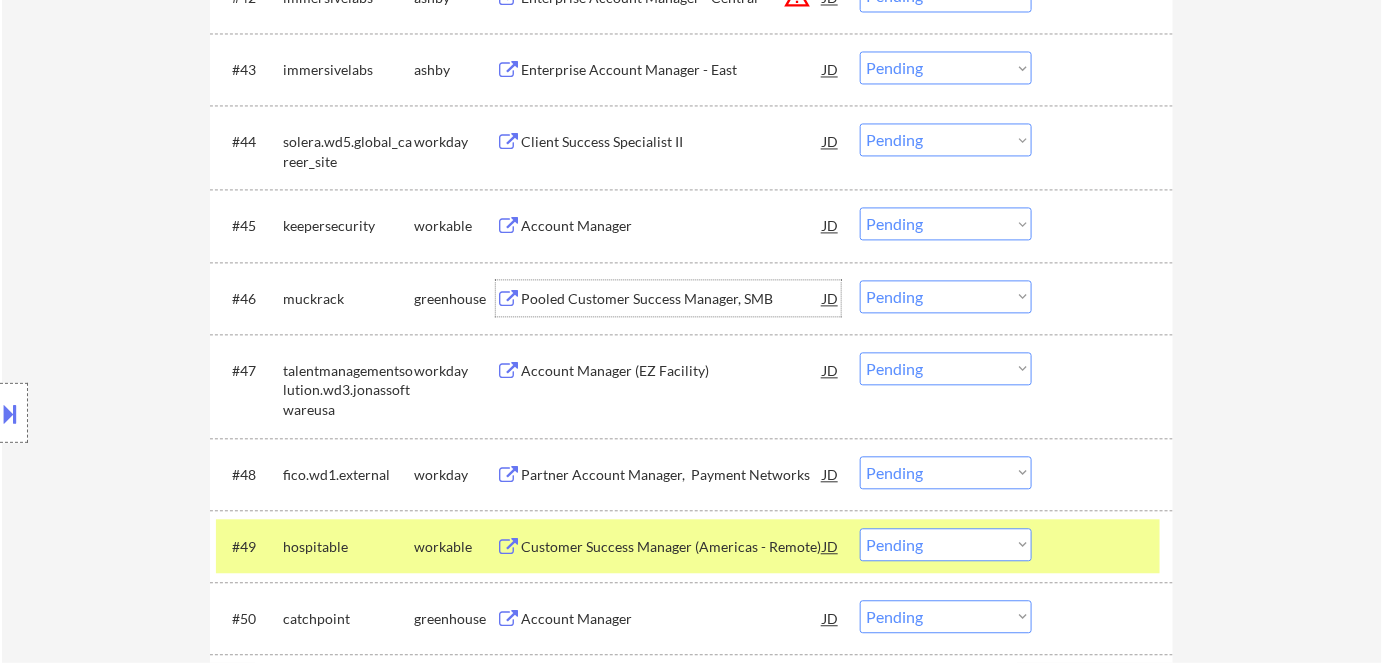 click on "Pooled Customer Success Manager, SMB" at bounding box center [672, 299] 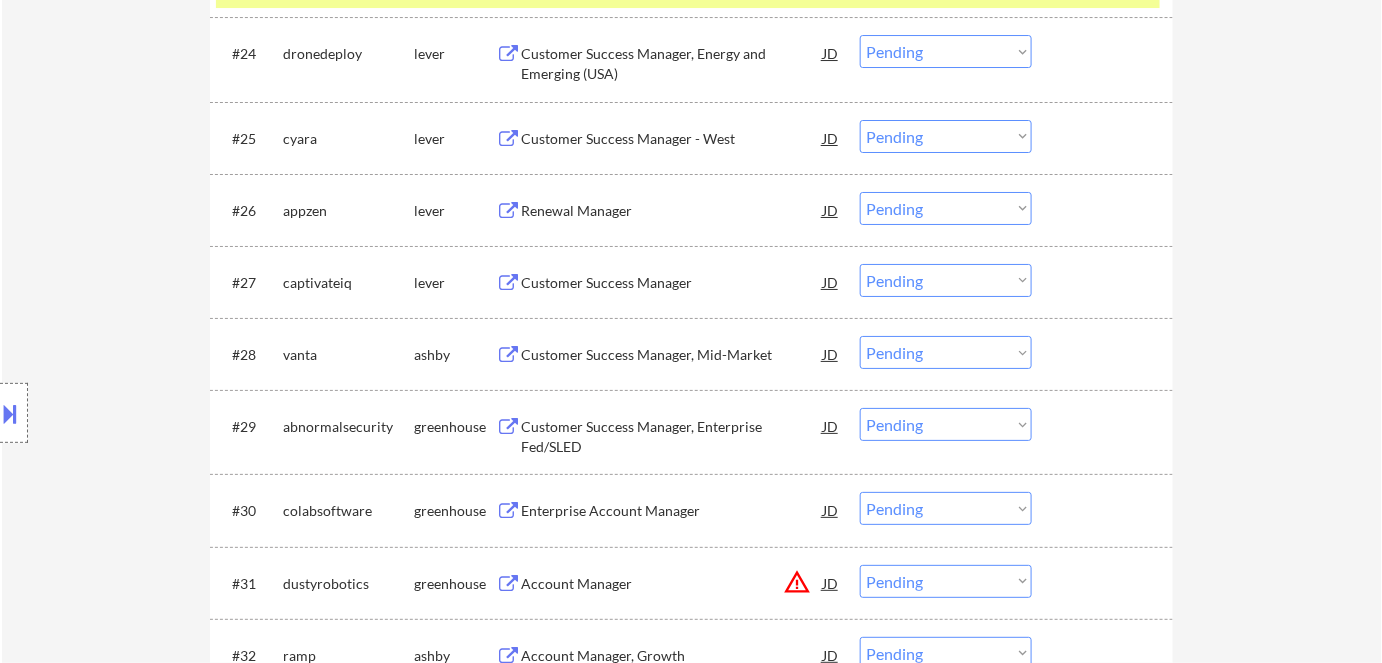 scroll, scrollTop: 2363, scrollLeft: 0, axis: vertical 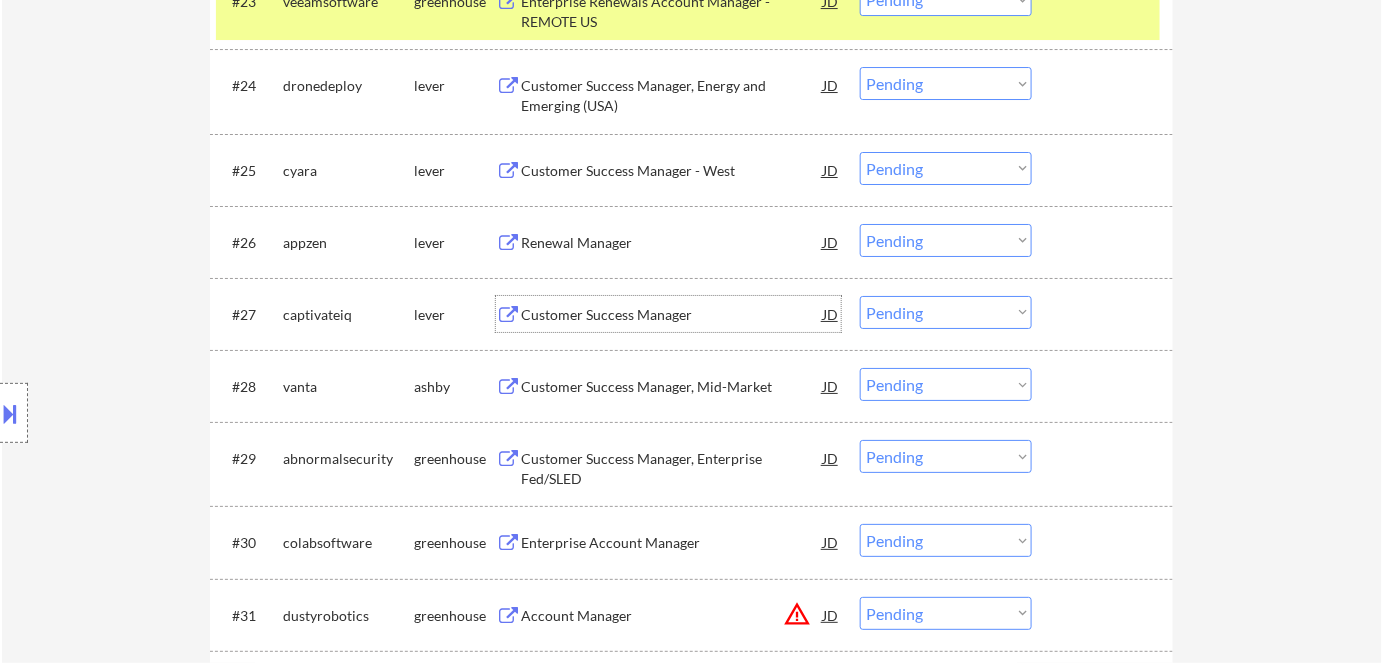 click on "Customer Success Manager" at bounding box center [672, 315] 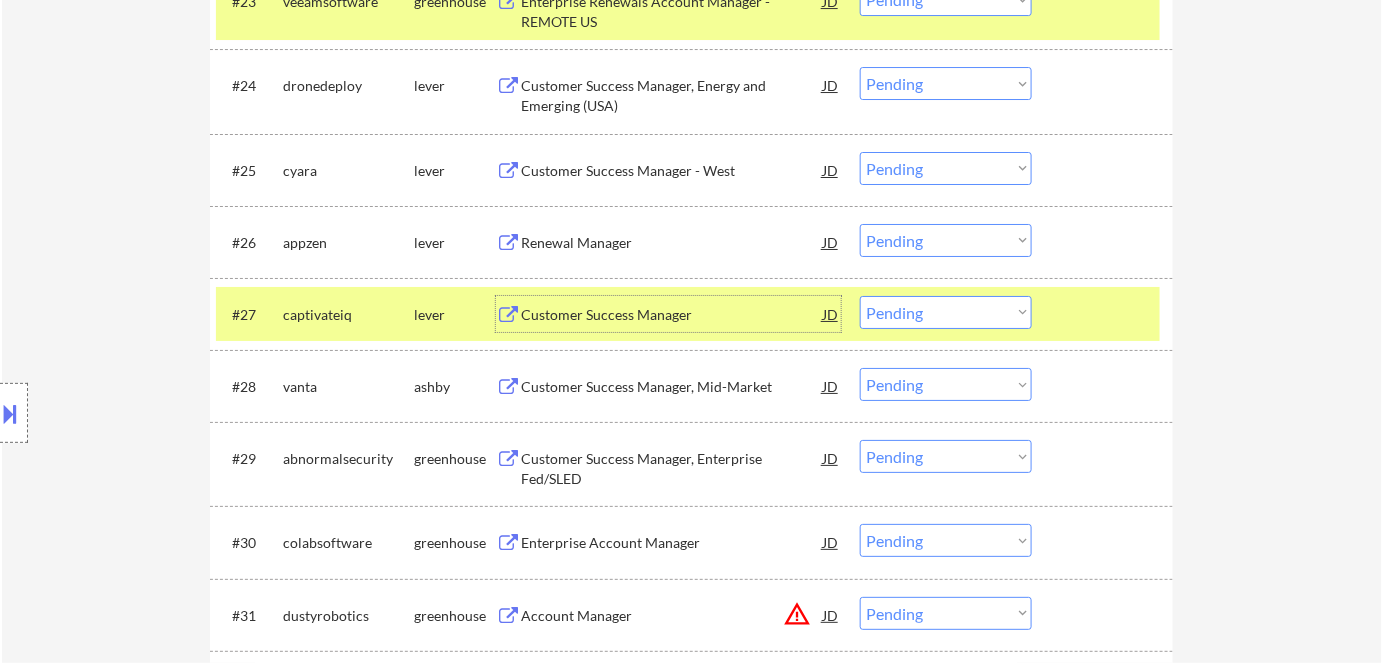 drag, startPoint x: 917, startPoint y: 311, endPoint x: 922, endPoint y: 320, distance: 10.29563 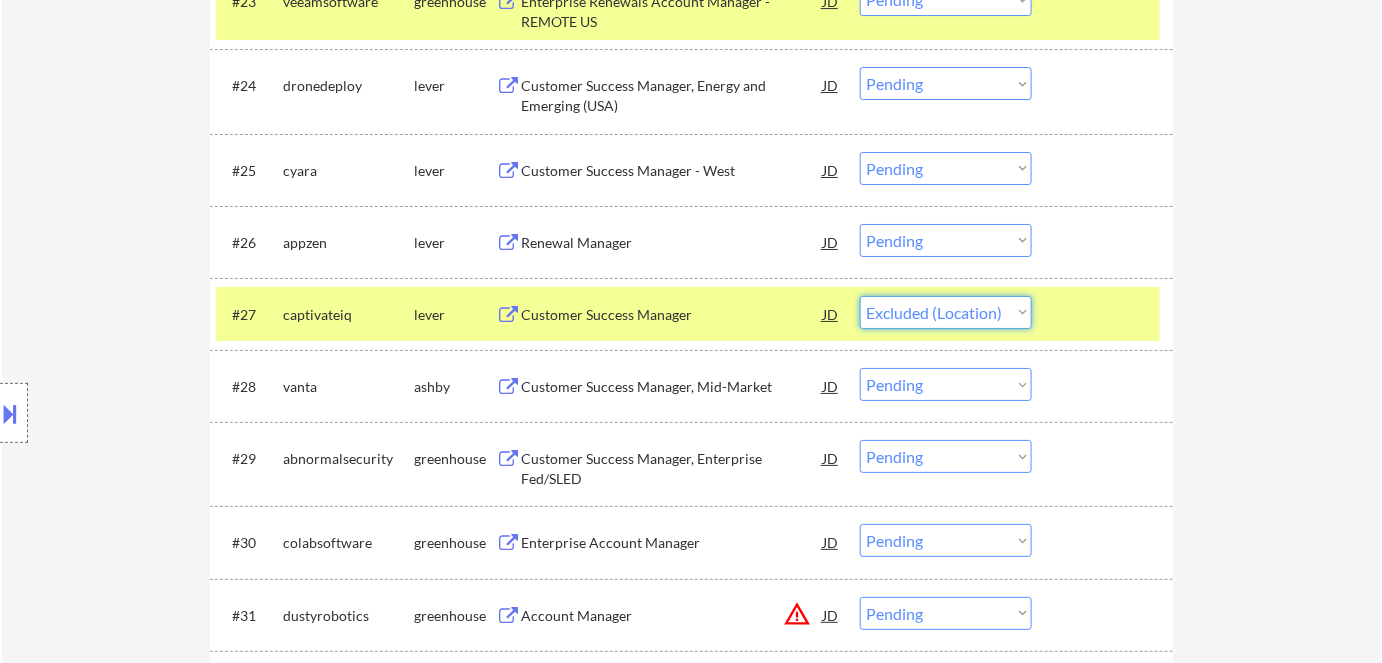 click on "Choose an option... Pending Applied Excluded (Questions) Excluded (Expired) Excluded (Location) Excluded (Bad Match) Excluded (Blocklist) Excluded (Salary) Excluded (Other)" at bounding box center [946, 312] 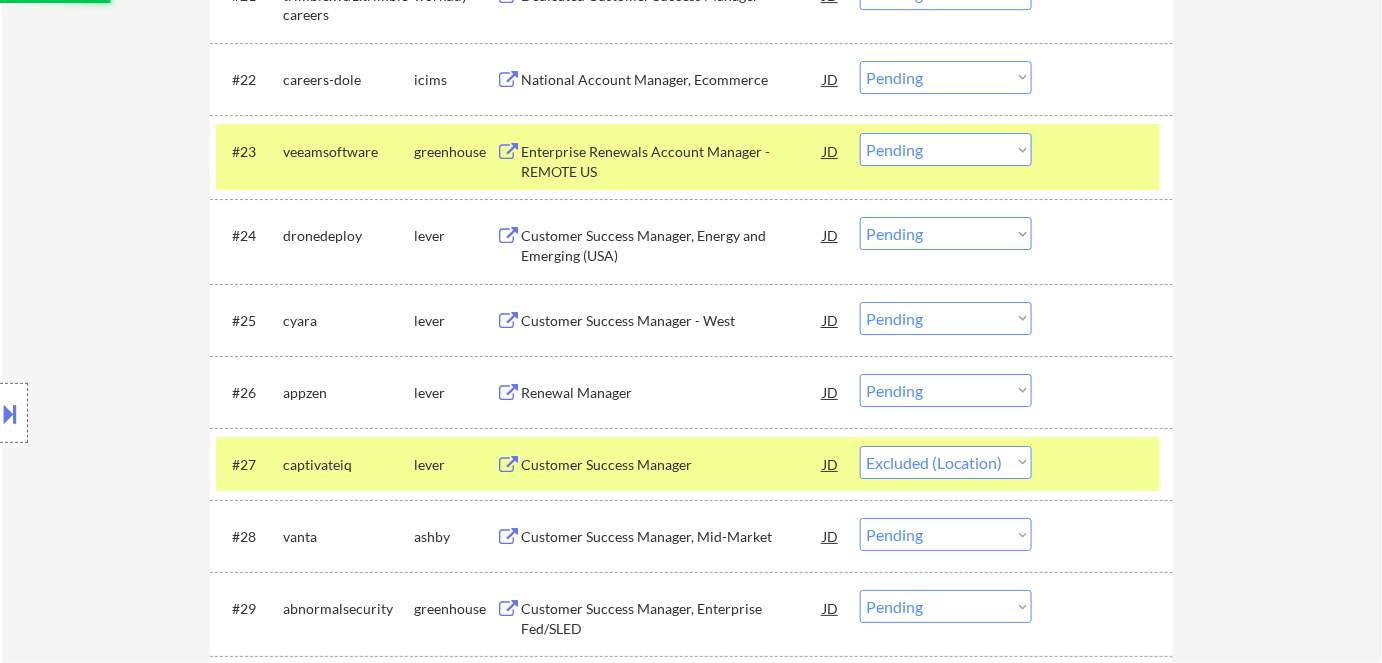 scroll, scrollTop: 2181, scrollLeft: 0, axis: vertical 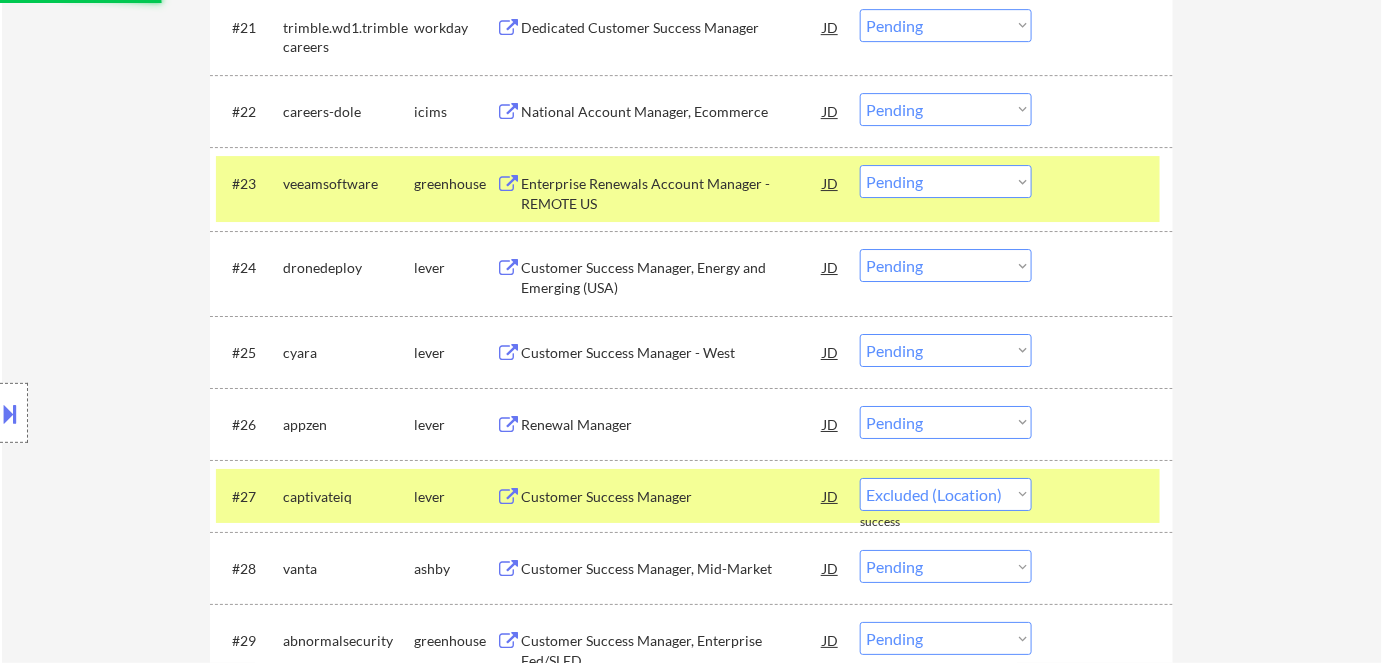 click on "Customer Success Manager, Energy and Emerging (USA)" at bounding box center (672, 277) 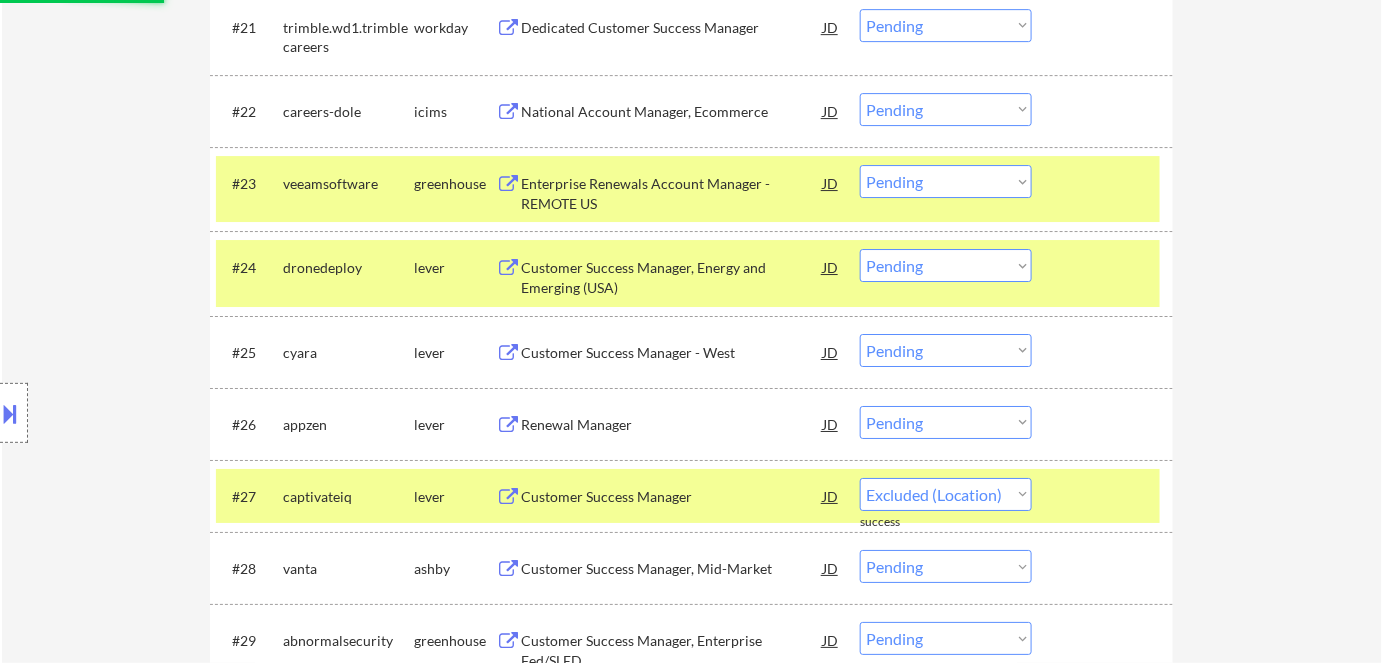 select on ""pending"" 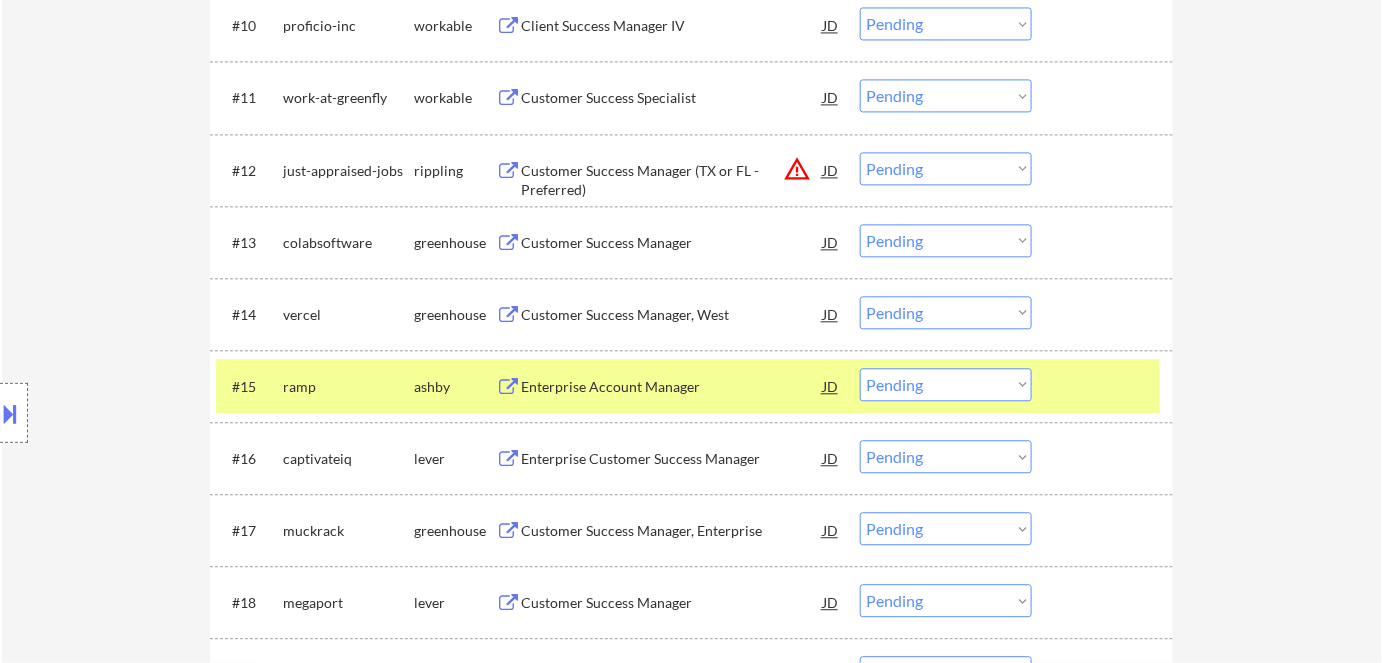 scroll, scrollTop: 1363, scrollLeft: 0, axis: vertical 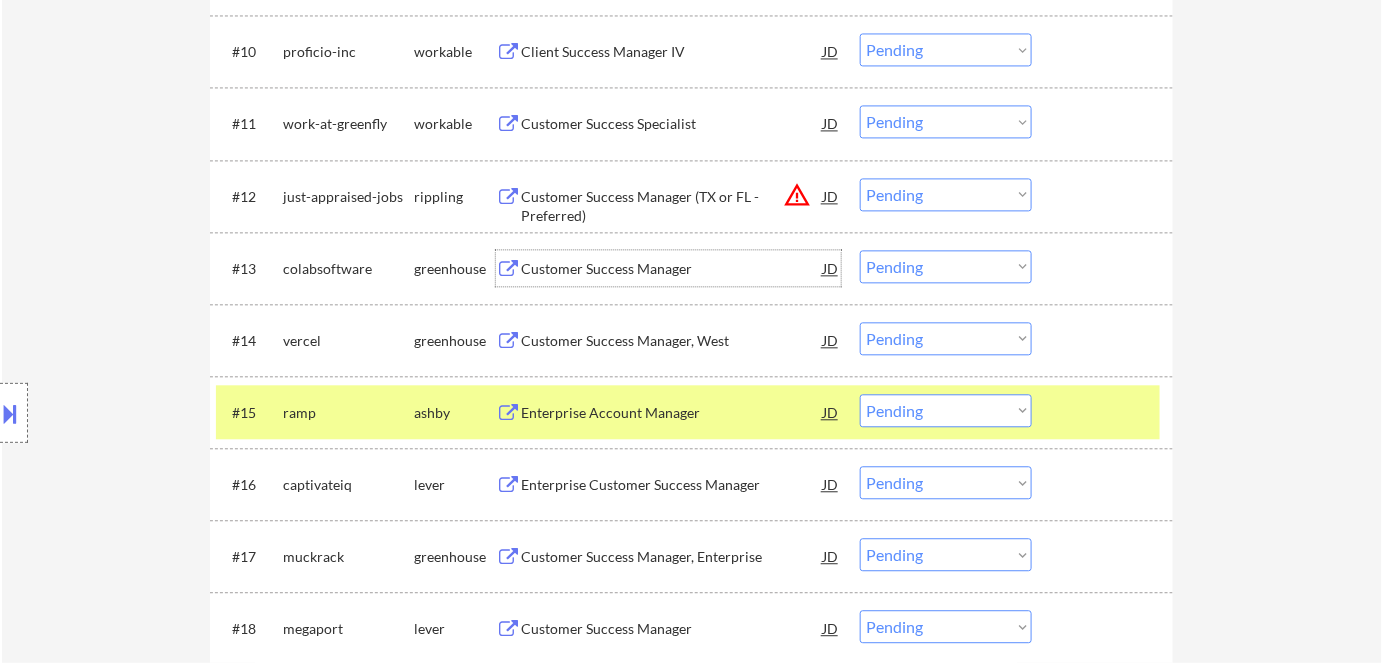 click on "Customer Success Manager" at bounding box center (672, 269) 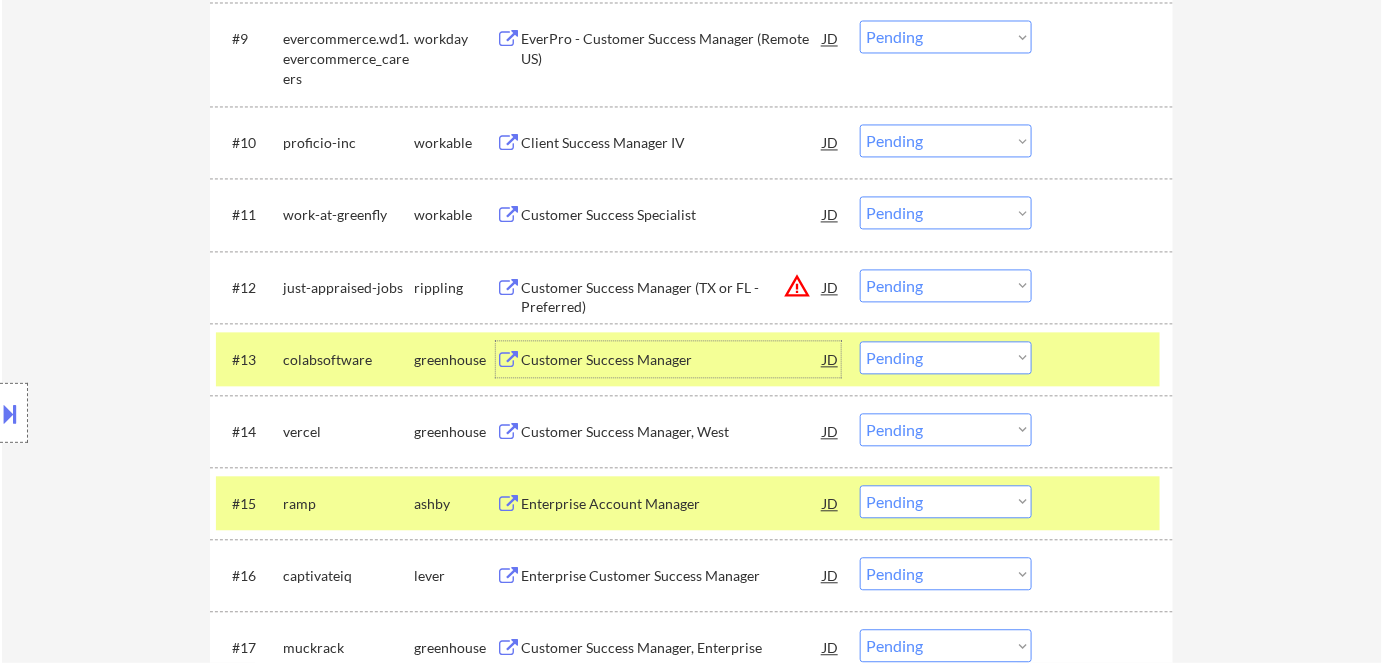 scroll, scrollTop: 1181, scrollLeft: 0, axis: vertical 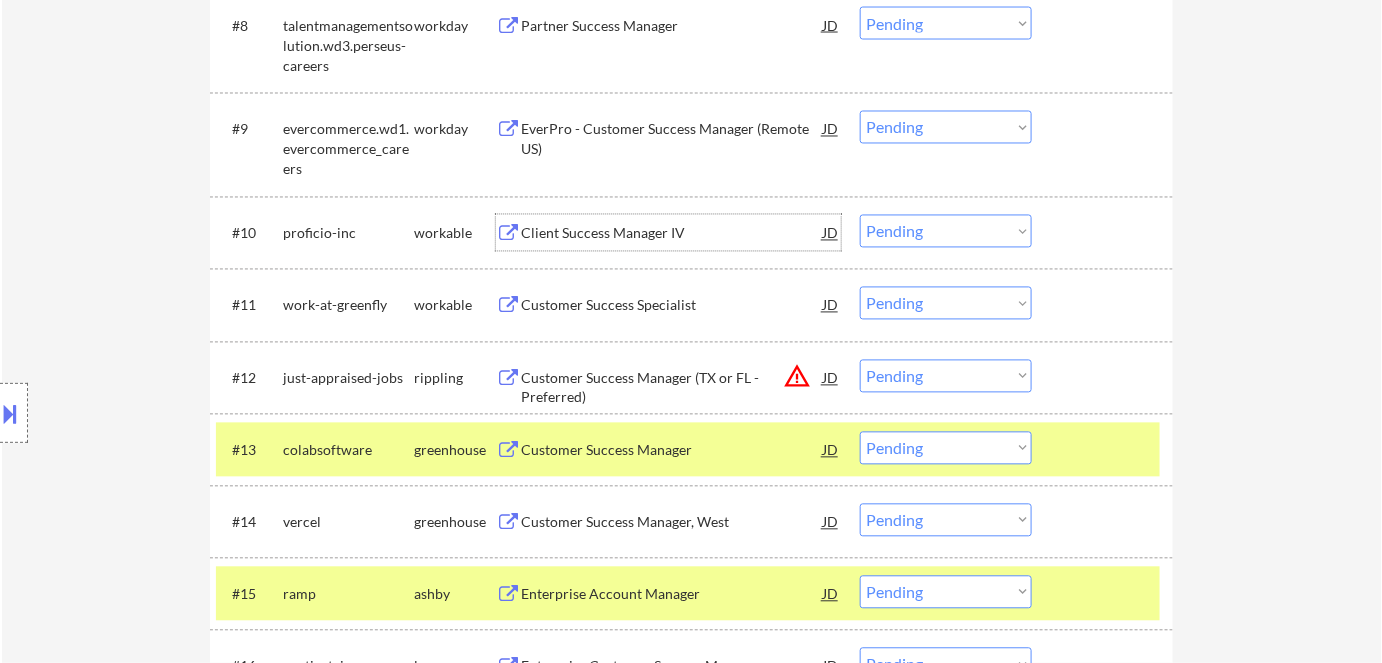click on "Client Success Manager IV" at bounding box center (672, 234) 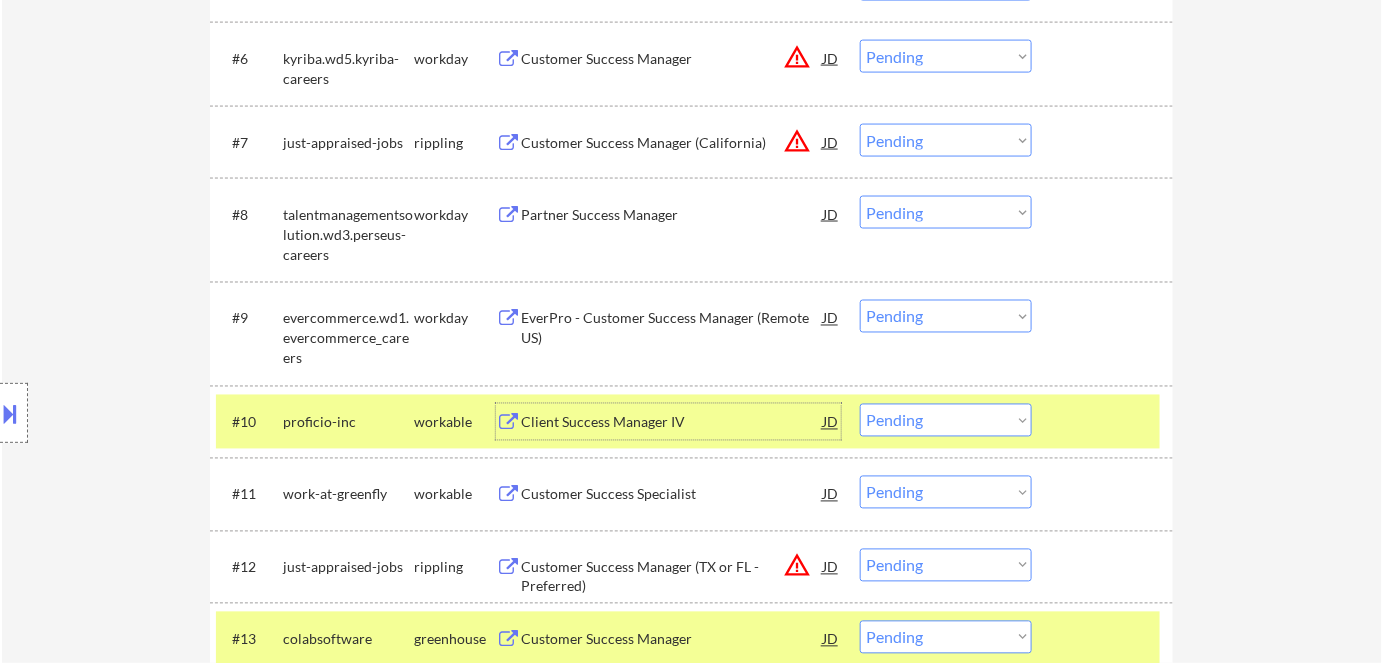 scroll, scrollTop: 909, scrollLeft: 0, axis: vertical 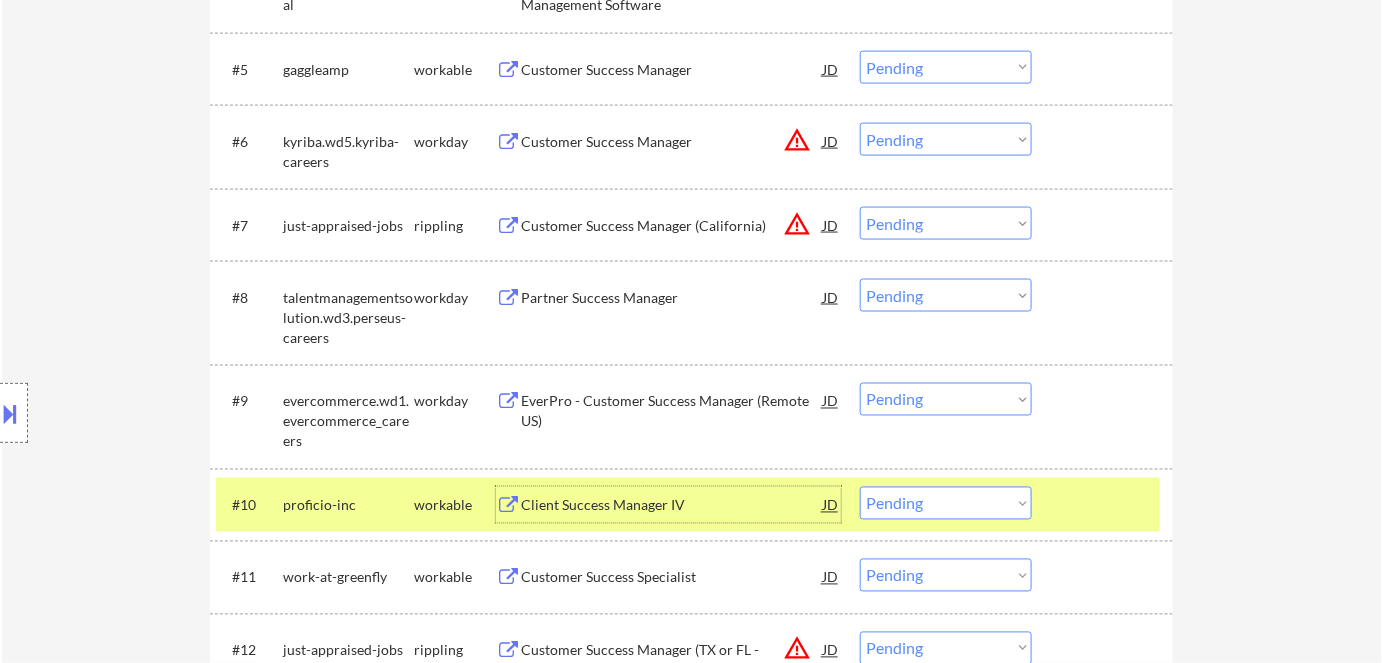 drag, startPoint x: 954, startPoint y: 226, endPoint x: 950, endPoint y: 238, distance: 12.649111 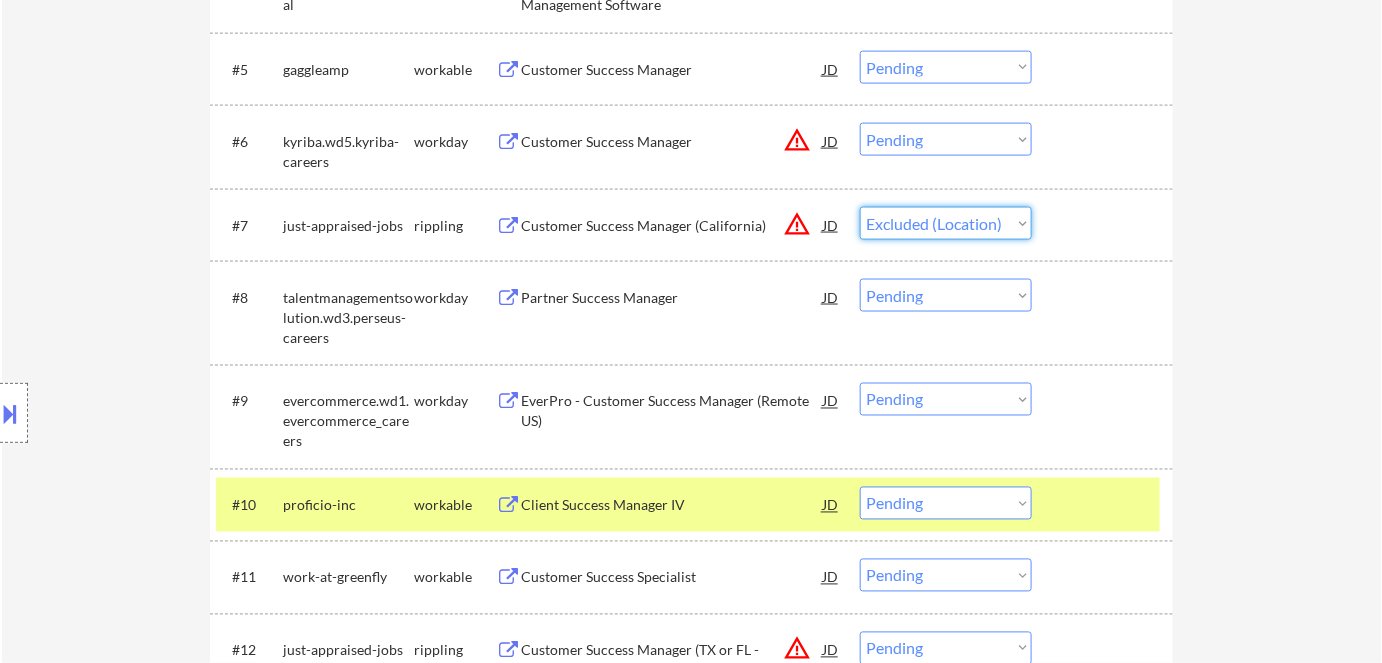 click on "Choose an option... Pending Applied Excluded (Questions) Excluded (Expired) Excluded (Location) Excluded (Bad Match) Excluded (Blocklist) Excluded (Salary) Excluded (Other)" at bounding box center [946, 223] 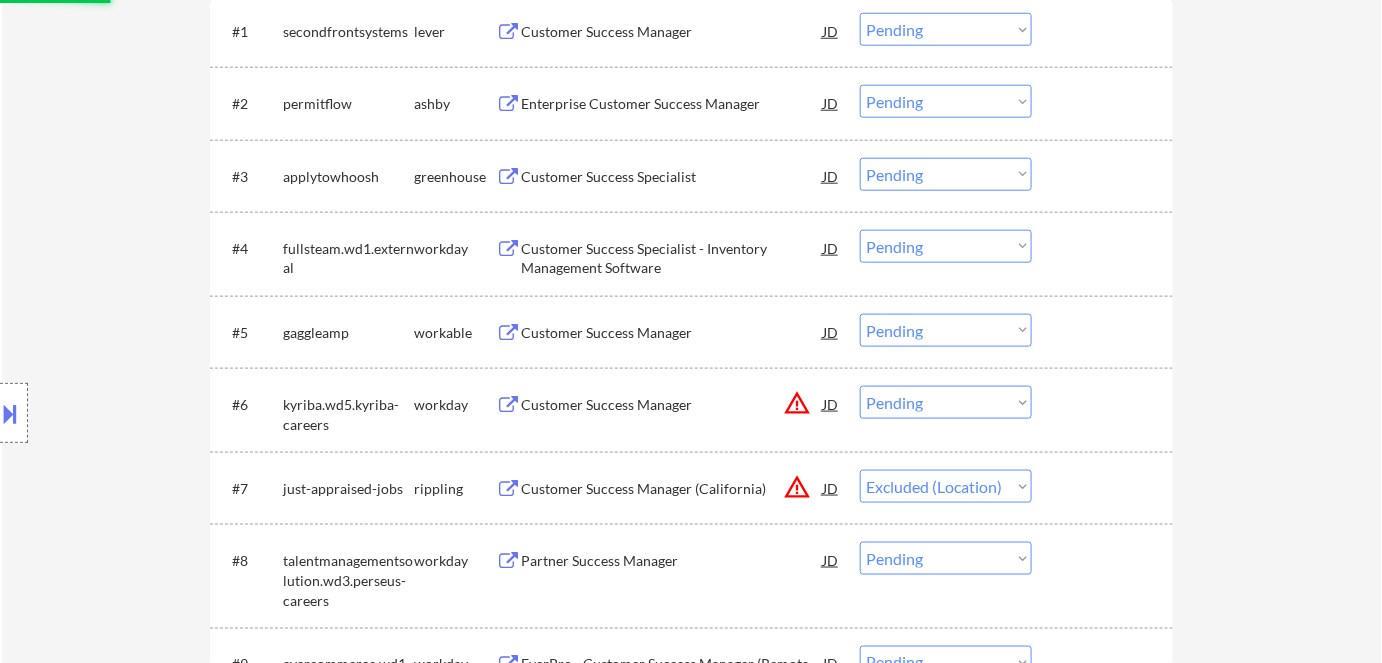 scroll, scrollTop: 636, scrollLeft: 0, axis: vertical 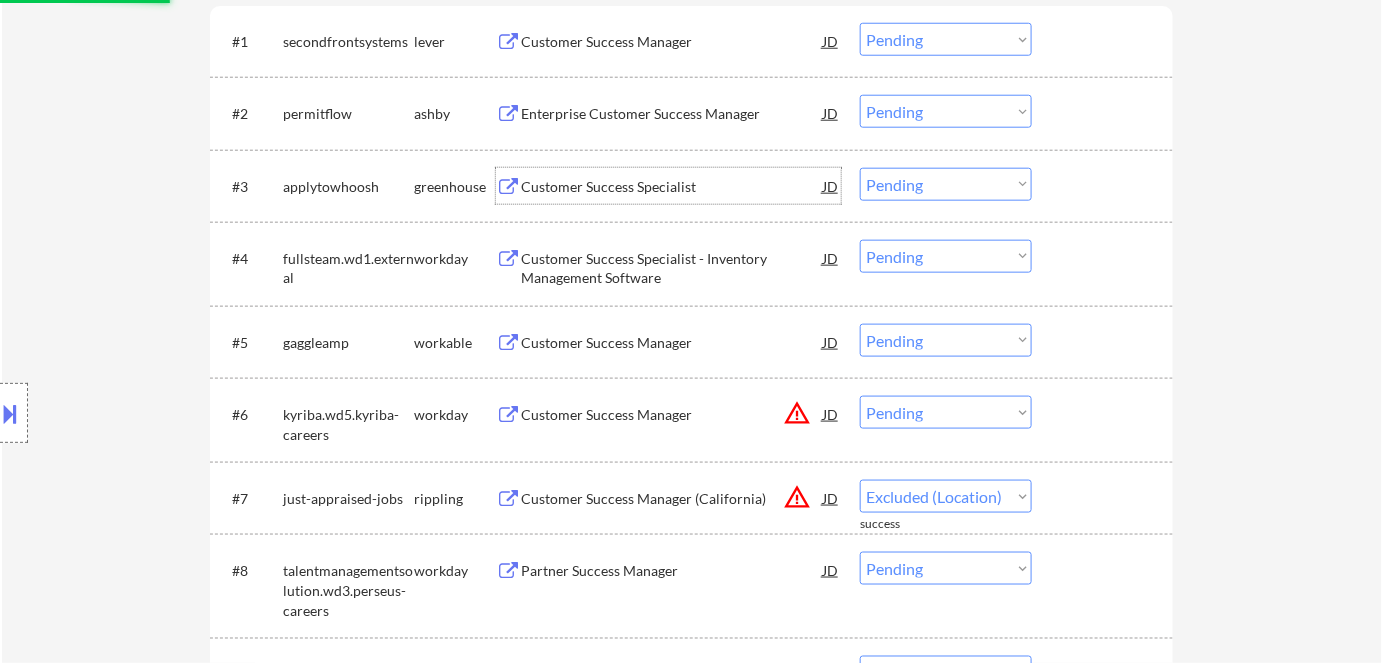 click on "Customer Success Specialist" at bounding box center [672, 187] 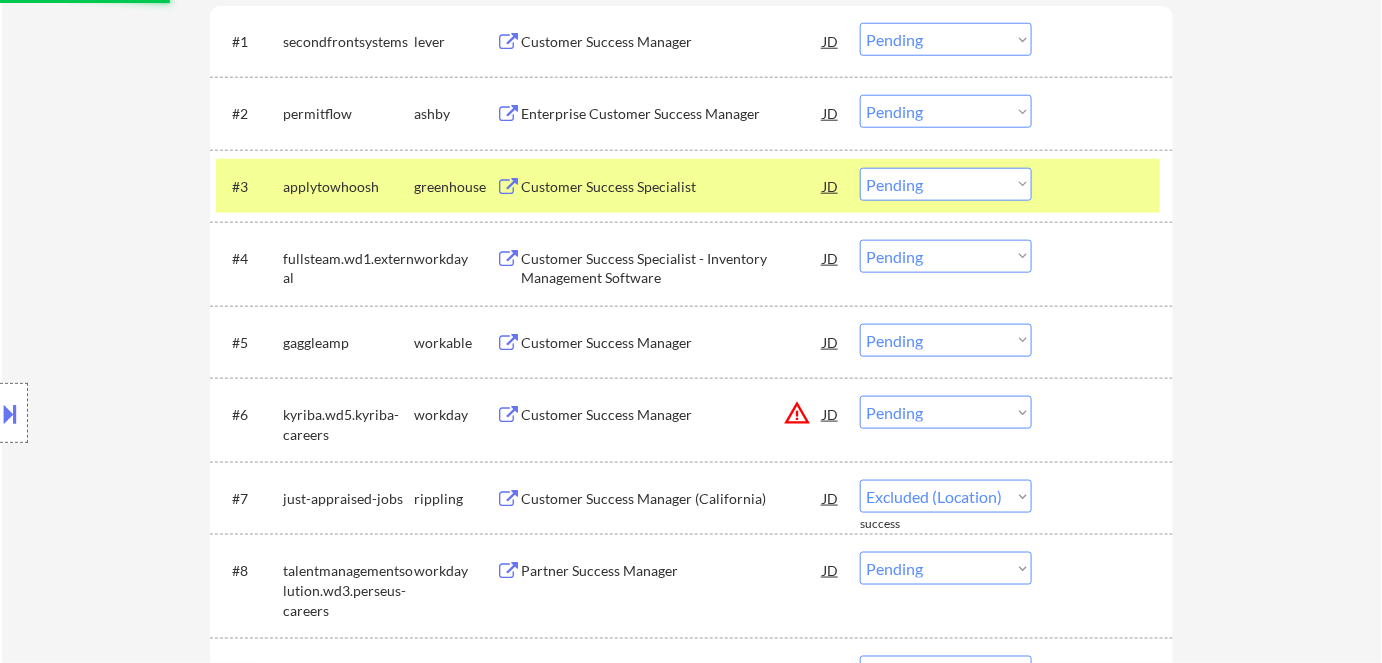 select on ""pending"" 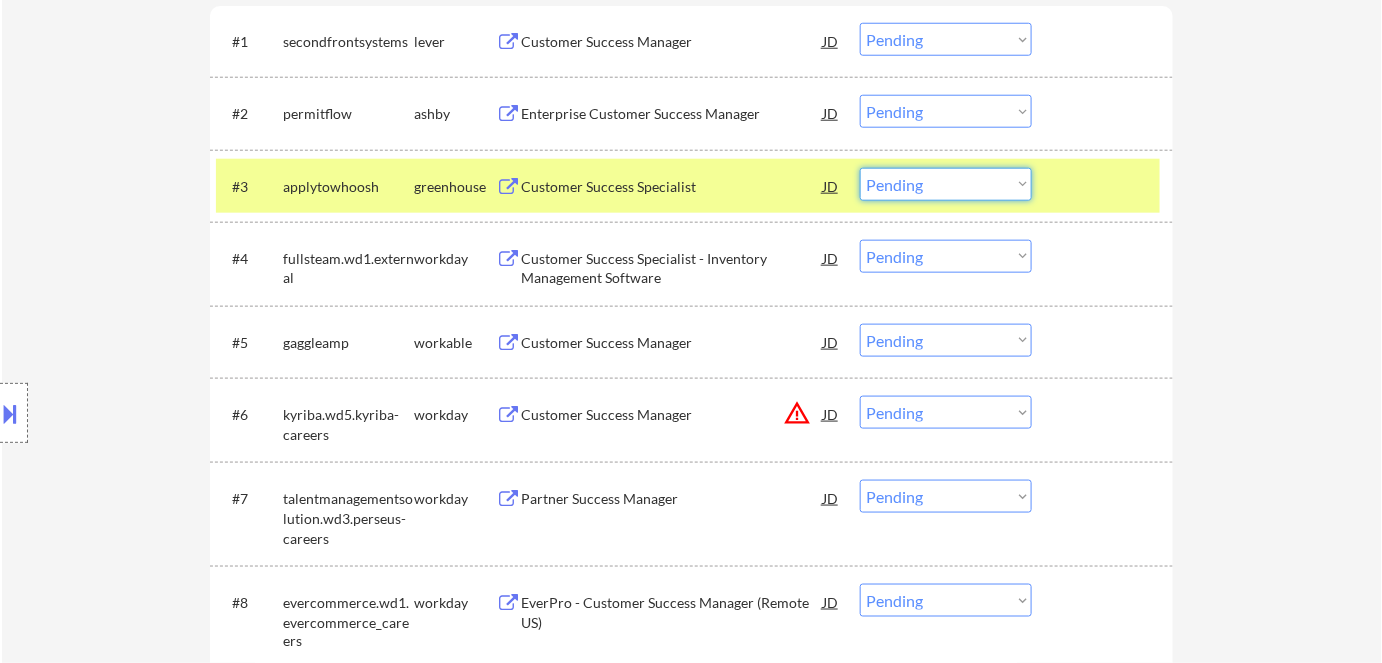 click on "Choose an option... Pending Applied Excluded (Questions) Excluded (Expired) Excluded (Location) Excluded (Bad Match) Excluded (Blocklist) Excluded (Salary) Excluded (Other)" at bounding box center (946, 184) 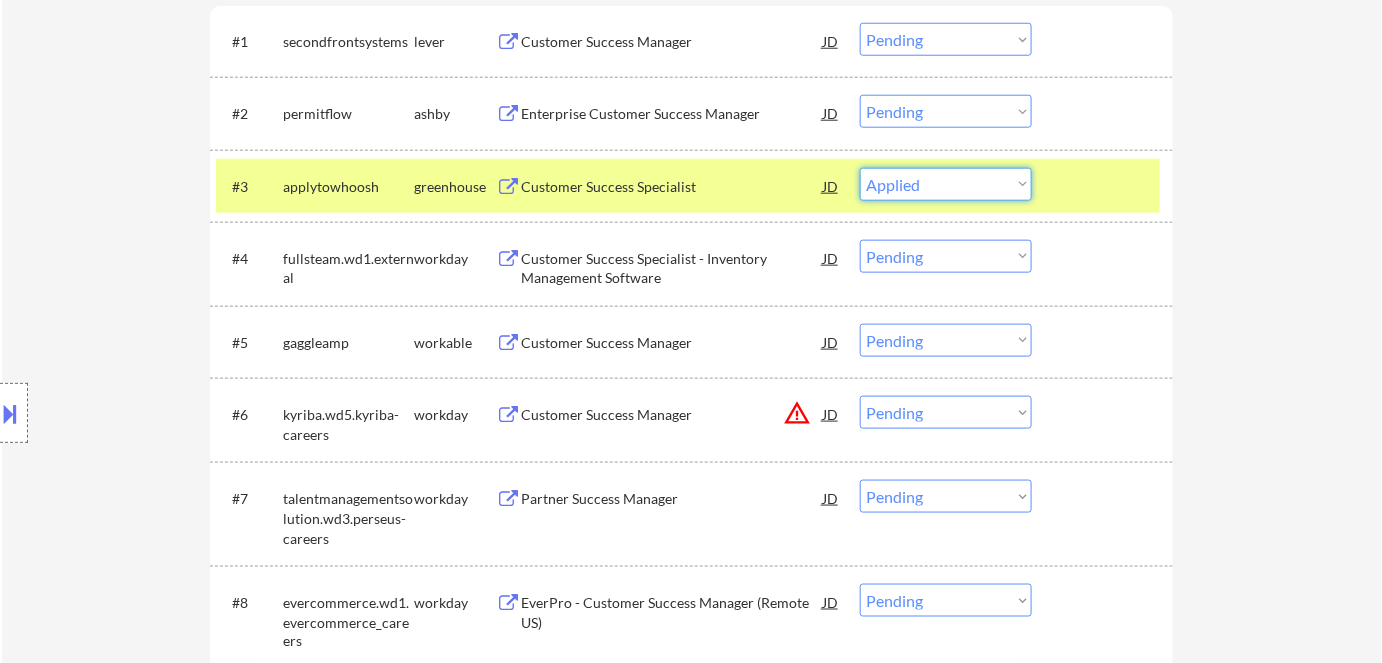 click on "Choose an option... Pending Applied Excluded (Questions) Excluded (Expired) Excluded (Location) Excluded (Bad Match) Excluded (Blocklist) Excluded (Salary) Excluded (Other)" at bounding box center (946, 184) 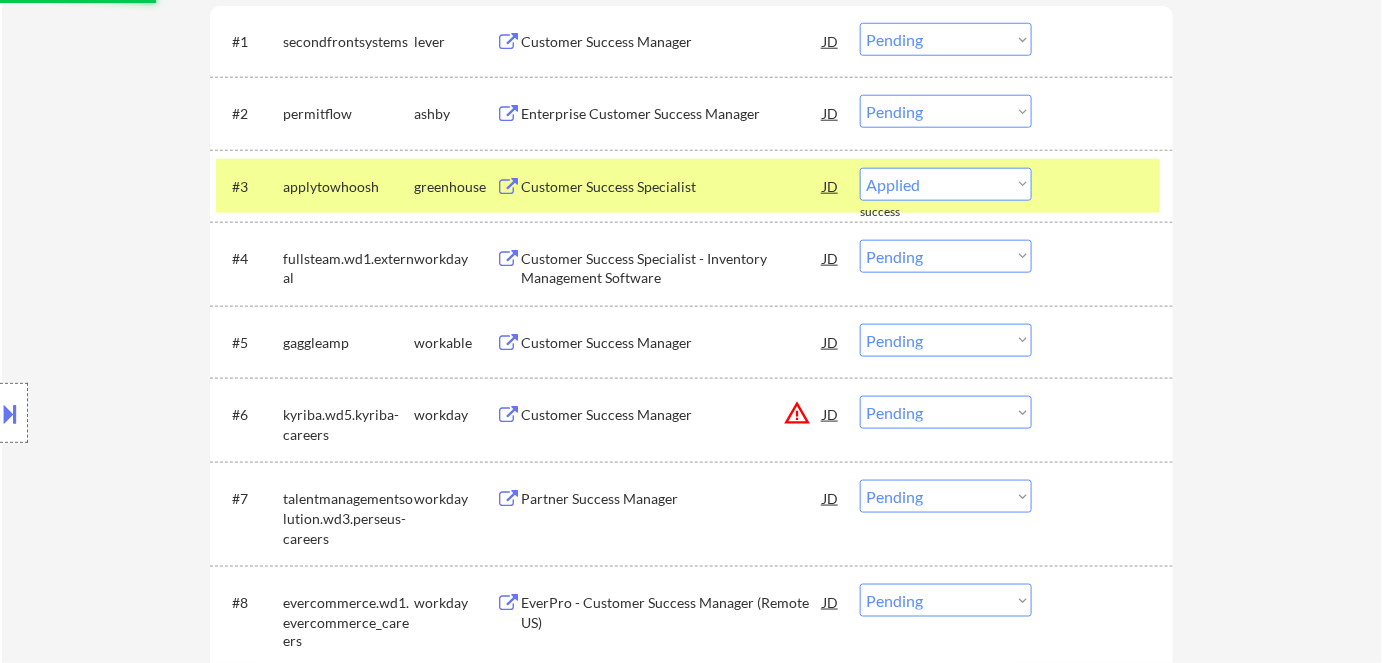 scroll, scrollTop: 572, scrollLeft: 0, axis: vertical 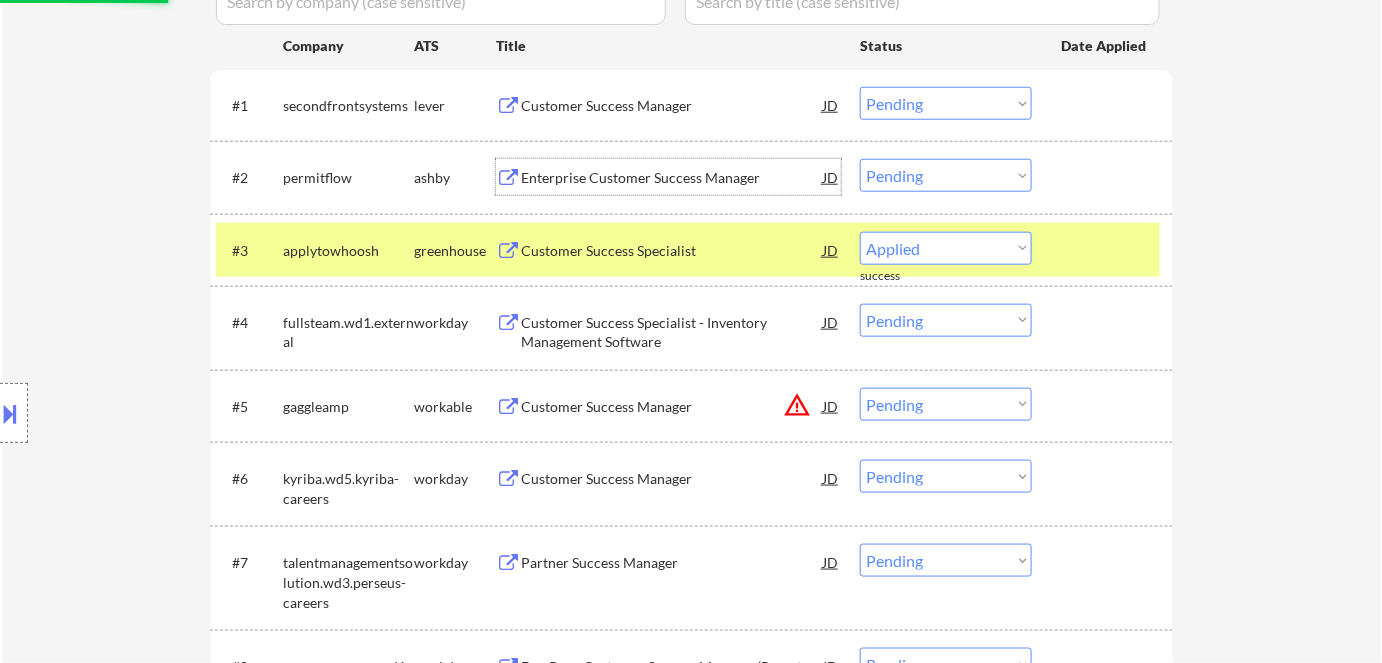 click on "Enterprise Customer Success Manager" at bounding box center [672, 178] 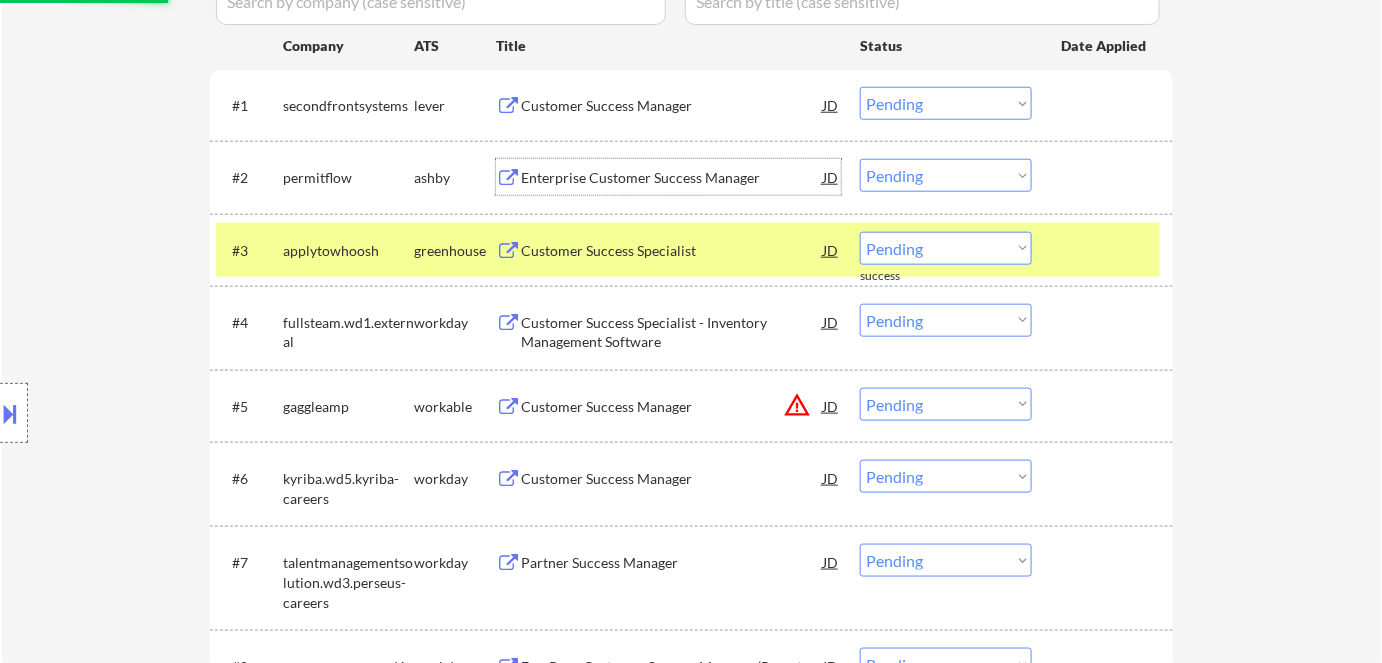 scroll, scrollTop: 545, scrollLeft: 0, axis: vertical 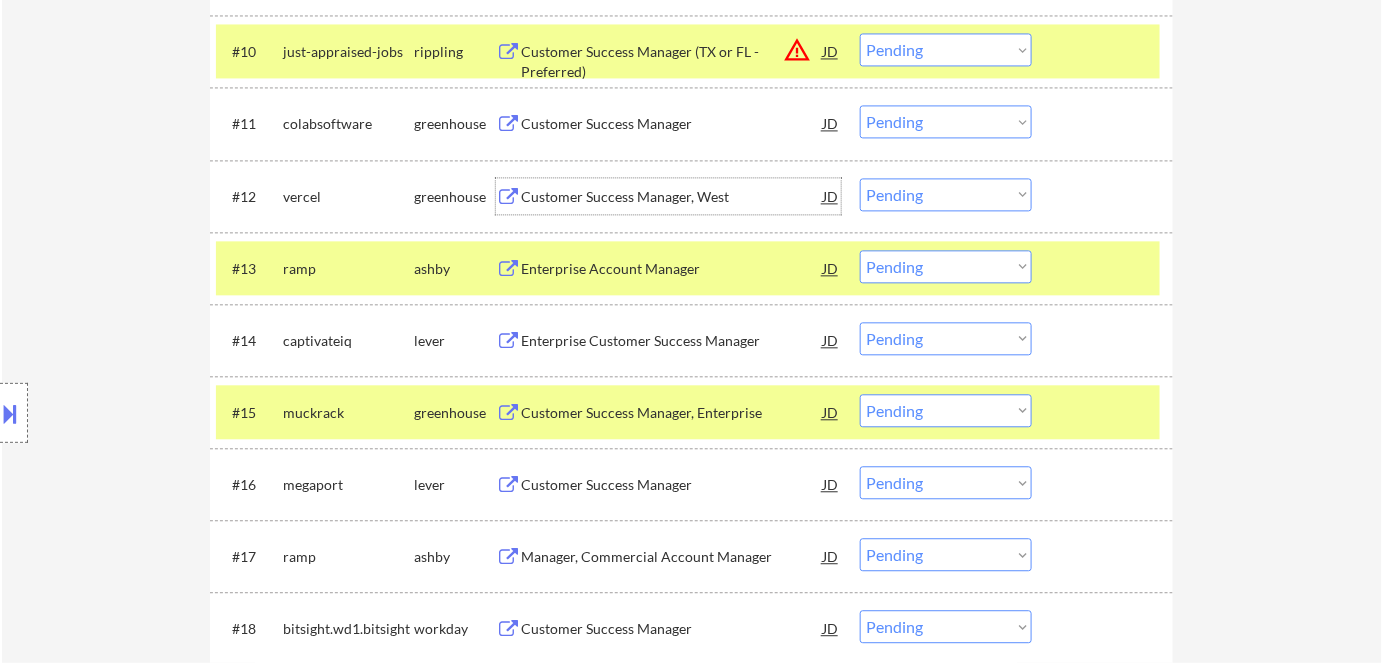 click on "Customer Success Manager, West" at bounding box center (672, 196) 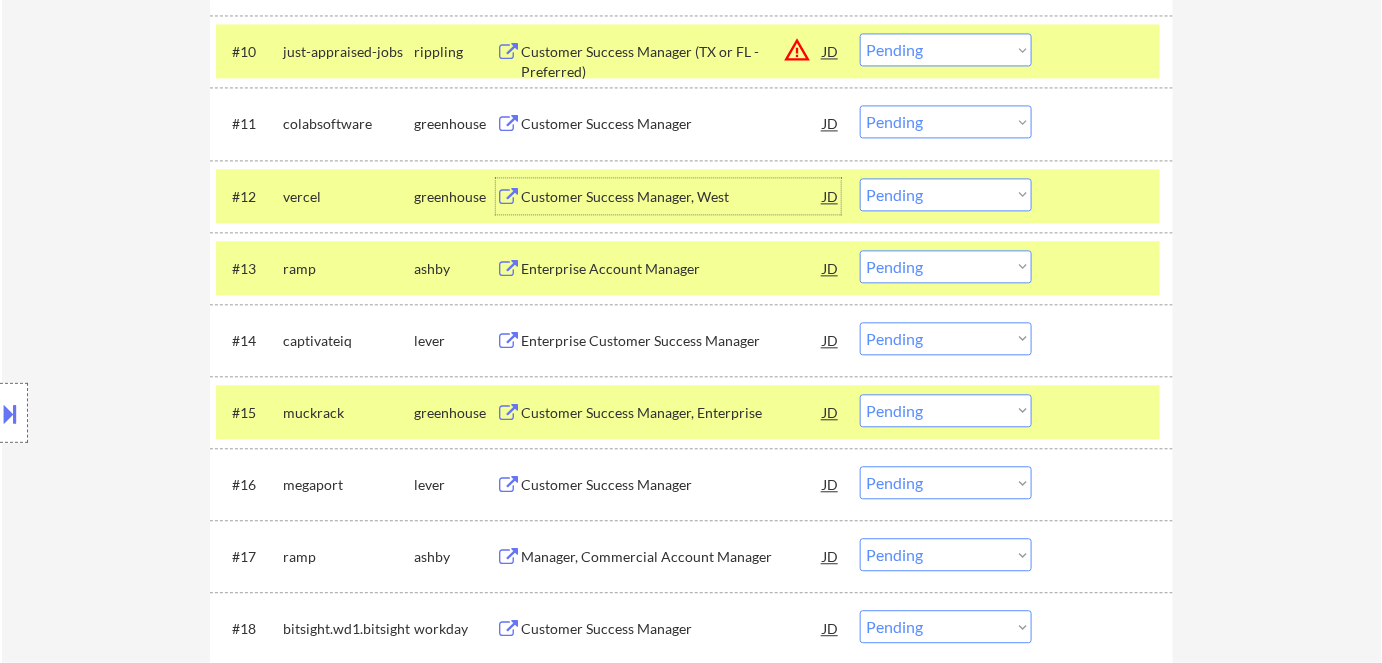 click on "Choose an option... Pending Applied Excluded (Questions) Excluded (Expired) Excluded (Location) Excluded (Bad Match) Excluded (Blocklist) Excluded (Salary) Excluded (Other)" at bounding box center (946, 194) 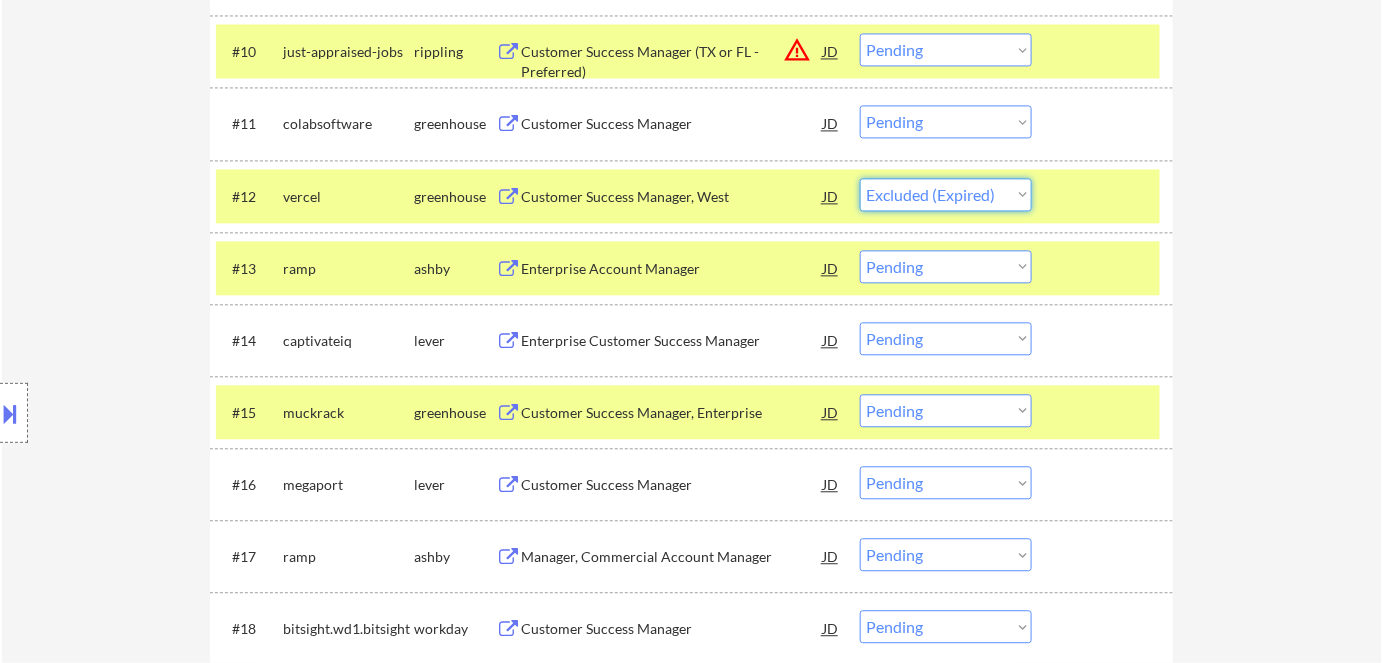 click on "Choose an option... Pending Applied Excluded (Questions) Excluded (Expired) Excluded (Location) Excluded (Bad Match) Excluded (Blocklist) Excluded (Salary) Excluded (Other)" at bounding box center [946, 194] 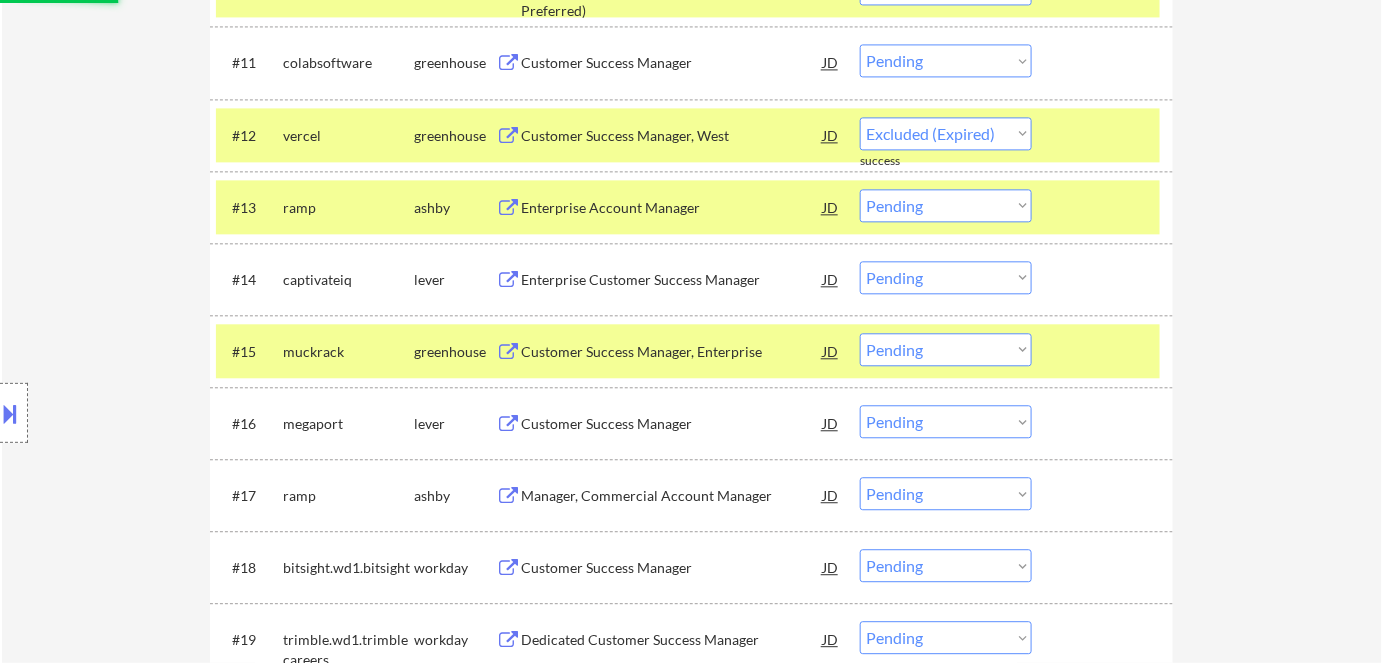 scroll, scrollTop: 1454, scrollLeft: 0, axis: vertical 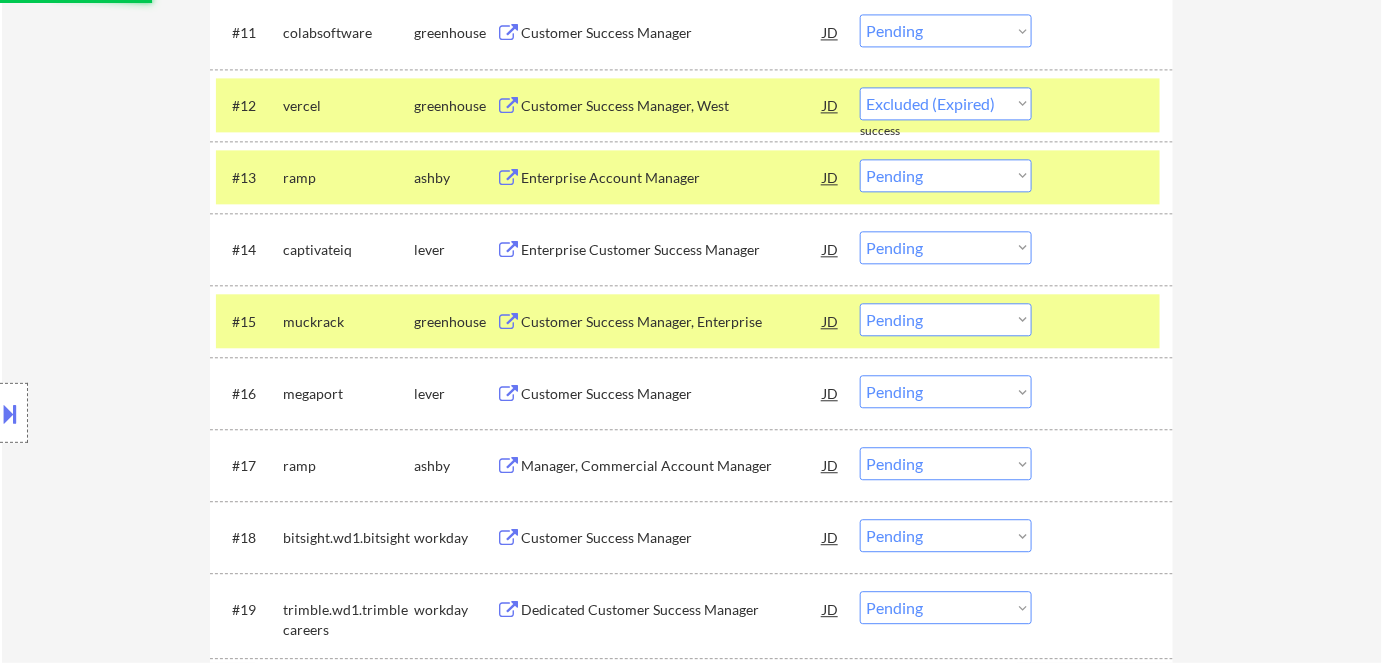 select on ""pending"" 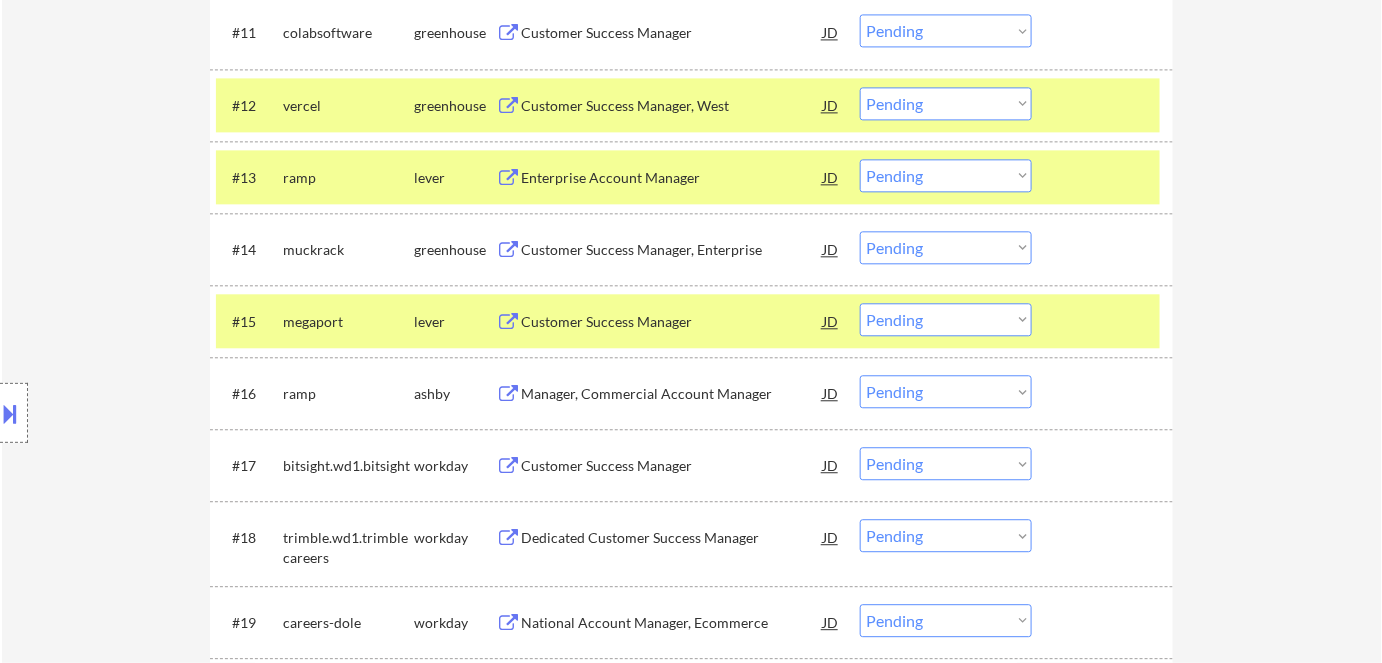 click on "Customer Success Manager" at bounding box center [672, 322] 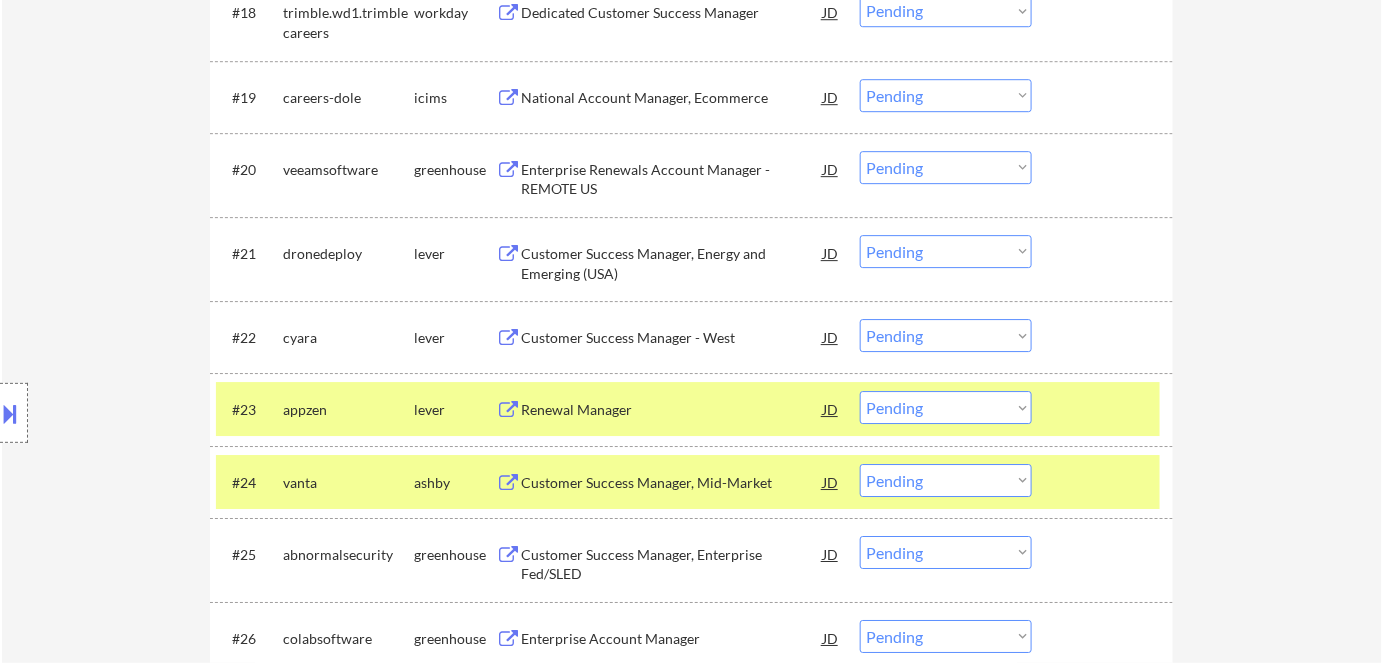 scroll, scrollTop: 2000, scrollLeft: 0, axis: vertical 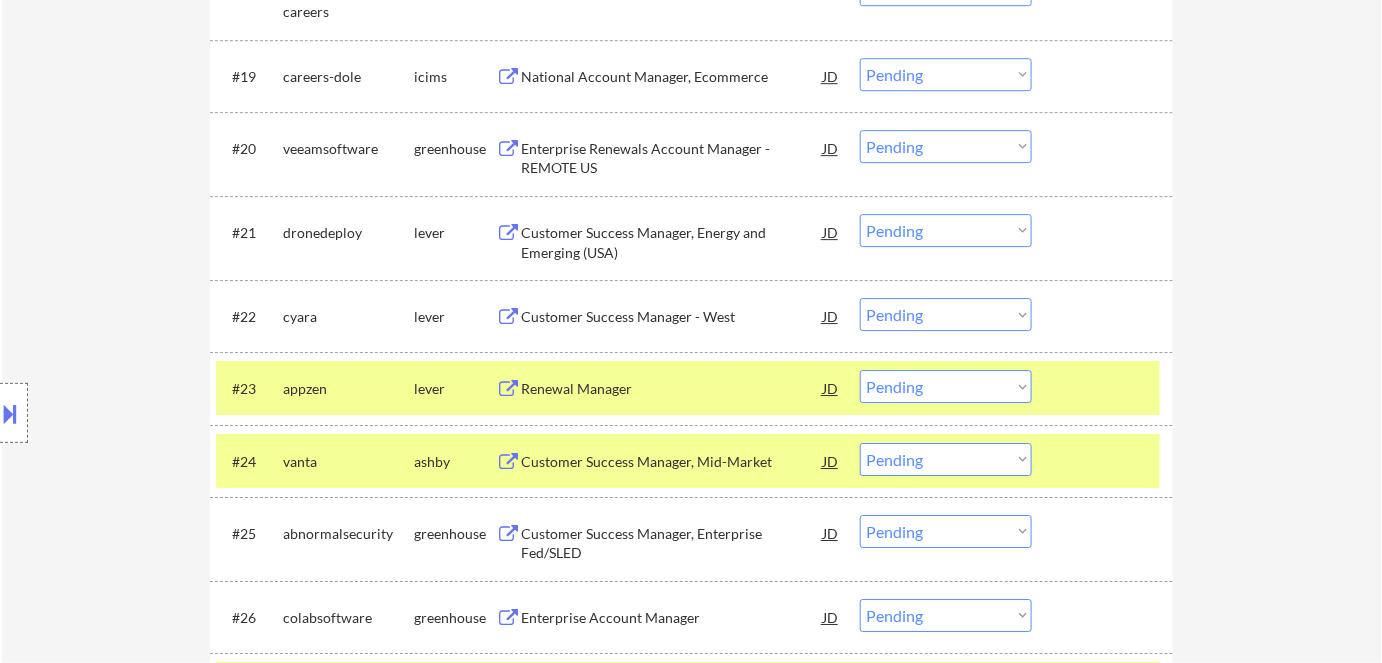 click on "Customer Success Manager - West" at bounding box center [672, 317] 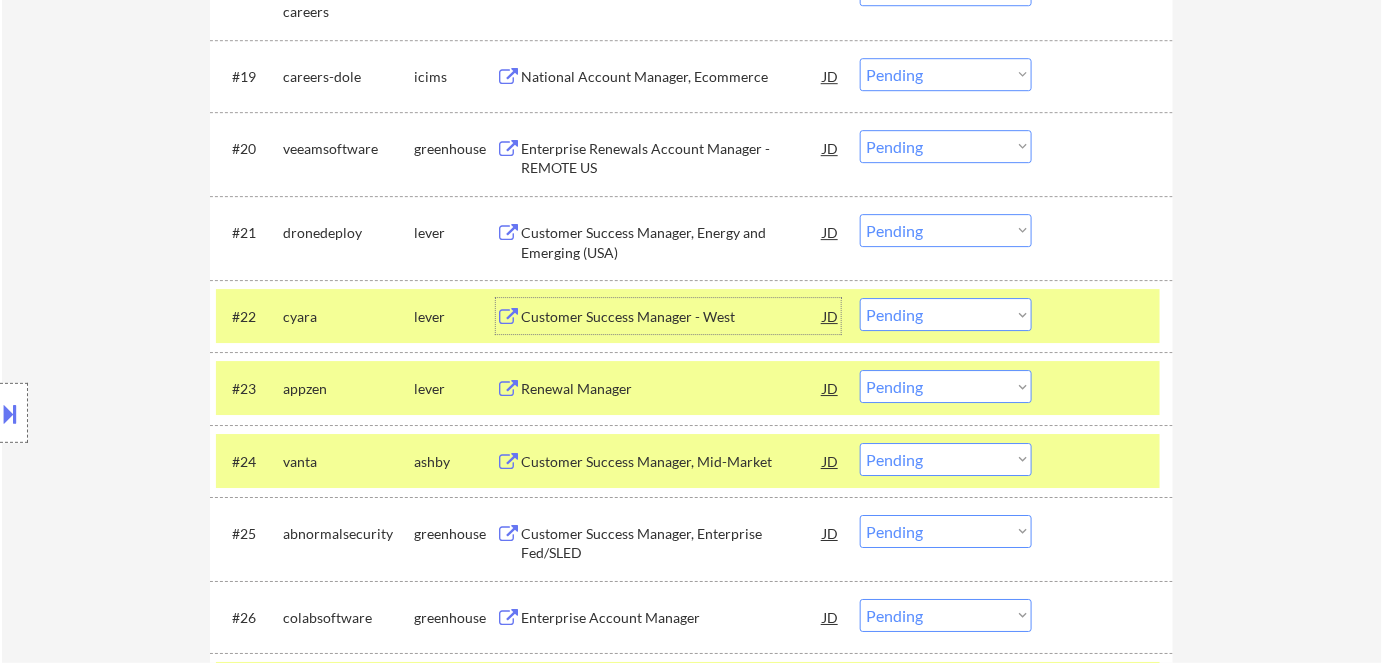 click on "Choose an option... Pending Applied Excluded (Questions) Excluded (Expired) Excluded (Location) Excluded (Bad Match) Excluded (Blocklist) Excluded (Salary) Excluded (Other)" at bounding box center [946, 314] 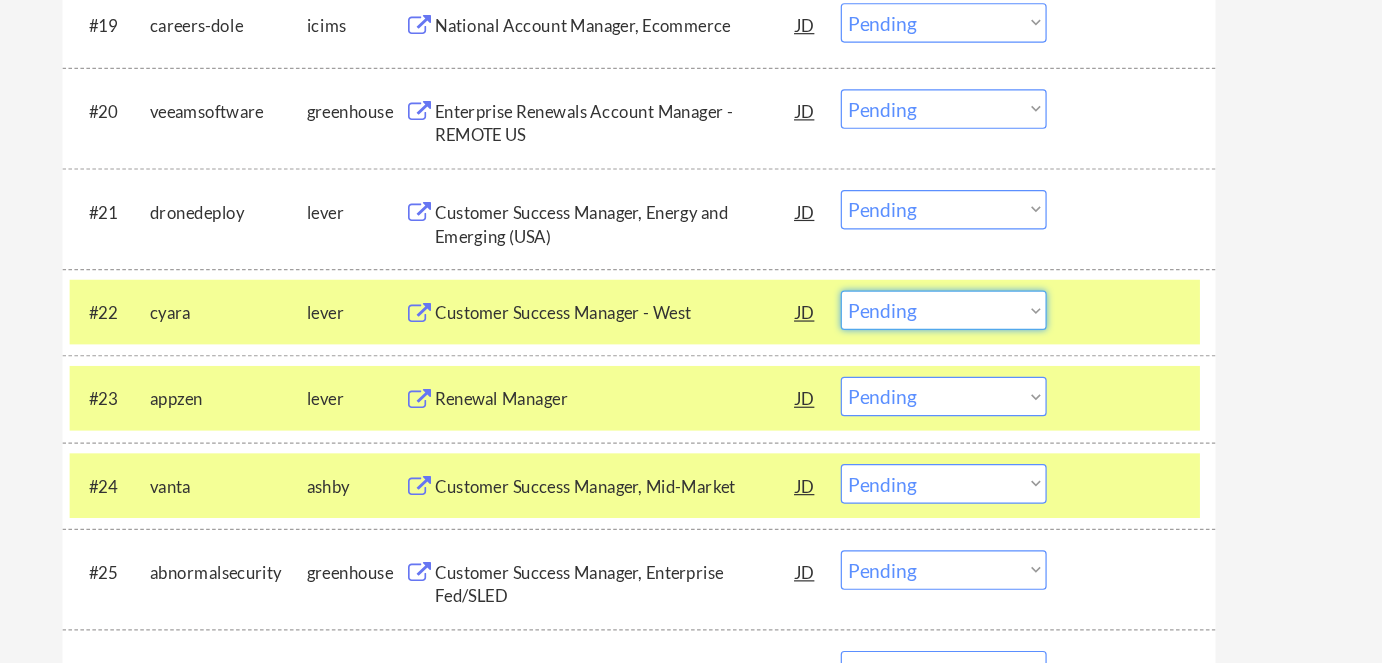 scroll, scrollTop: 1996, scrollLeft: 0, axis: vertical 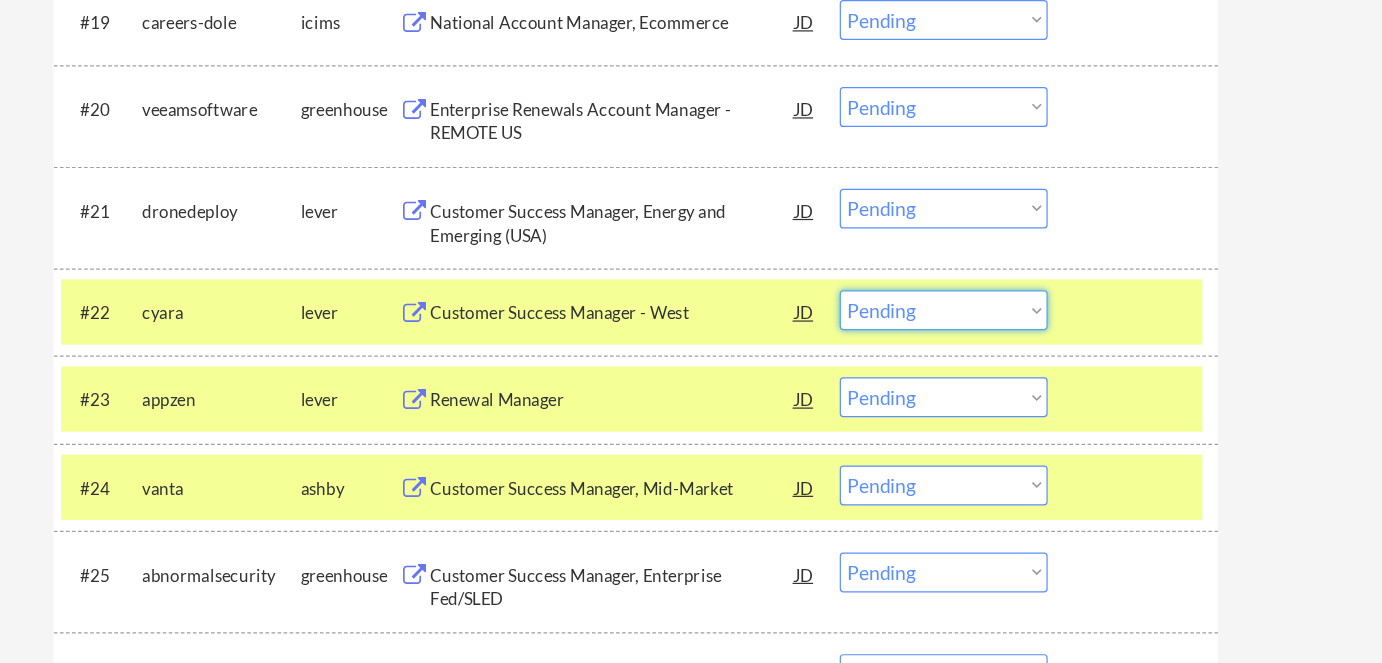 click on "Choose an option... Pending Applied Excluded (Questions) Excluded (Expired) Excluded (Location) Excluded (Bad Match) Excluded (Blocklist) Excluded (Salary) Excluded (Other)" at bounding box center [946, 318] 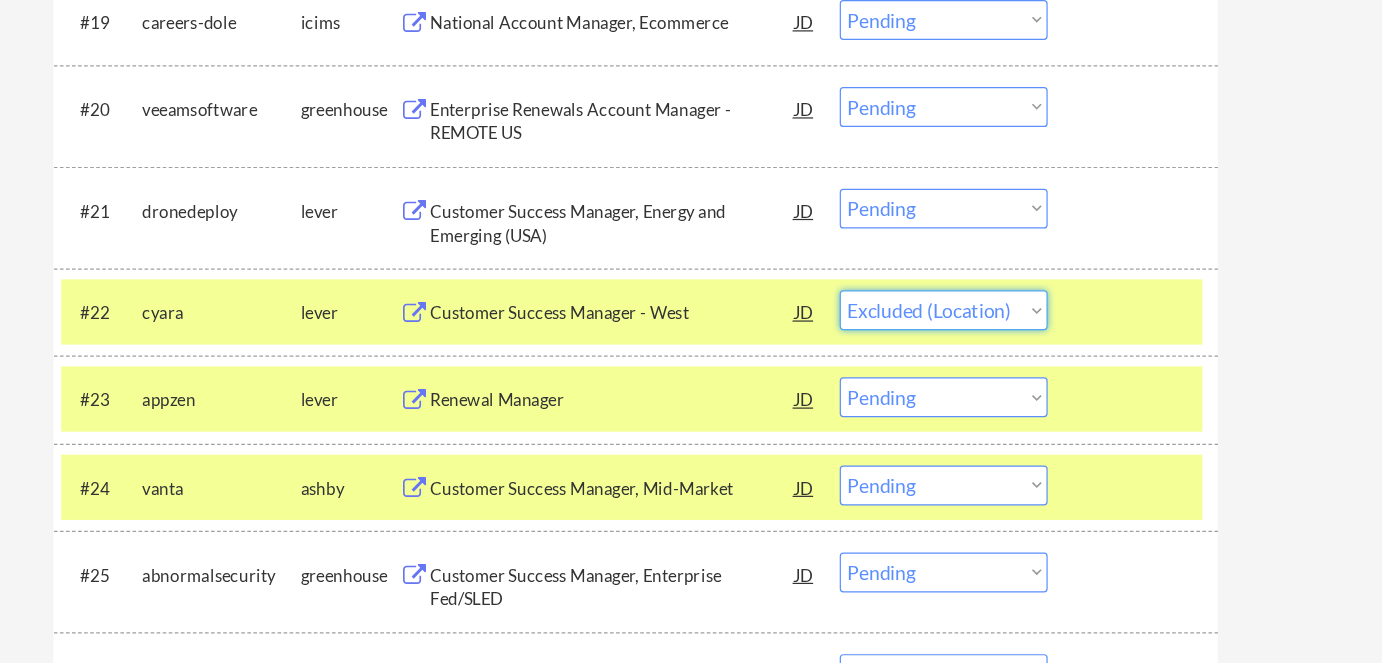click on "Choose an option... Pending Applied Excluded (Questions) Excluded (Expired) Excluded (Location) Excluded (Bad Match) Excluded (Blocklist) Excluded (Salary) Excluded (Other)" at bounding box center (946, 318) 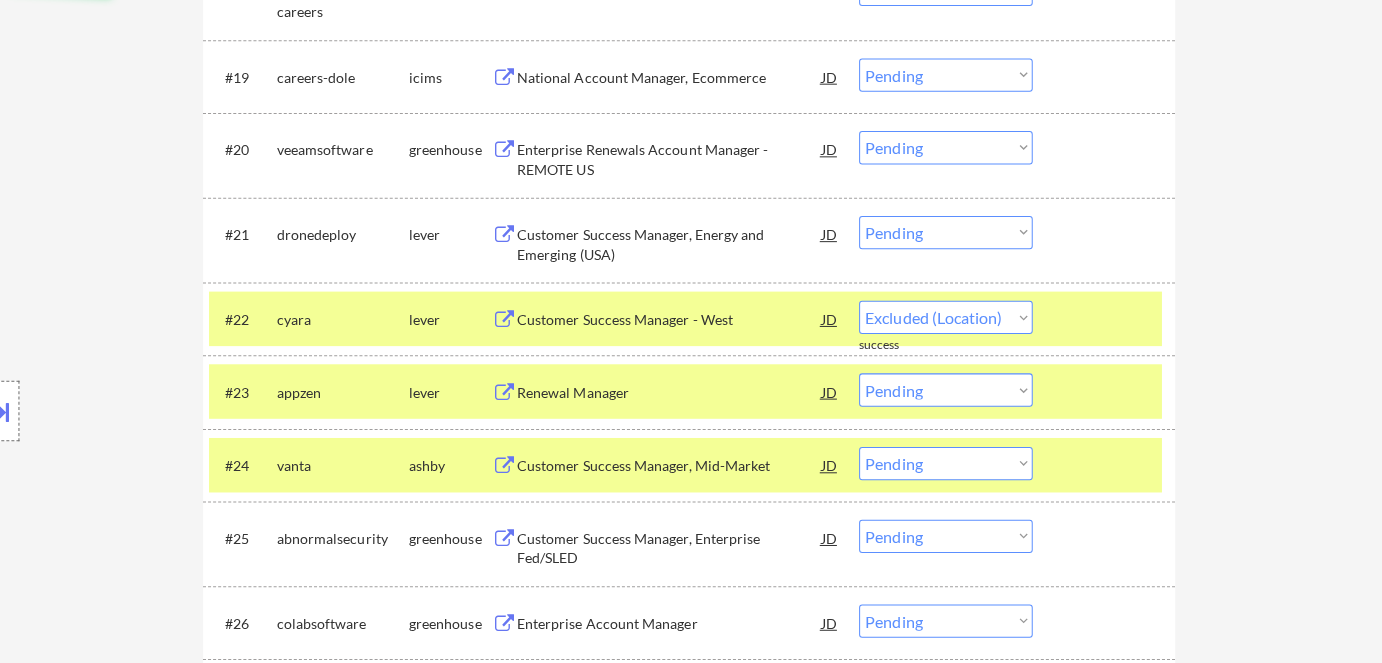scroll, scrollTop: 1996, scrollLeft: 0, axis: vertical 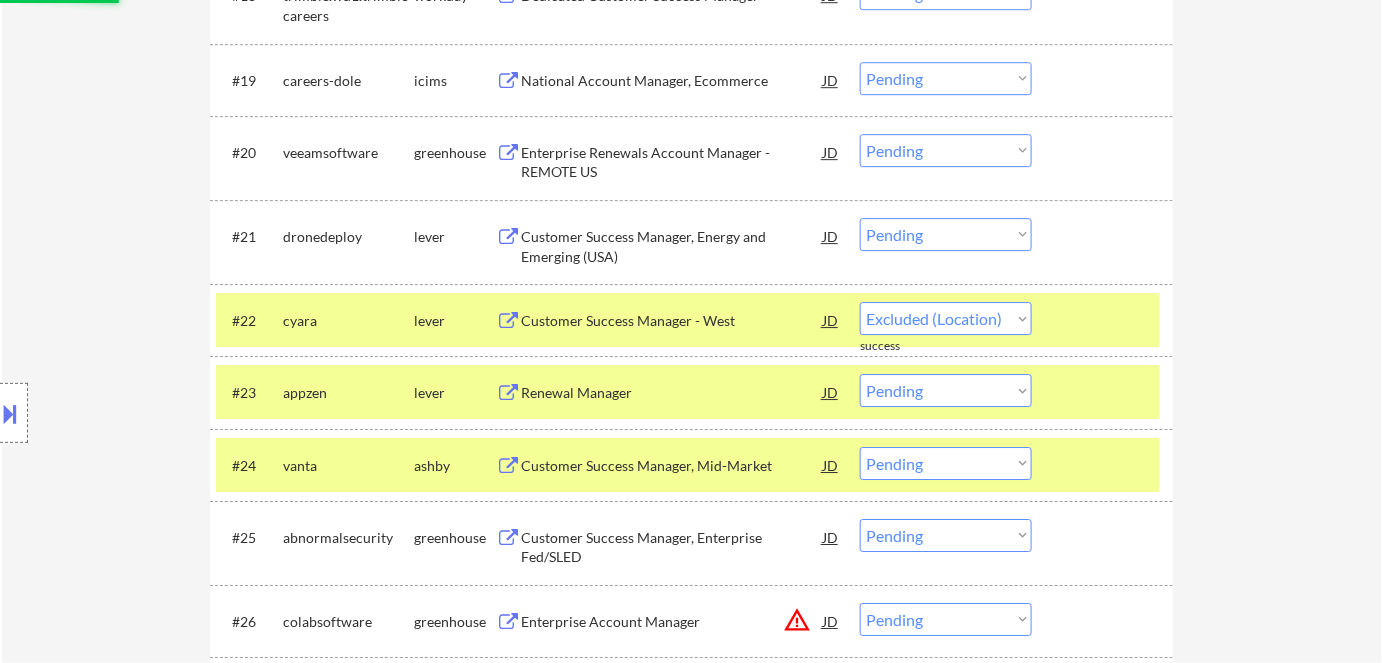 select on ""pending"" 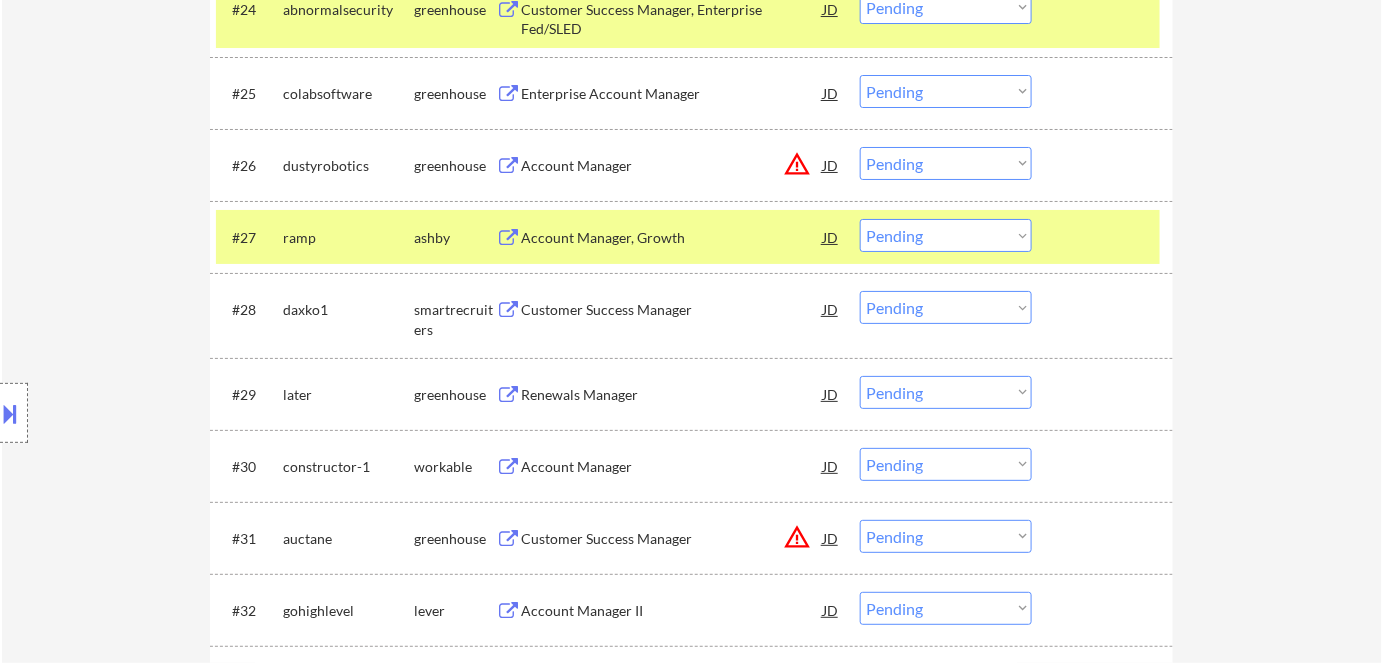 scroll, scrollTop: 2541, scrollLeft: 0, axis: vertical 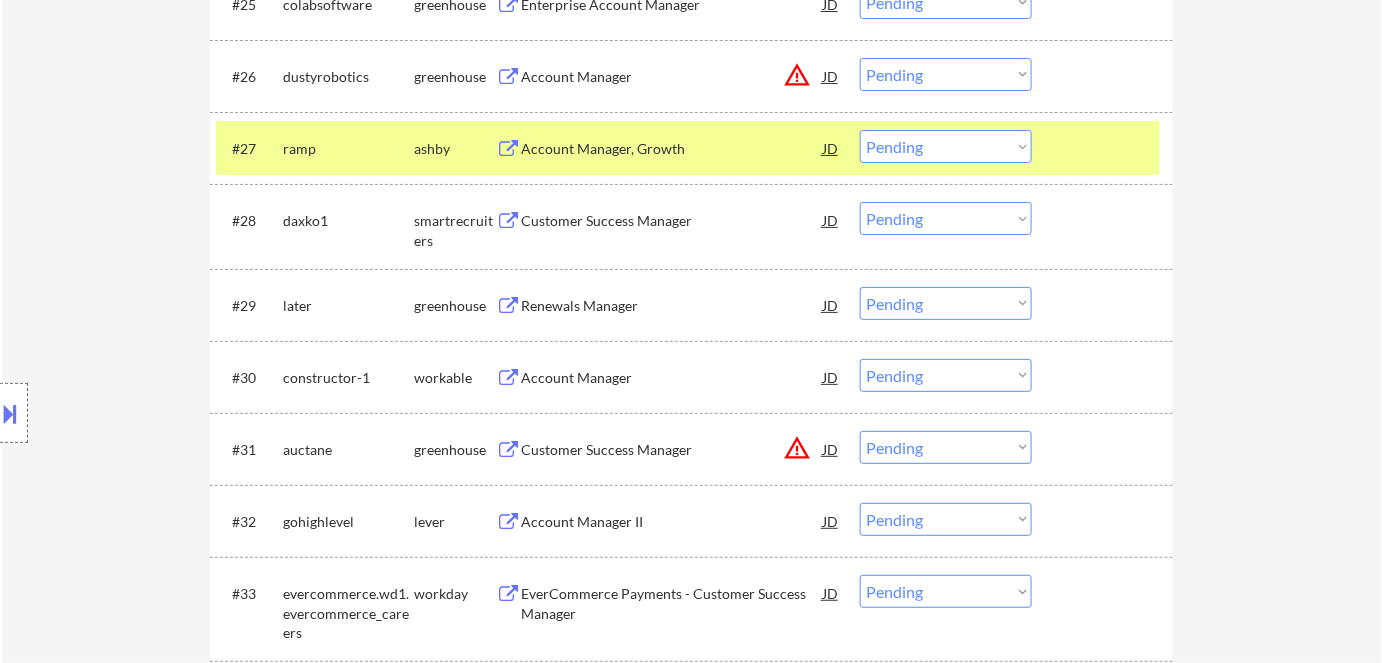 click on "Account Manager" at bounding box center (672, 378) 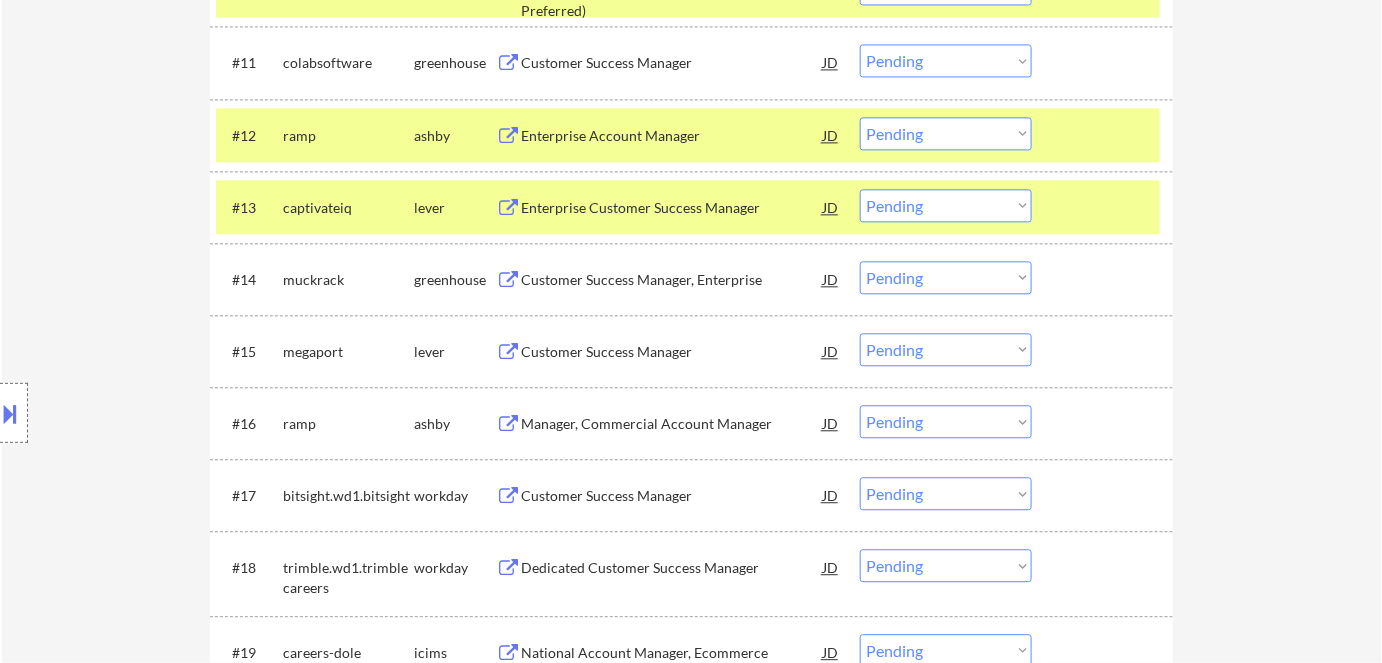 scroll, scrollTop: 1178, scrollLeft: 0, axis: vertical 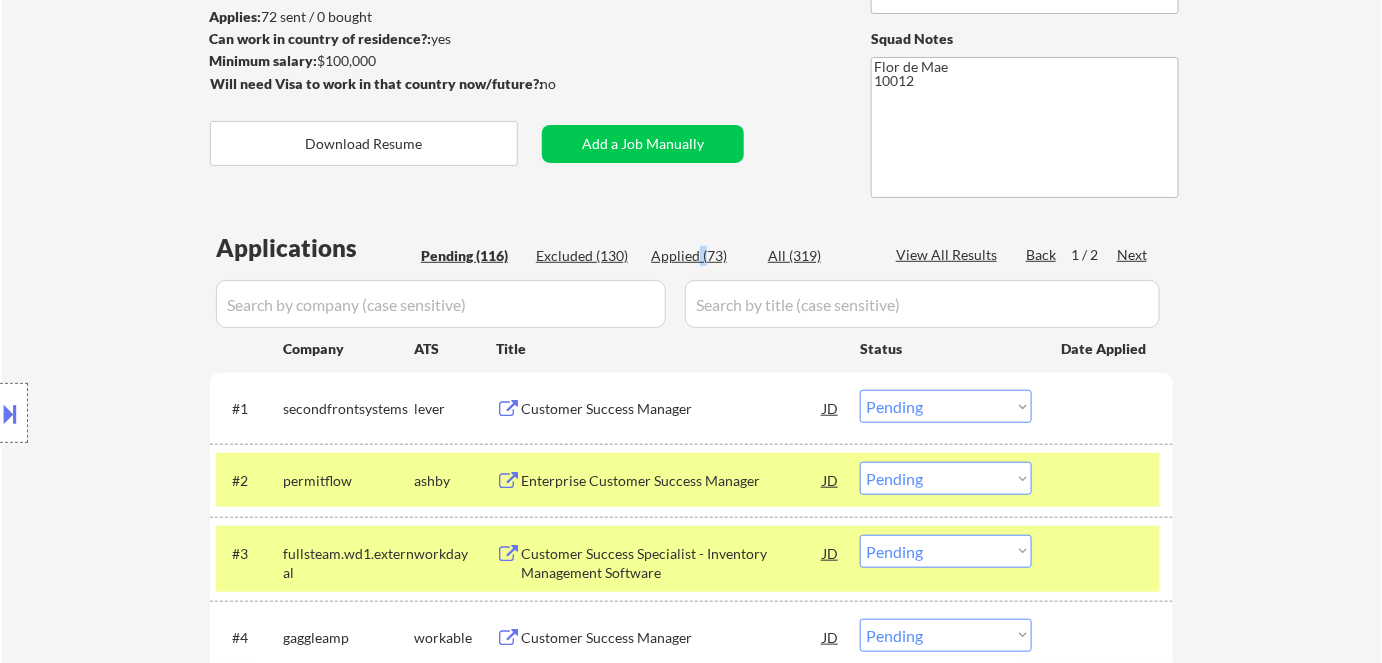 click on "Applied (73)" at bounding box center [701, 256] 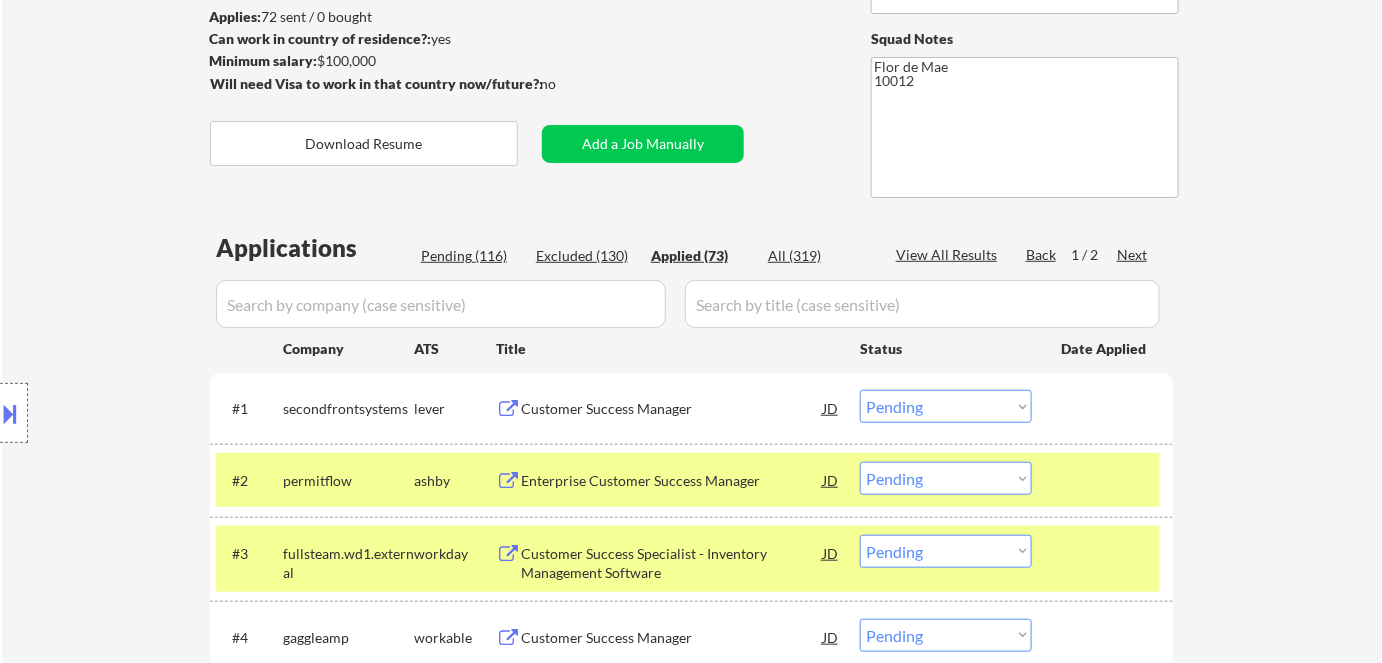 click at bounding box center (441, 304) 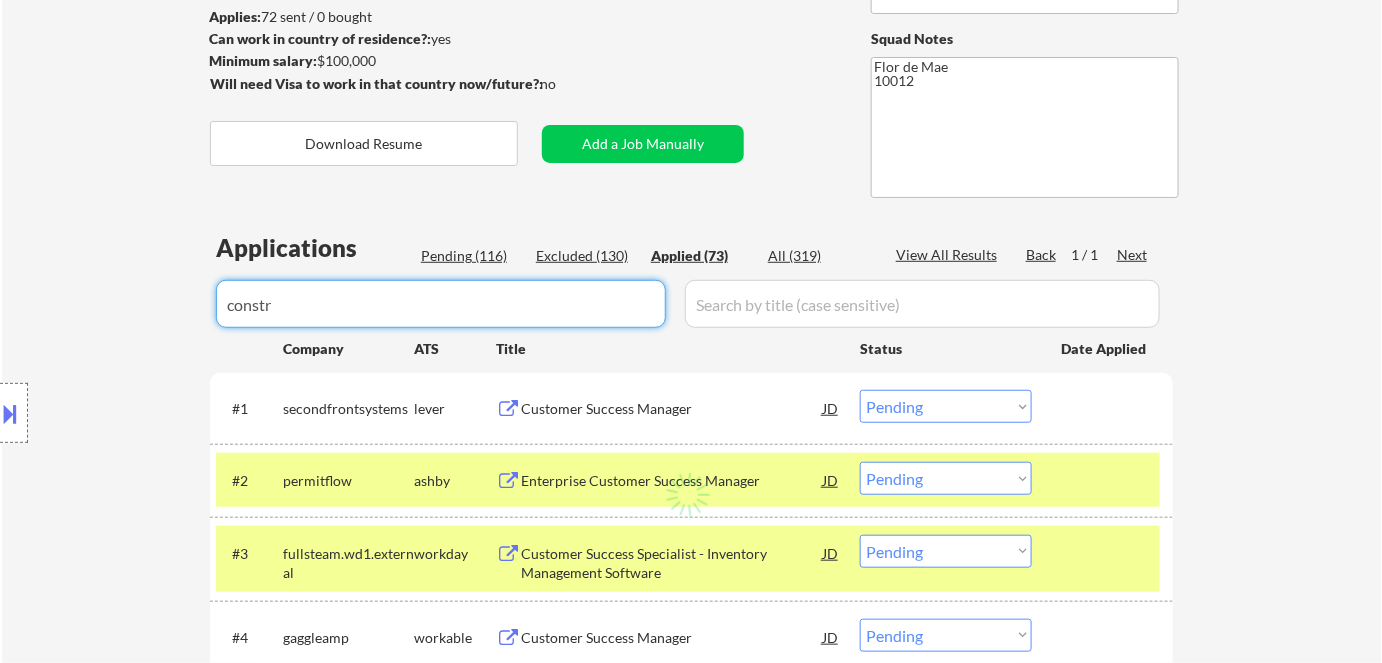 type on "constru" 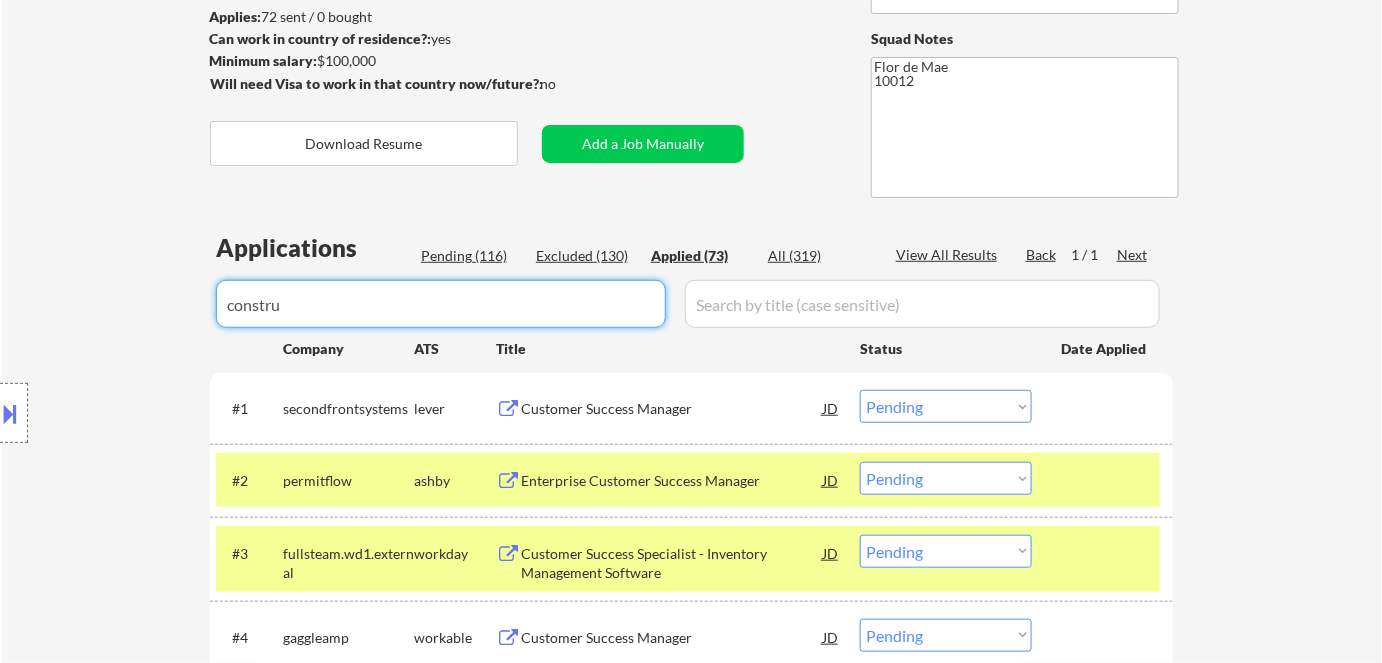 select on ""applied"" 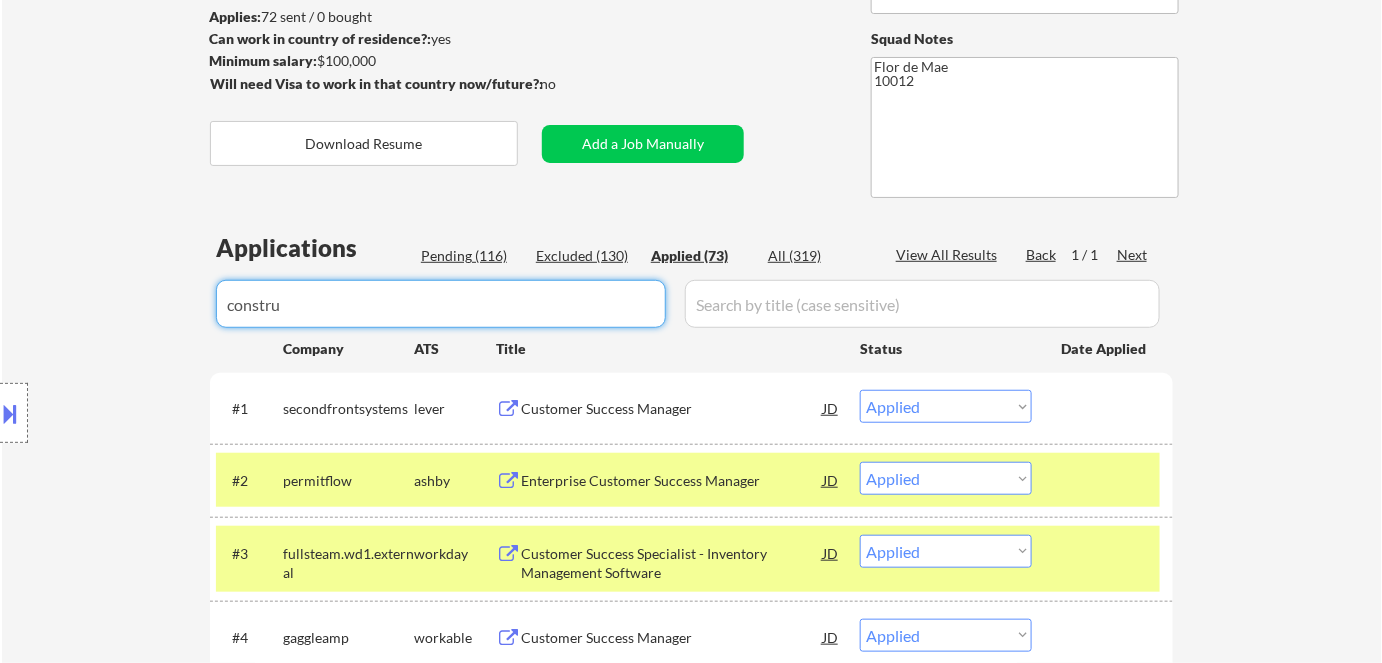 select on ""applied"" 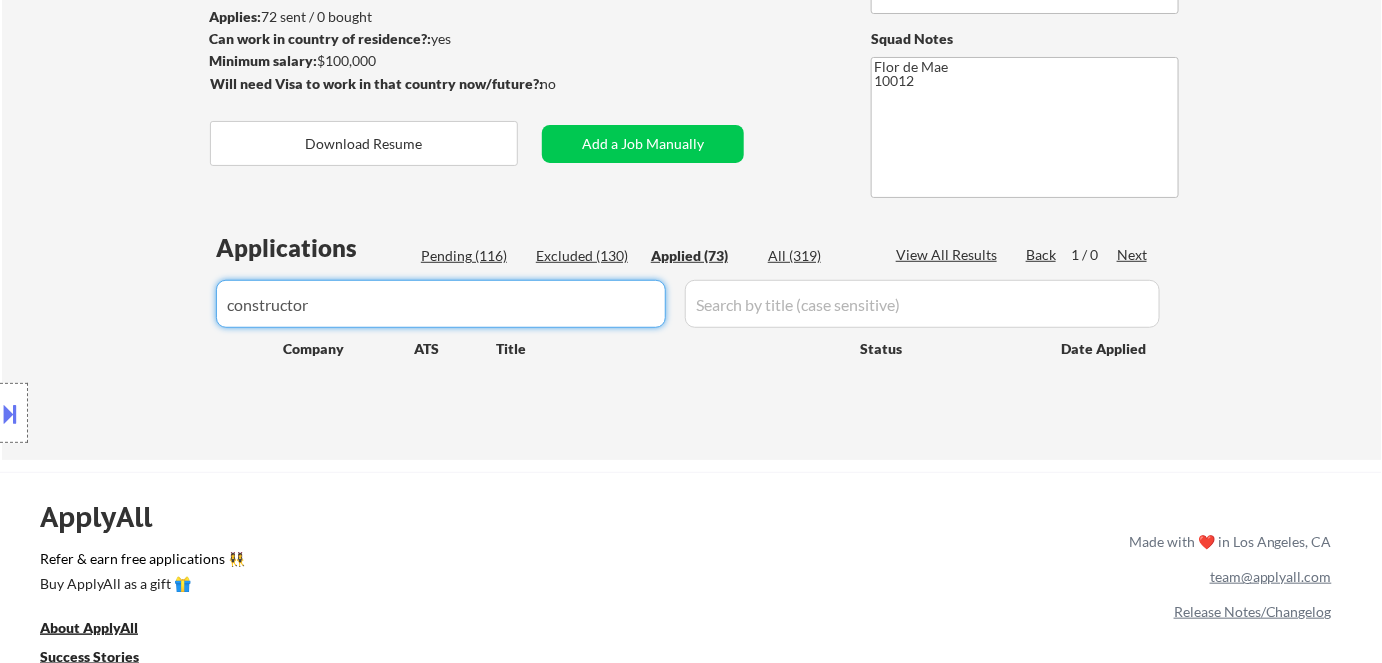type on "constructor" 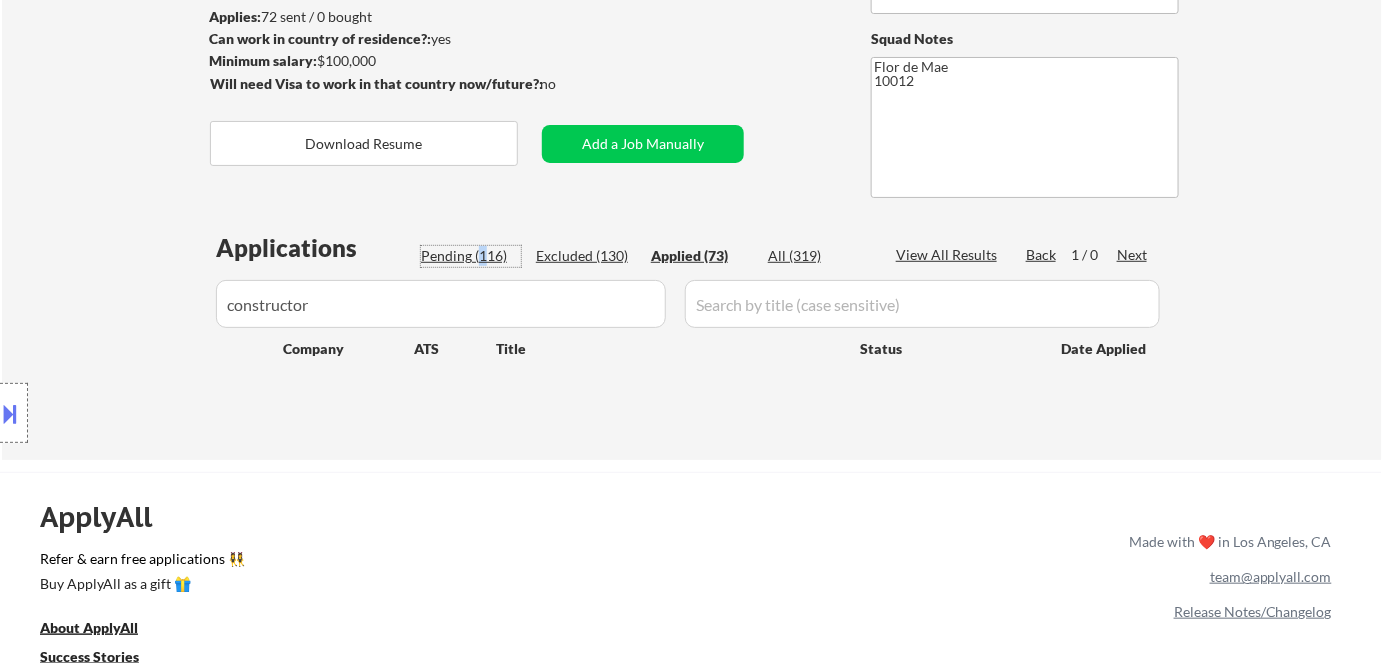 click on "Pending (116)" at bounding box center (471, 256) 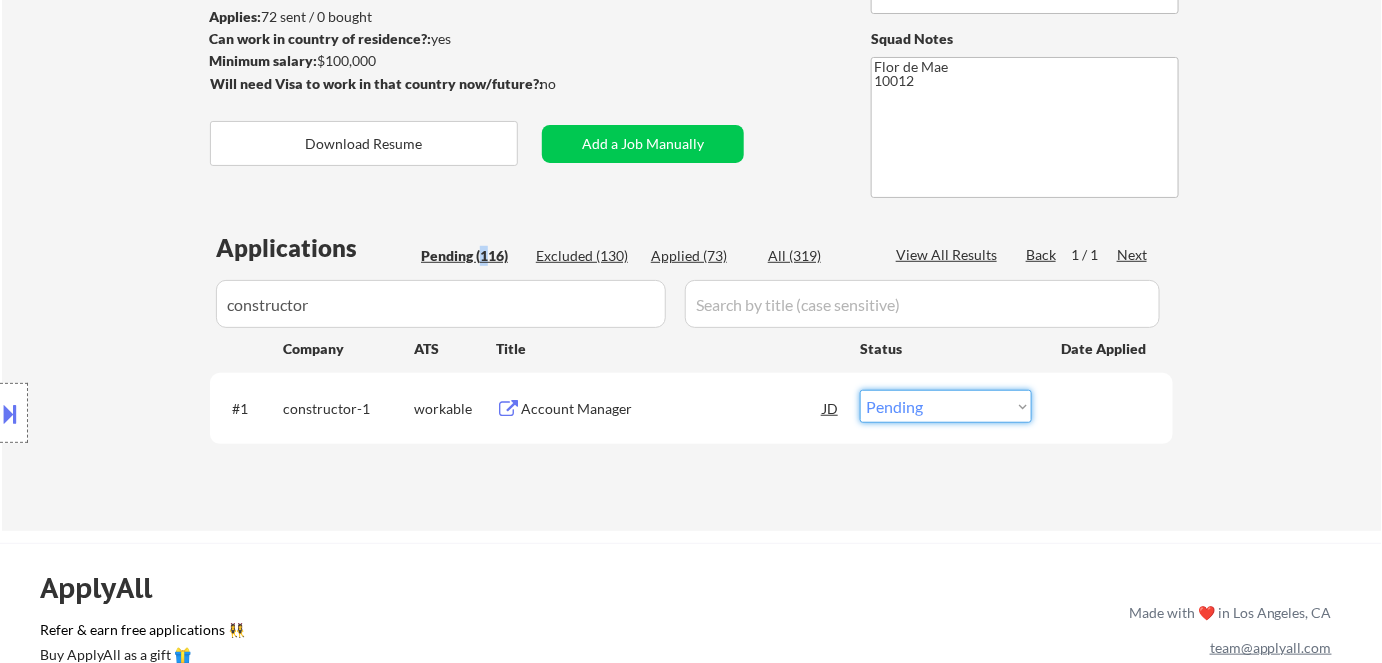 click on "Choose an option... Pending Applied Excluded (Questions) Excluded (Expired) Excluded (Location) Excluded (Bad Match) Excluded (Blocklist) Excluded (Salary) Excluded (Other)" at bounding box center [946, 406] 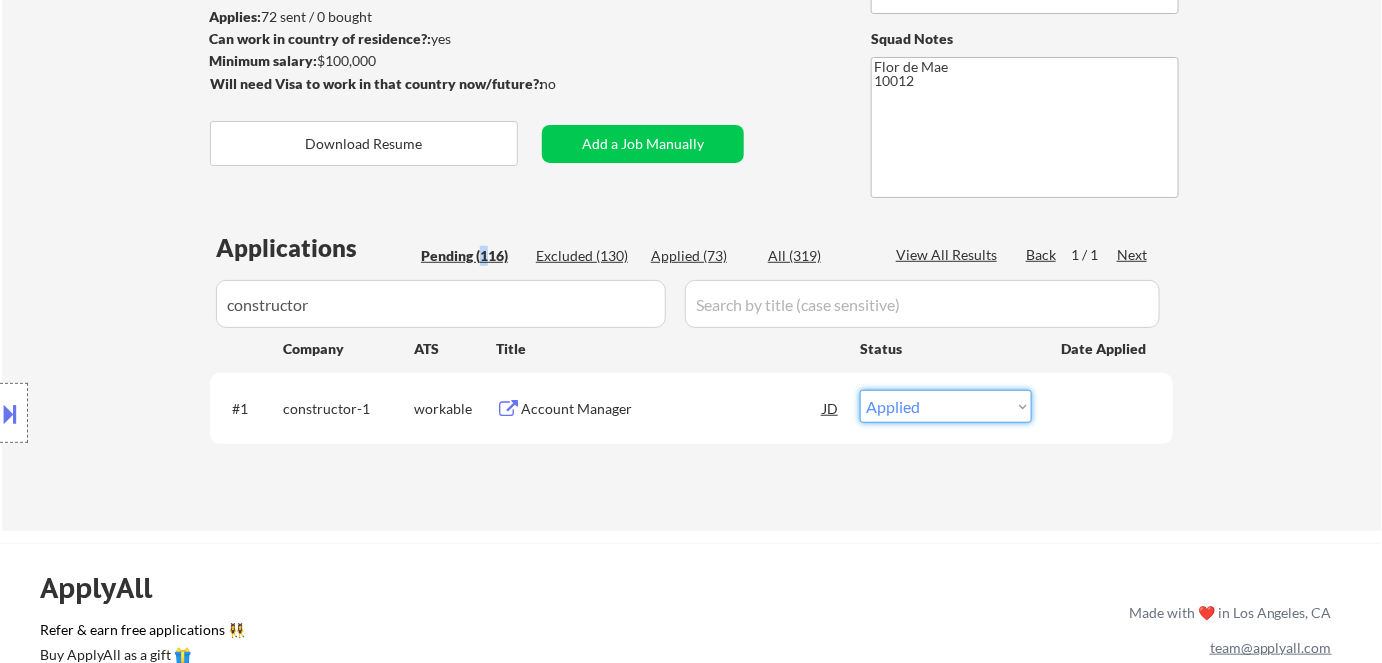 click on "Choose an option... Pending Applied Excluded (Questions) Excluded (Expired) Excluded (Location) Excluded (Bad Match) Excluded (Blocklist) Excluded (Salary) Excluded (Other)" at bounding box center (946, 406) 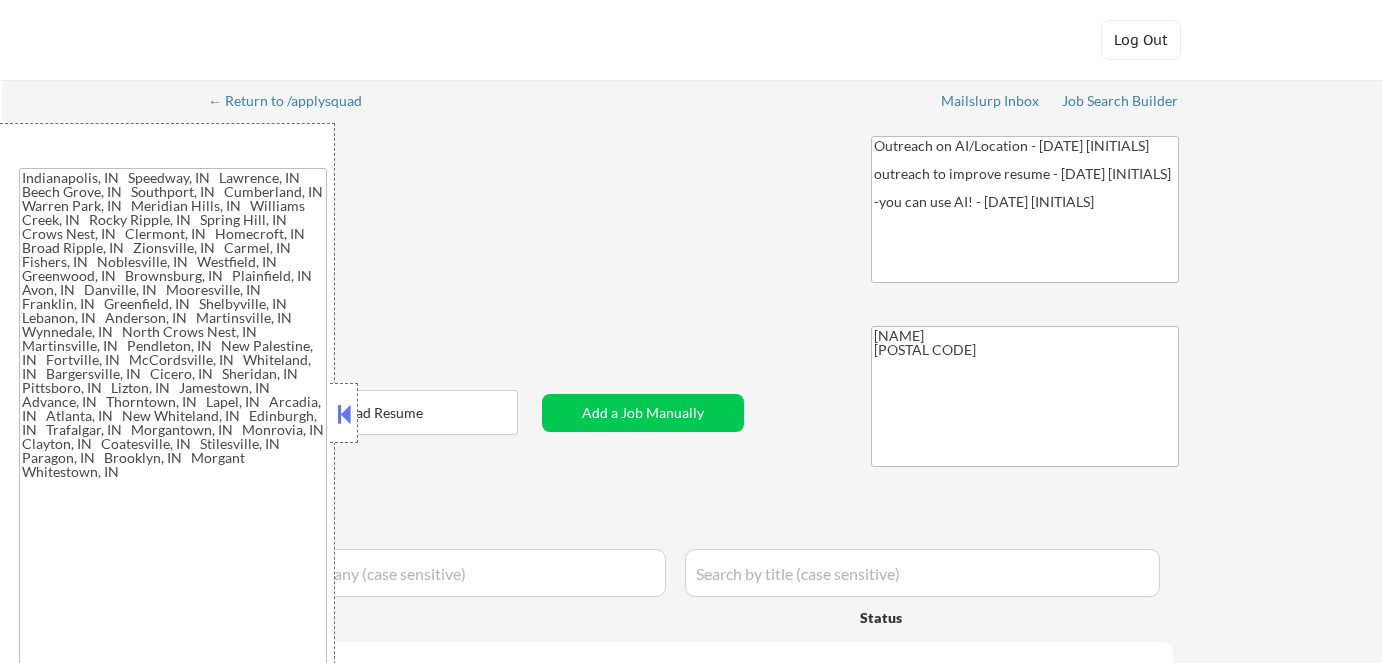 type on "[INDIANAPOLIS], [IN]   [SPEEDWAY], [IN]   [LAWRENCE], [IN]   [BEECH GROVE], [IN]   [SOUTHPORT], [IN]   [CUMBERLAND], [IN]   [WARREN PARK], [IN]   [MERIDIAN HILLS], [IN]   [WILLIAMS CREEK], [IN]   [ROCKY RIPPLE], [IN]   [SPRING HILL], [IN]   [CROWS NEST], [IN]   [CLERMONT], [IN]   [HOMECROFT], [IN]   [BROAD RIPPLE], [IN]   [ZIONSVILLE], [IN]   [CARMEL], [IN]   [FISHERS], [IN]   [NOBLESVILLE], [IN]   [WESTFIELD], [IN]   [GREENWOOD], [IN]   [BROWNSBURG], [IN]   [PLAINFIELD], [IN]   [AVON], [IN]   [DANVILLE], [IN]   [MOORESVILLE], [IN]   [FRANKLIN], [IN]   [GREENFIELD], [IN]   [SHELBYVILLE], [IN]   [LEBANON], [IN]   [ANDERSON], [IN]   [MARTINSVILLE], [IN] [WYNNEDALE], [IN]   [NORTH CROWS NEST], [IN]   [MARTINSVILLE], [IN]   [PENDLETON], [IN]   [NEW PALESTINE], [IN]   [FORTVILLE], [IN]   [MCCORDSVILLE], [IN]   [WHTELAND], [IN]   [BARGERSVILLE], [IN]   [CICERO], [IN]   [SHERIDAN], [IN]   [PITTSBORO], [IN]   [LIZTON], [IN]   [JAMESTOWN], [IN]   [ADVANCE], [IN]   [THORNTOWN], [IN]   [LAPEL], [IN]   [ARCADIA], [IN]   [ATLANTA], [IN]   [NEW WHITELAND], [IN]   [EDINBURGH], [IN]   [TRAFALGAR], [IN]   [MORGANTOWN], [IN]   [MONROVIA], [IN]   [CLAYTON], [IN]   [COATESVILLE], [IN]   [STILESVILLE], [IN]   [PARAGON], [IN]   [BROOKLYN], [IN]   [MORGANT WHITESTOWN], [IN]" 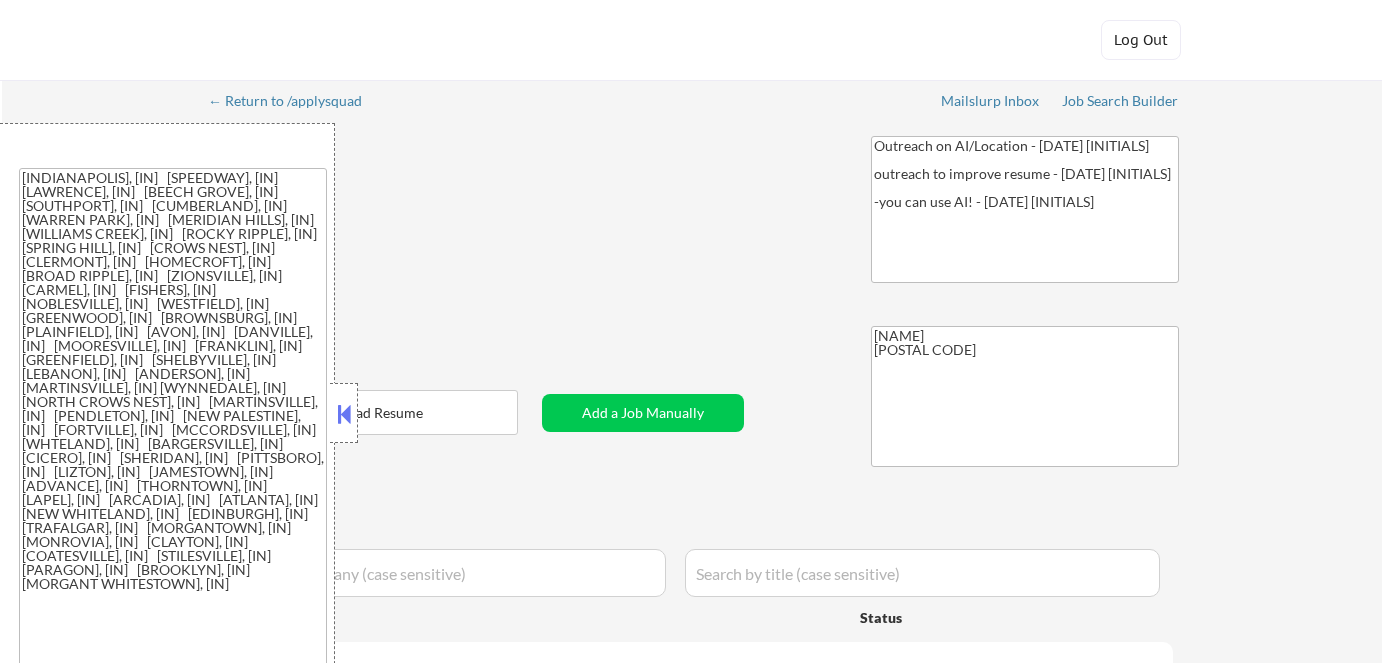 select on ""applied"" 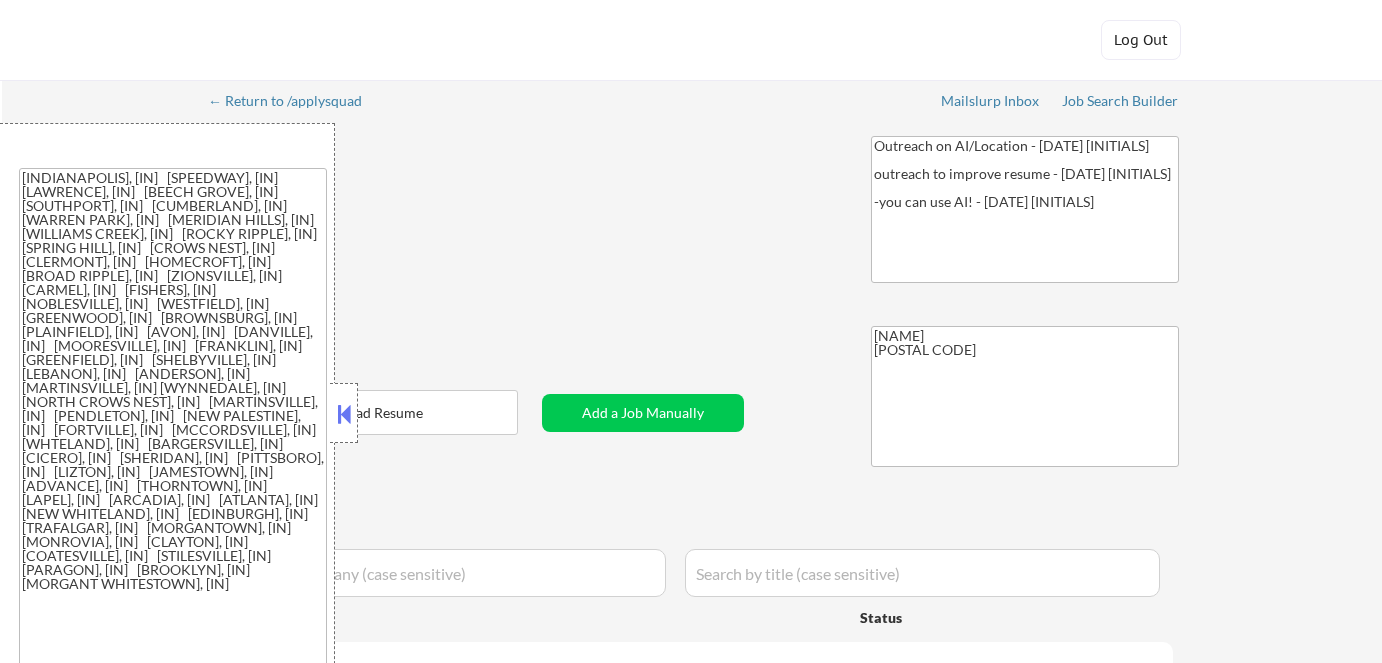 select on ""applied"" 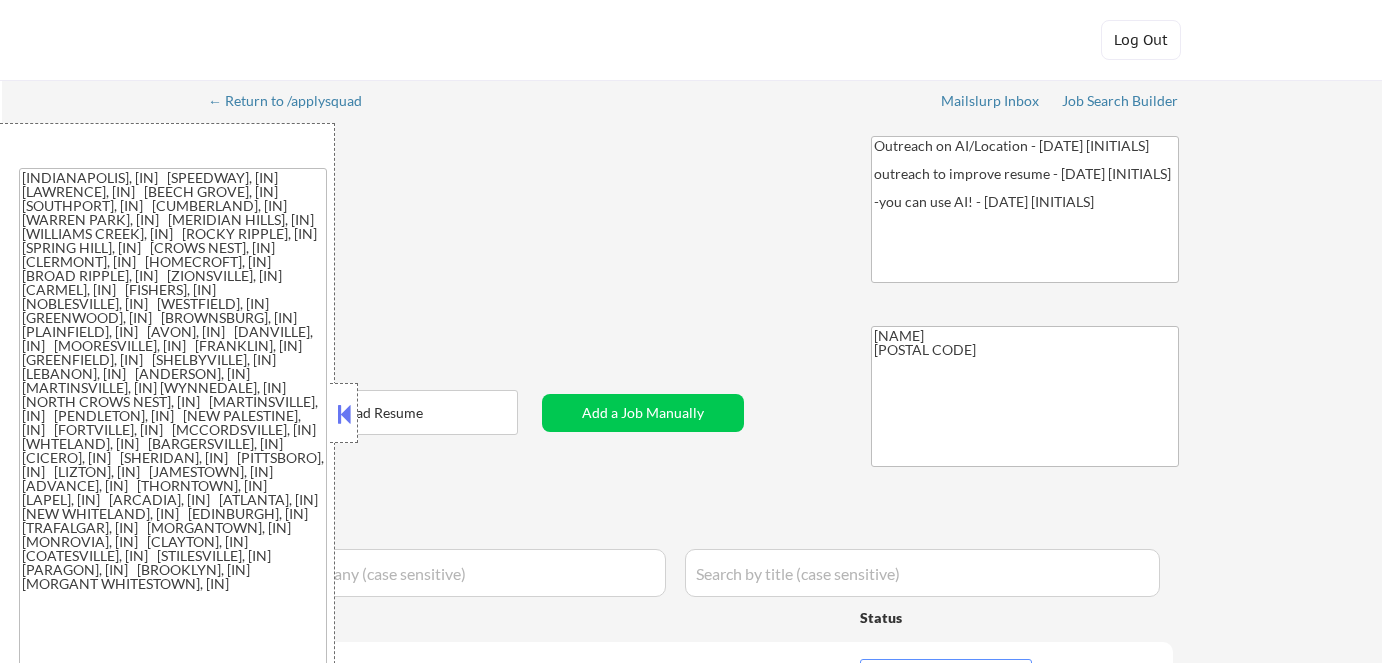 scroll, scrollTop: 0, scrollLeft: 0, axis: both 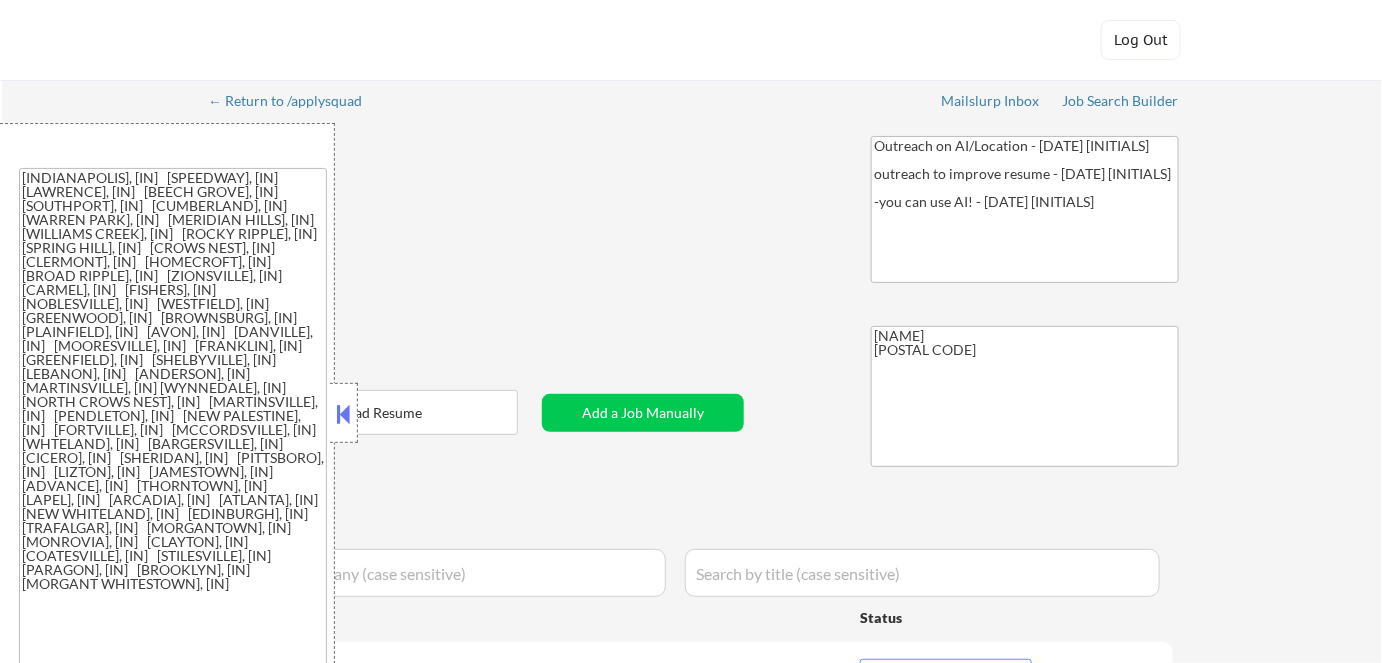 select on ""pending"" 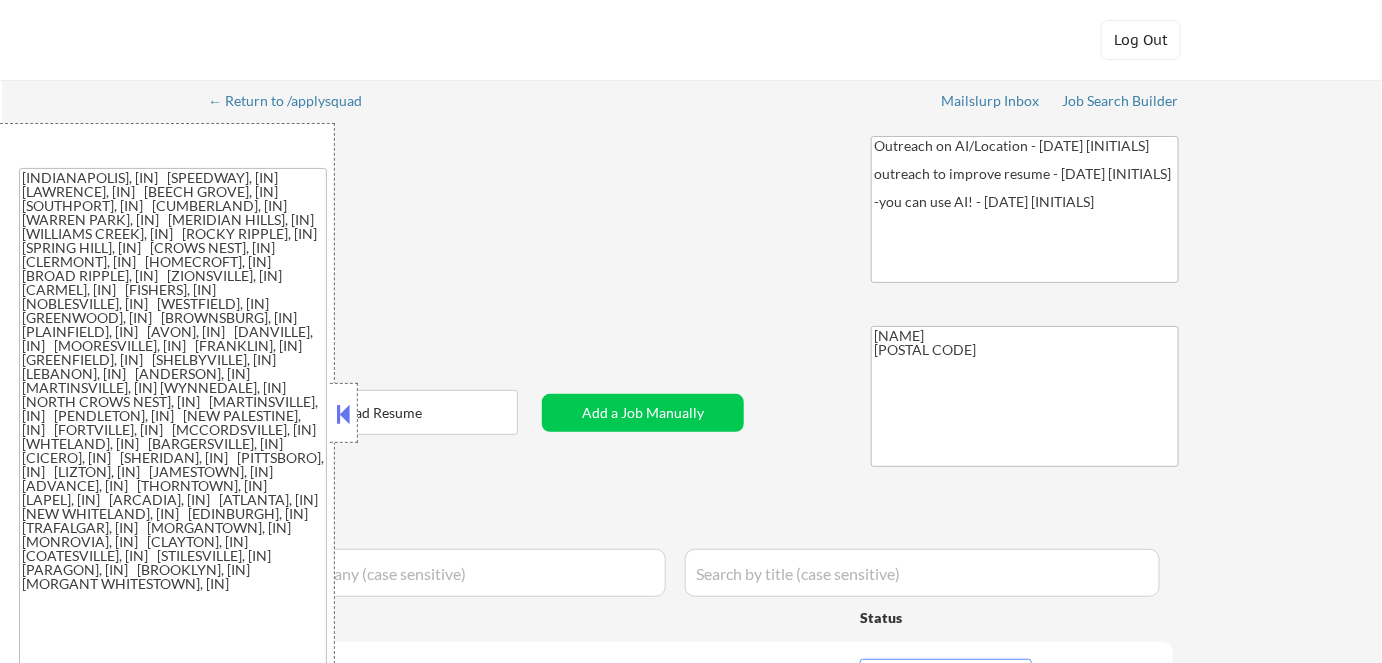 select on ""pending"" 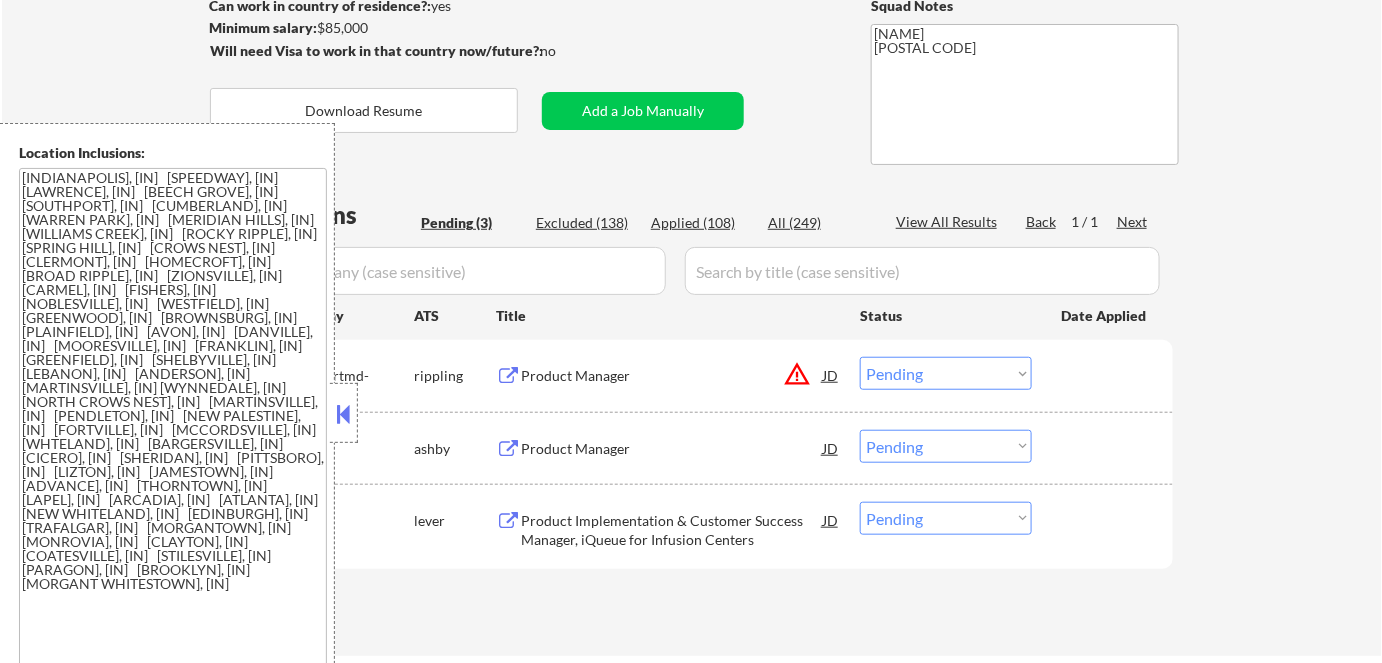 scroll, scrollTop: 363, scrollLeft: 0, axis: vertical 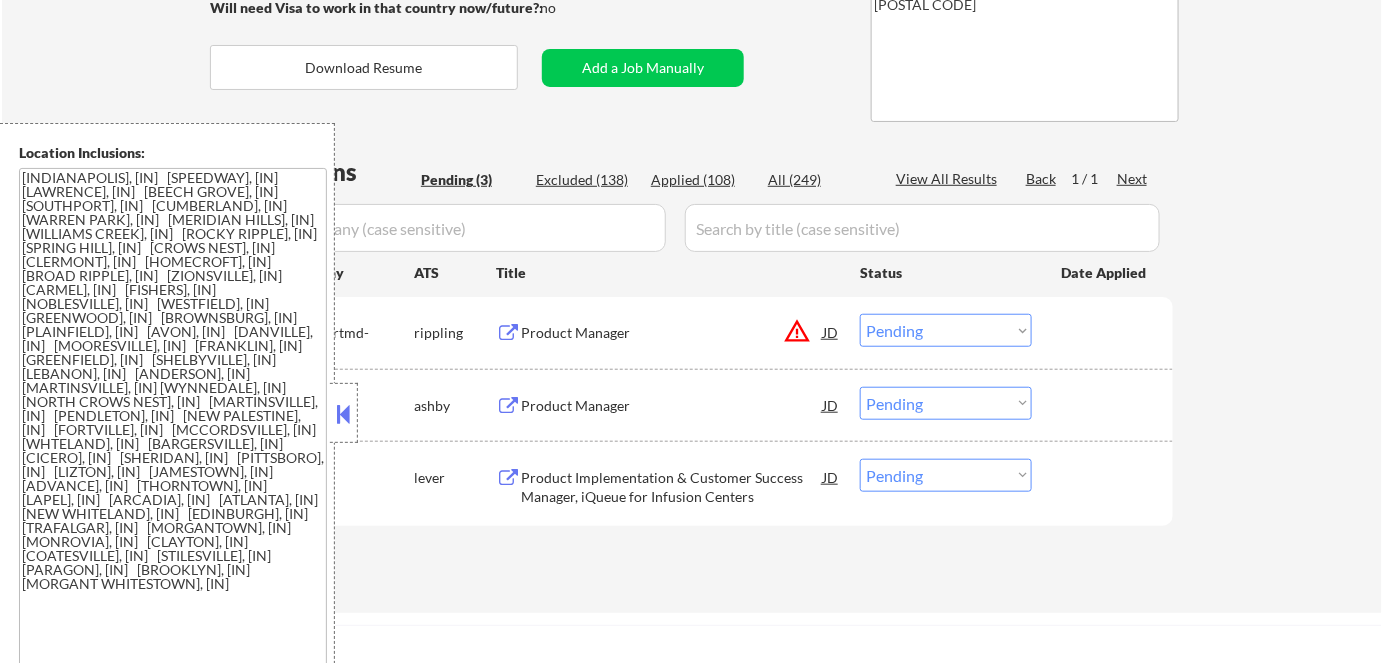click at bounding box center [344, 413] 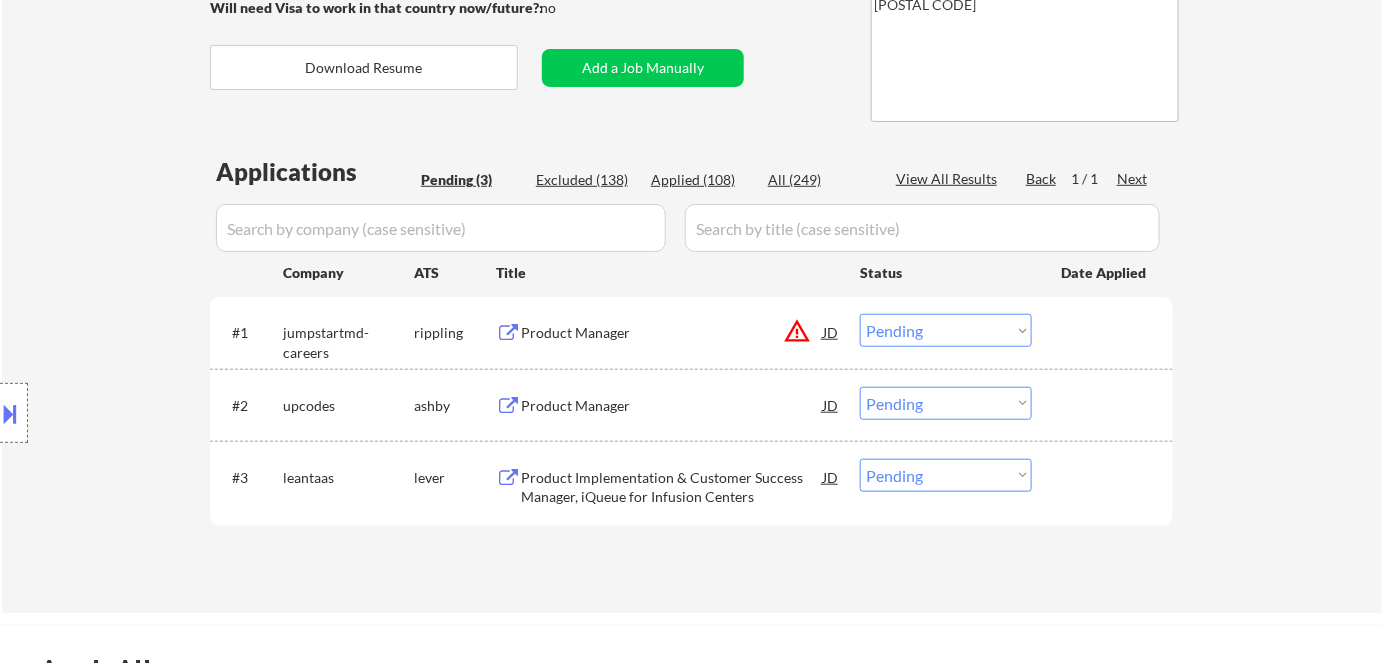 click on "warning_amber" at bounding box center [797, 331] 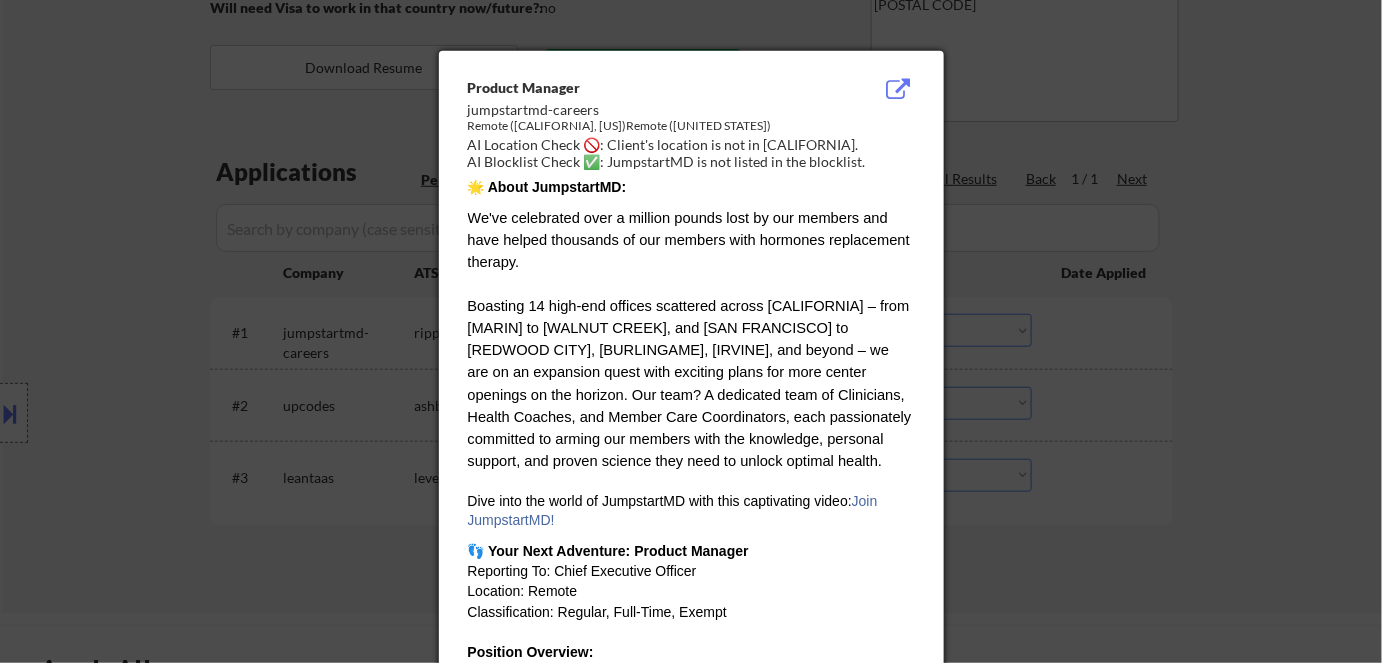 click at bounding box center [691, 331] 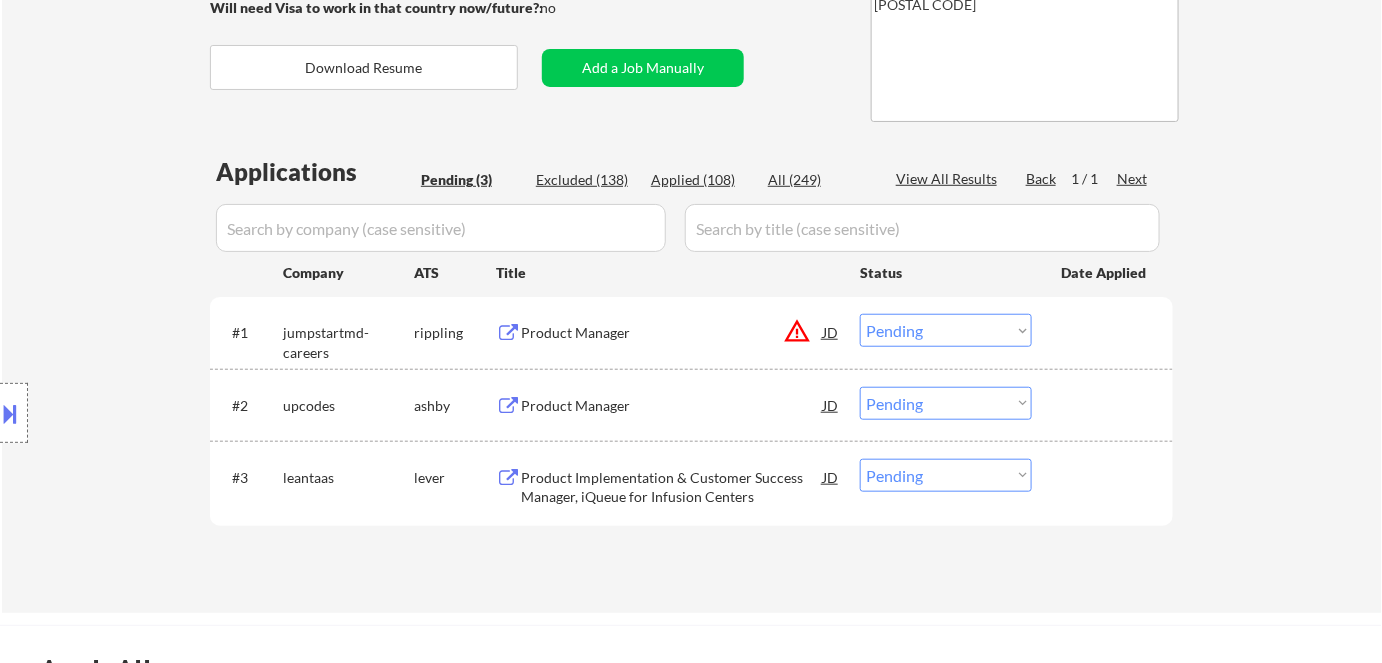 drag, startPoint x: 992, startPoint y: 333, endPoint x: 977, endPoint y: 342, distance: 17.492855 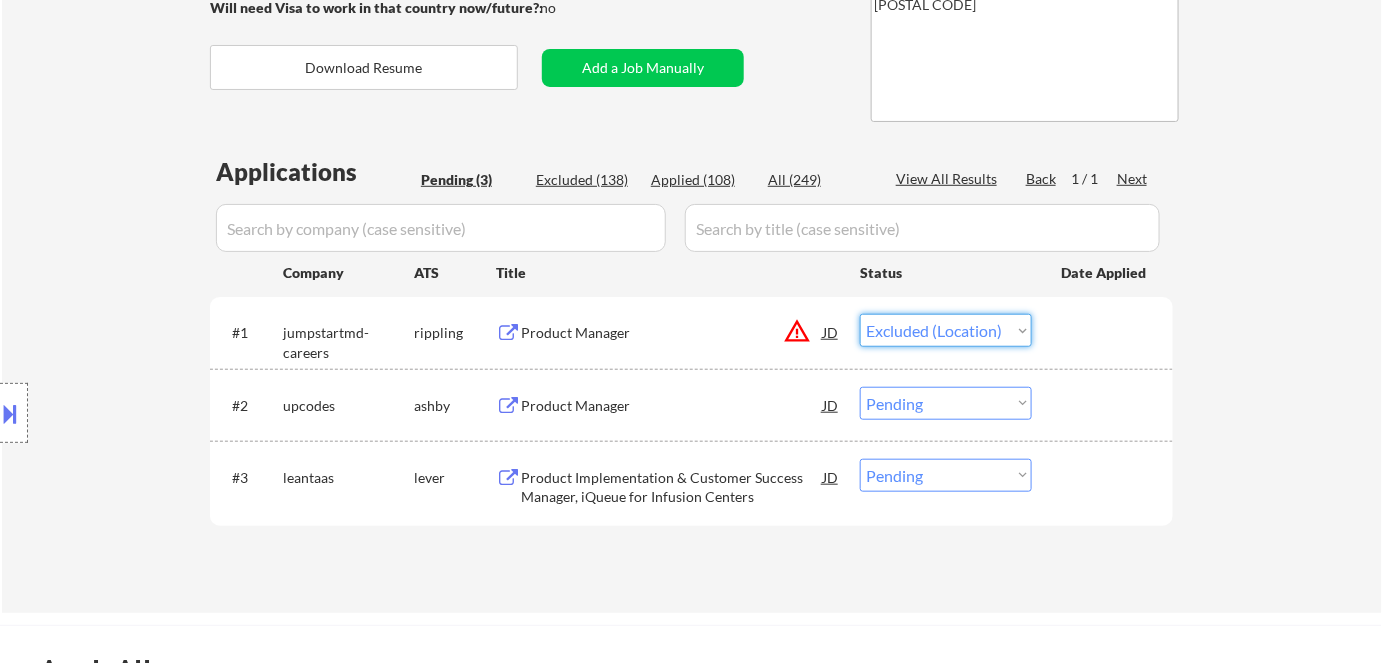 click on "Choose an option... Pending Applied Excluded (Questions) Excluded (Expired) Excluded (Location) Excluded (Bad Match) Excluded (Blocklist) Excluded (Salary) Excluded (Other)" at bounding box center [946, 330] 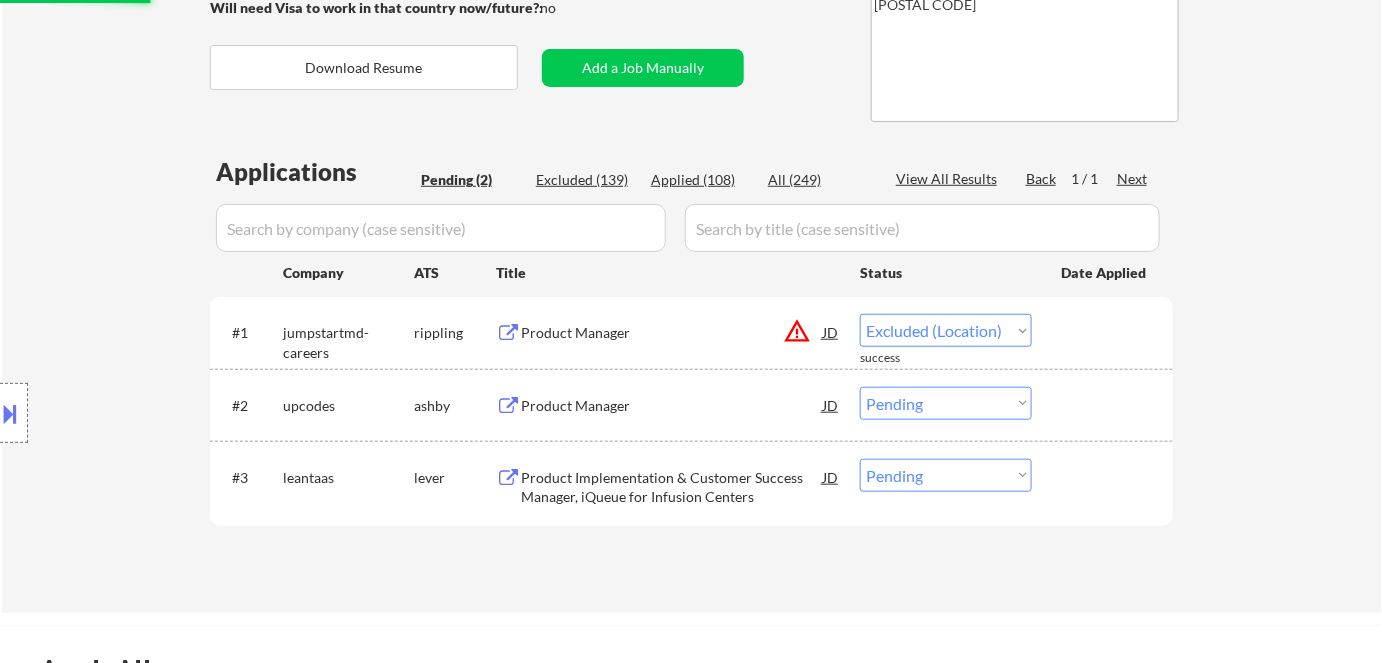 select on ""pending"" 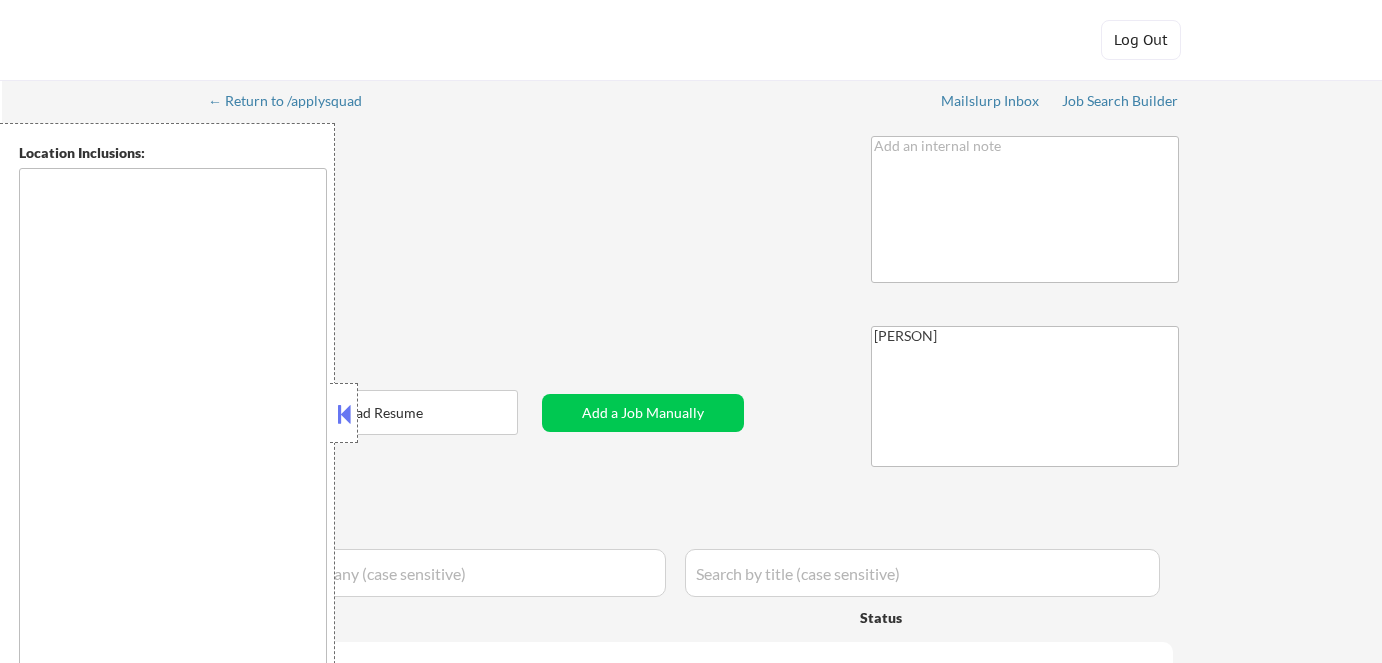scroll, scrollTop: 0, scrollLeft: 0, axis: both 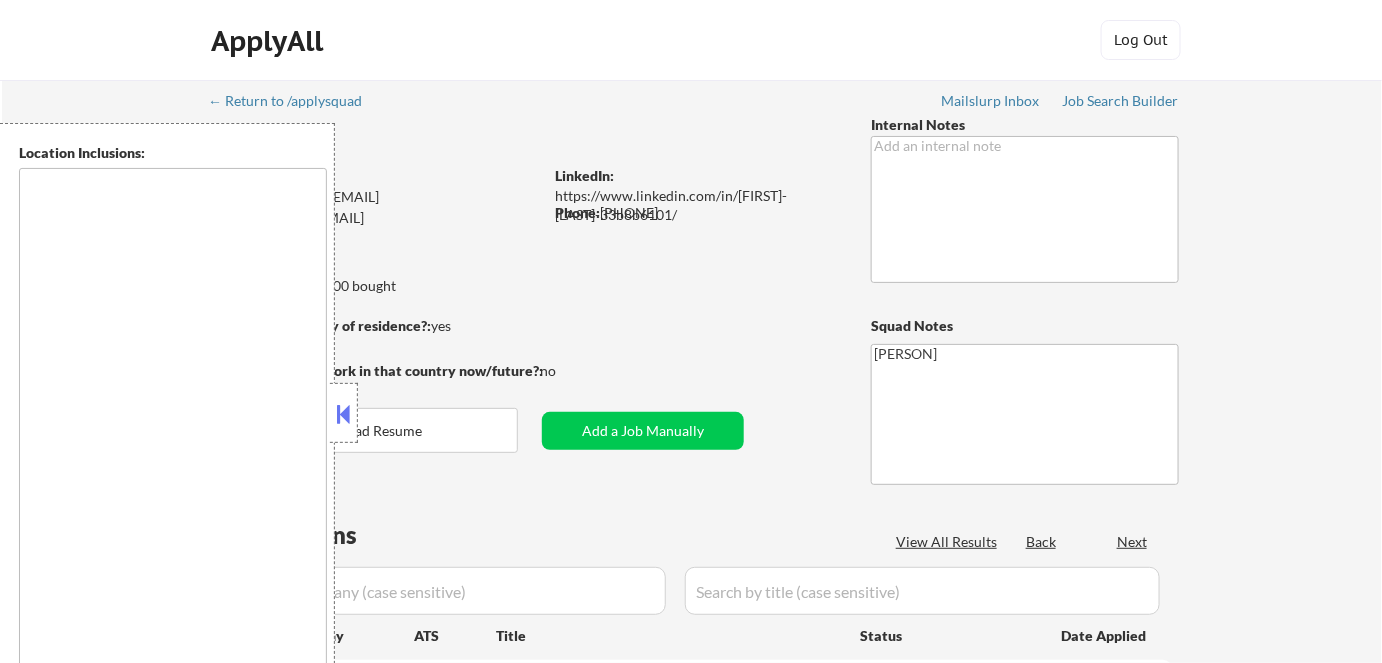 type on "[CITY], [STATE]   [CITY], [STATE]   [CITY], [STATE]   [CITY], [STATE]   [CITY], [STATE]   [CITY], [STATE]   [CITY], [STATE]   [CITY], [STATE]   [CITY], [STATE]   [CITY], [STATE]   [CITY], [STATE]   [CITY], [STATE]   [CITY], [STATE]   [CITY], [STATE]   [CITY], [STATE]   [CITY], [STATE]   [CITY], [STATE]   [CITY], [STATE]   [CITY], [STATE]   [CITY], [STATE]   [CITY], [STATE]   [CITY], [STATE]   [CITY], [STATE]   [CITY], [STATE]   [CITY], [STATE]   [CITY], [STATE]   [CITY], [STATE]   [CITY], [STATE]   [CITY], [STATE]   [CITY], [STATE]   [CITY], [STATE]   [CITY], [STATE]   [CITY], [STATE]   [CITY], [STATE]   [CITY], [STATE]   [CITY], [STATE]   [CITY], [STATE]   [CITY], [STATE]   [CITY], [STATE]   [CITY], [STATE]   [CITY], [STATE]   [CITY], [STATE]   [CITY], [STATE]   [CITY], [STATE]   [CITY], [STATE]   [CITY], [STATE]   [CITY], [STATE]   [CITY], [STATE]   [CITY], [STATE]   [CITY], [STATE]   [CITY], [STATE]   [CITY], [STATE]   [CITY], [STATE]   [CITY], [STATE]   [CITY], [STATE]   [CITY], [STATE]   [CITY], [STATE]   [CITY], [STATE]   [CITY], [STATE]  ..." 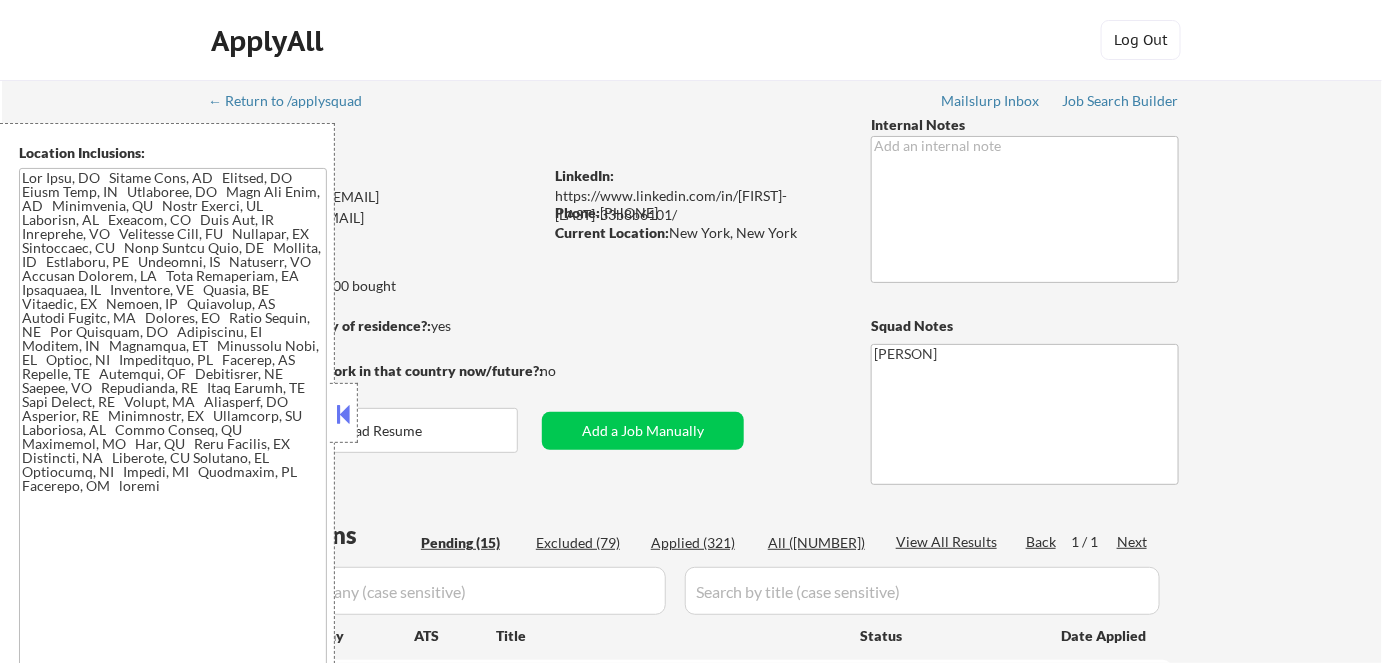 select on ""pending"" 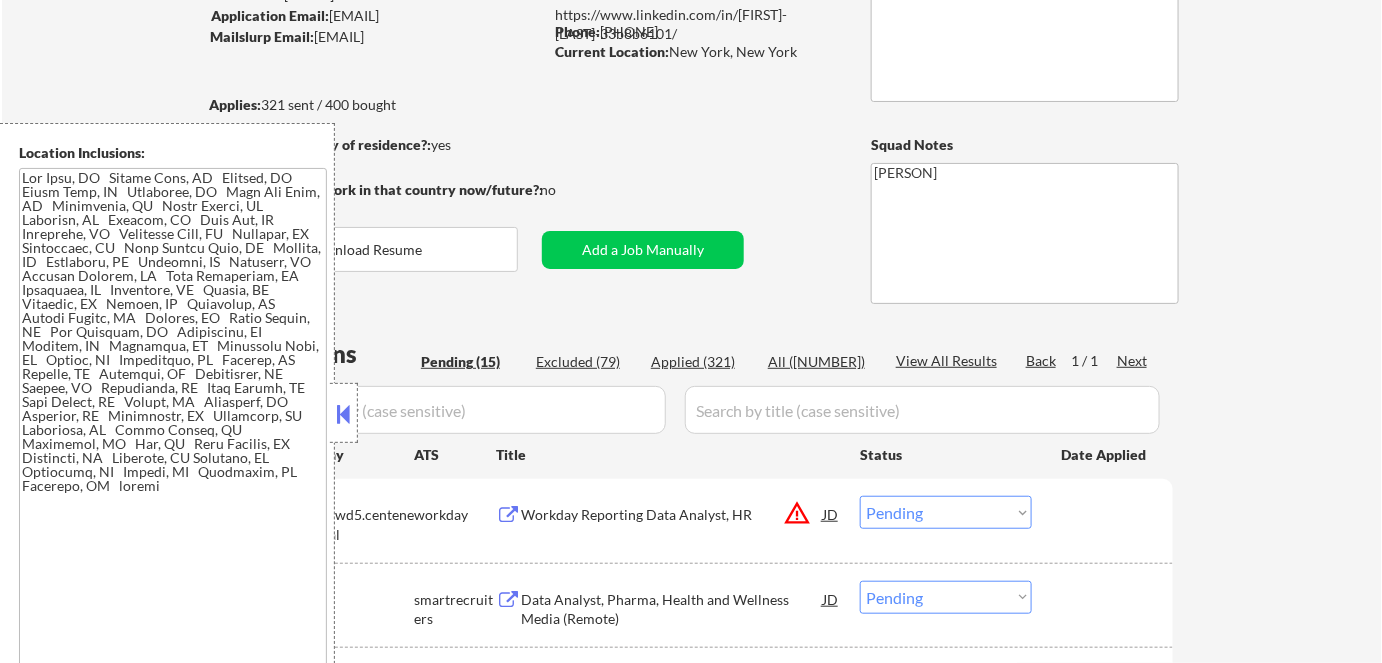 scroll, scrollTop: 363, scrollLeft: 0, axis: vertical 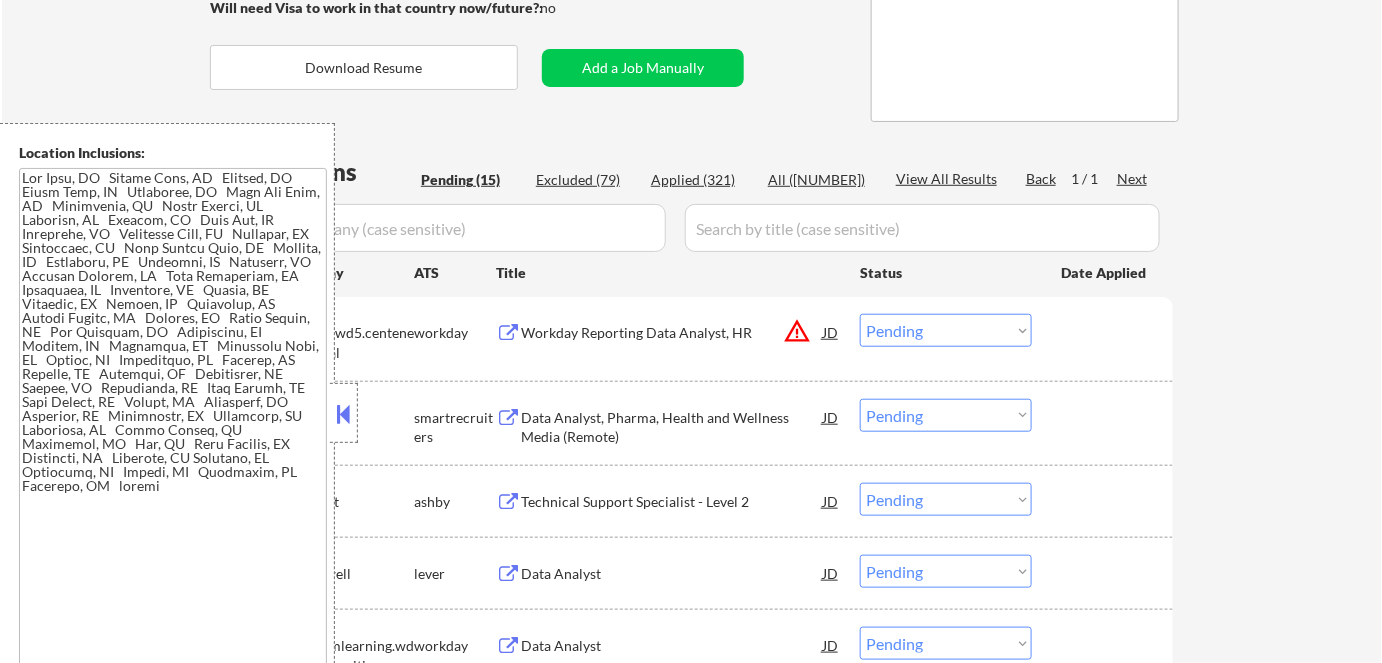click at bounding box center [344, 414] 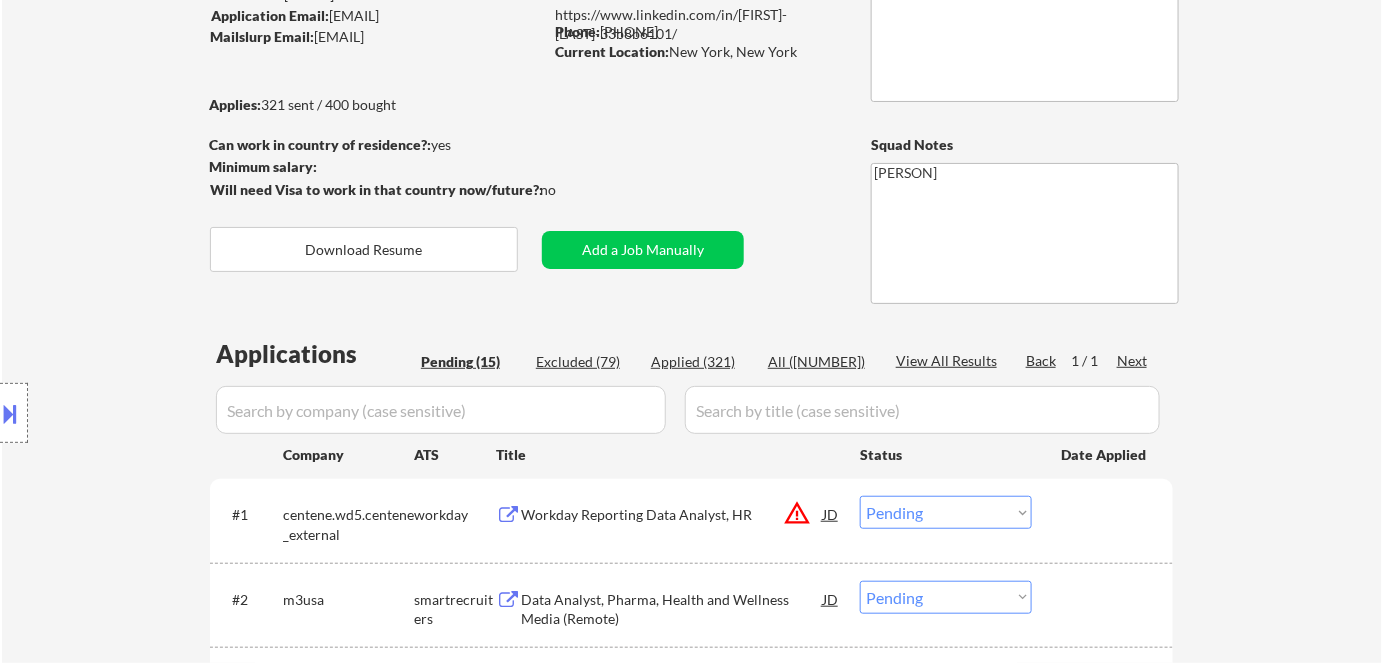 scroll, scrollTop: 272, scrollLeft: 0, axis: vertical 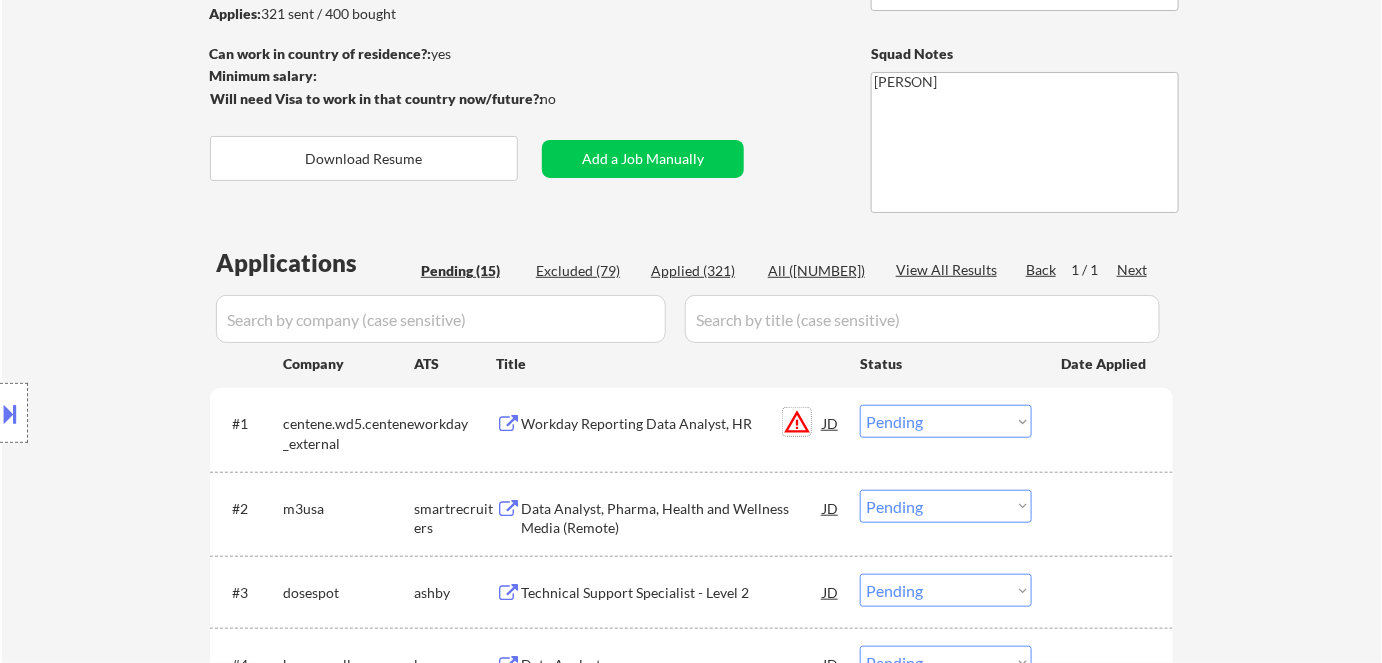 click on "warning_amber" at bounding box center [797, 422] 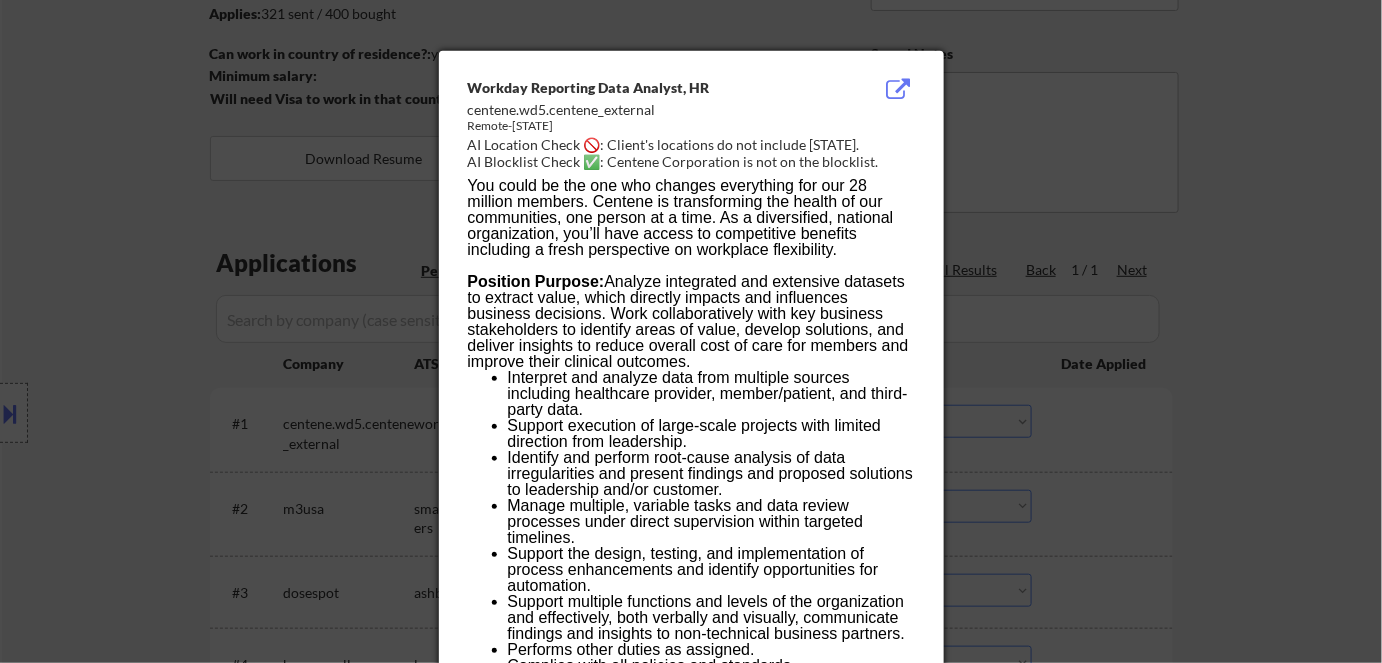 click at bounding box center [691, 331] 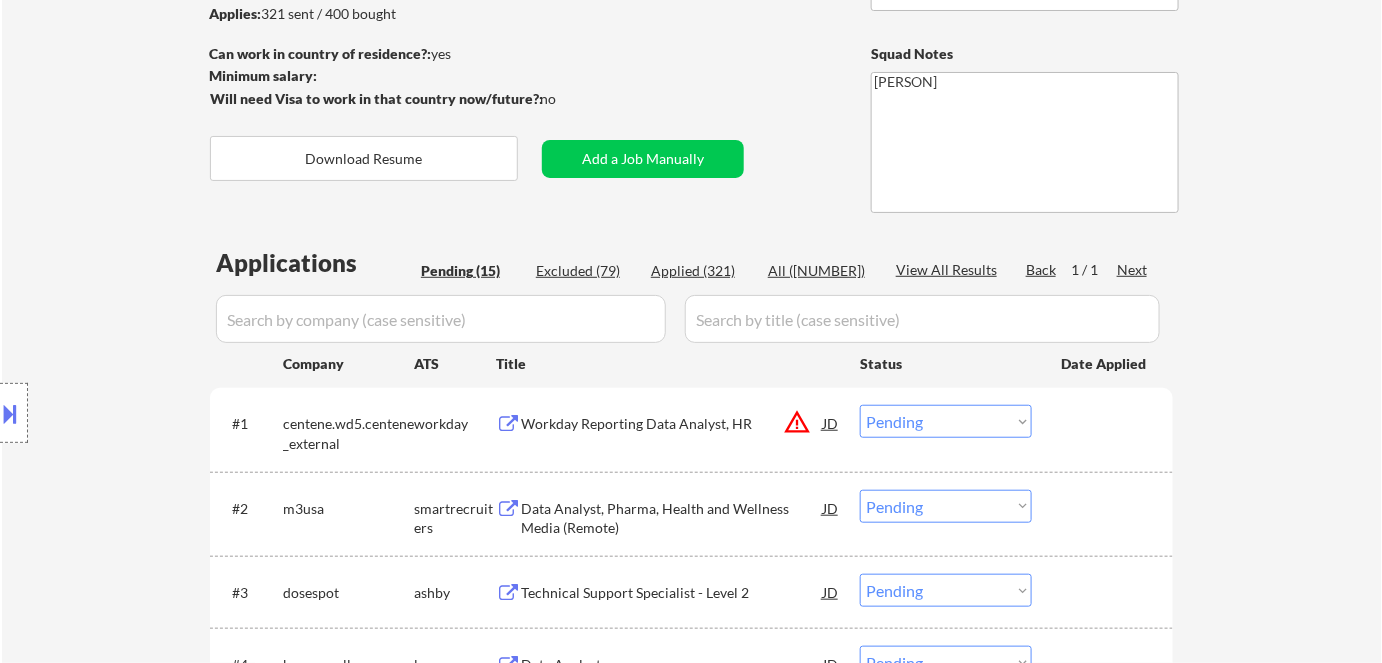 click on "Choose an option... Pending Applied Excluded (Questions) Excluded (Expired) Excluded (Location) Excluded (Bad Match) Excluded (Blocklist) Excluded (Salary) Excluded (Other)" at bounding box center (946, 421) 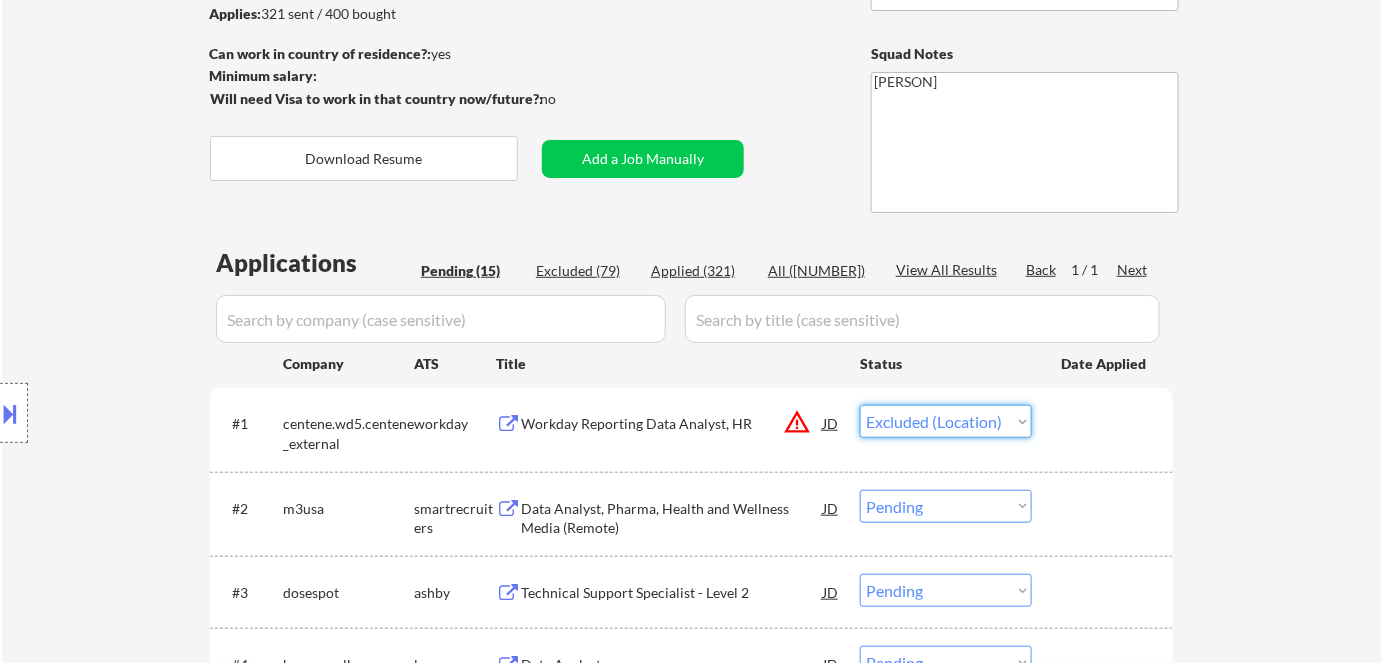 click on "Choose an option... Pending Applied Excluded (Questions) Excluded (Expired) Excluded (Location) Excluded (Bad Match) Excluded (Blocklist) Excluded (Salary) Excluded (Other)" at bounding box center (946, 421) 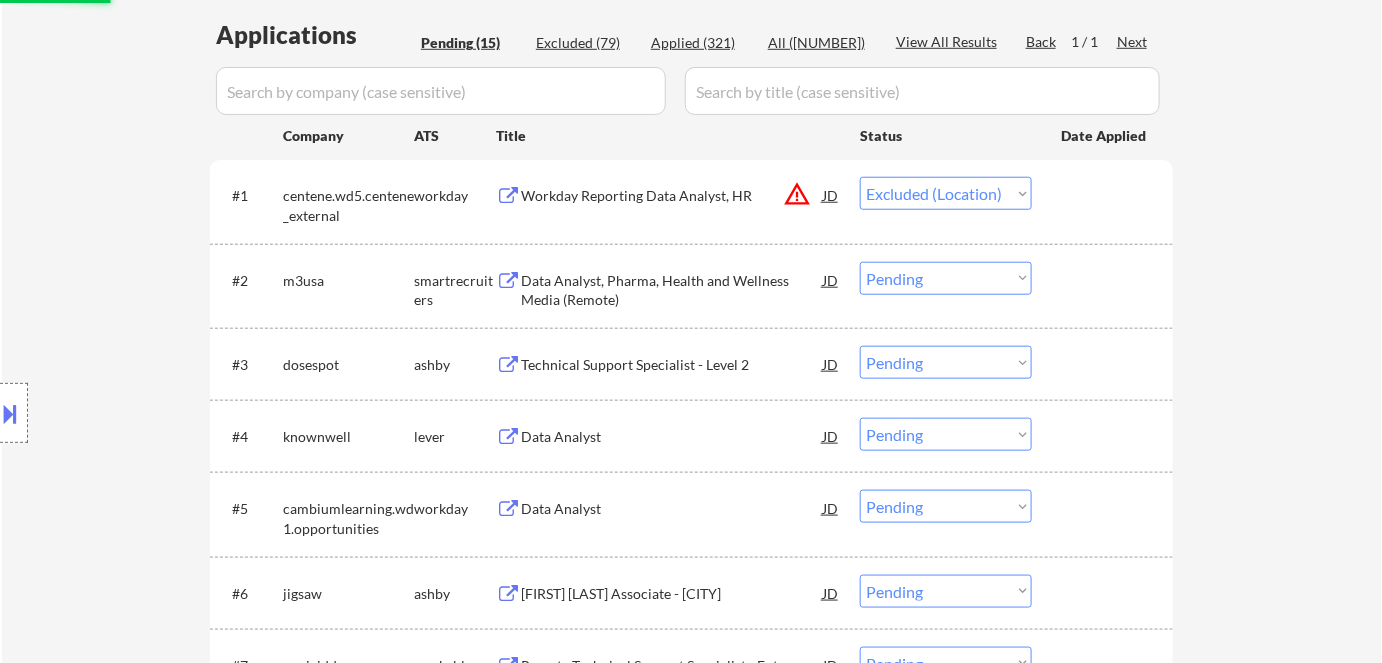 scroll, scrollTop: 545, scrollLeft: 0, axis: vertical 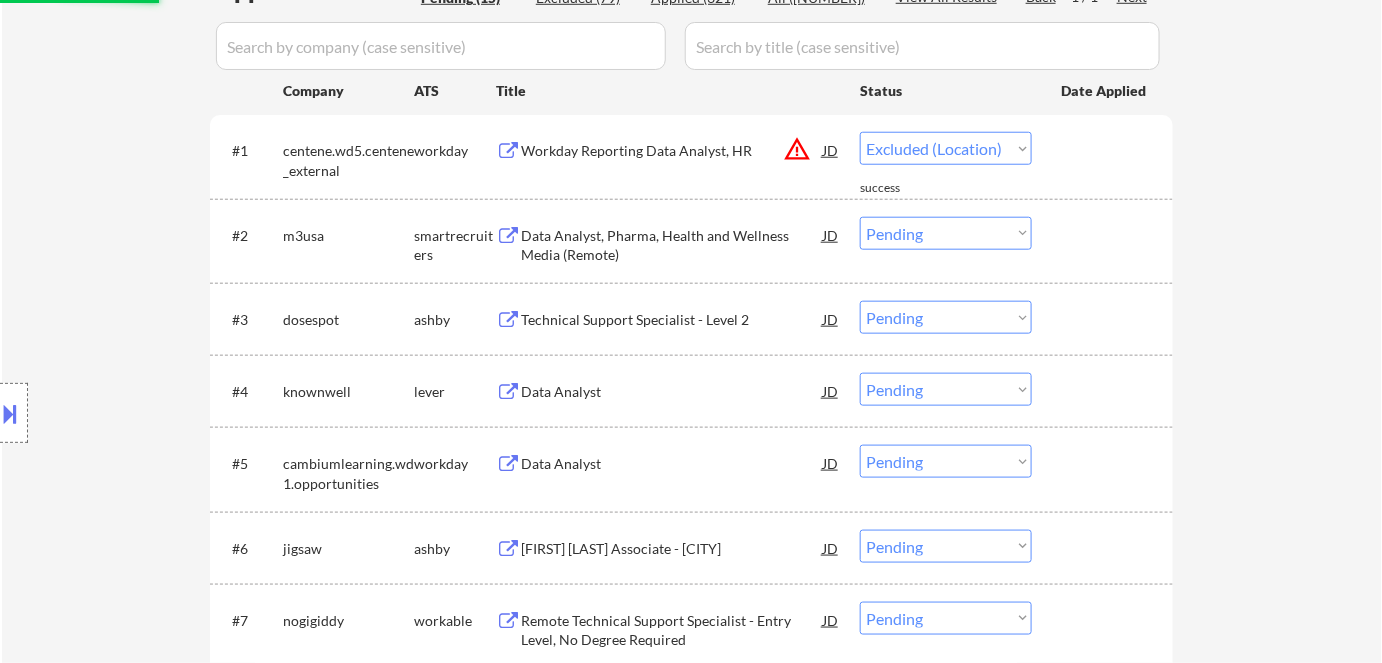 select on ""pending"" 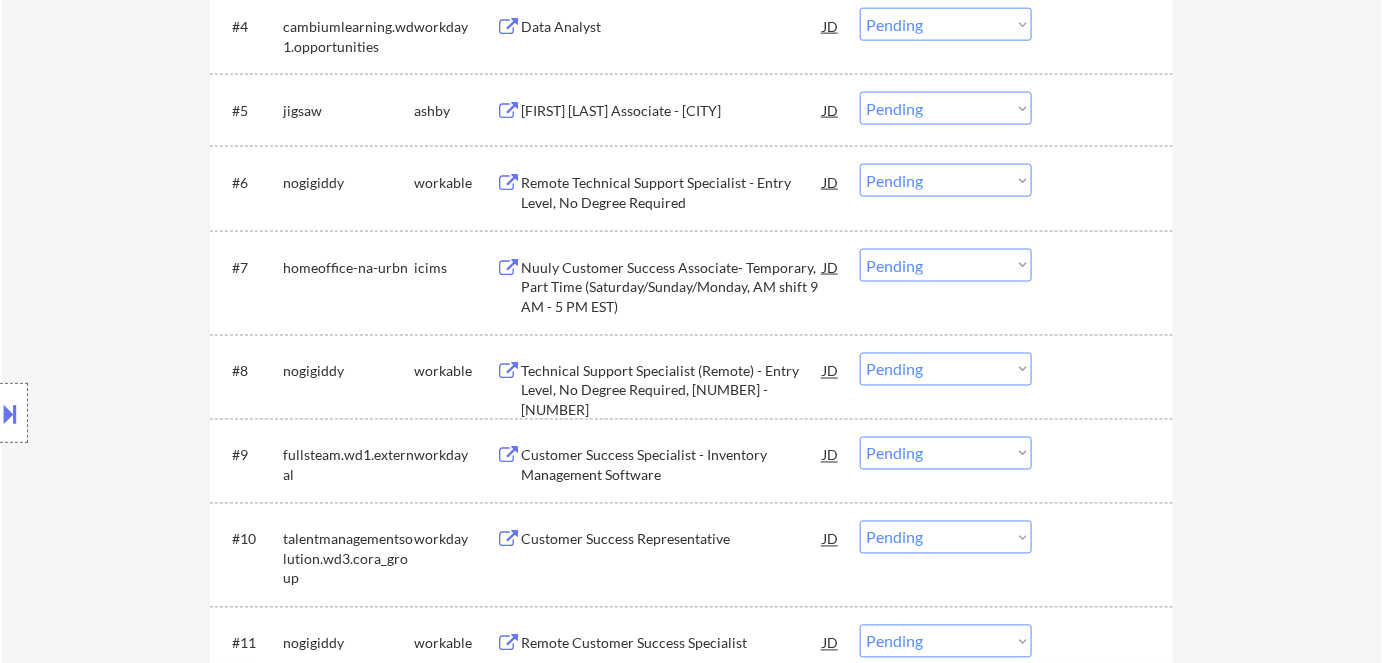 scroll, scrollTop: 909, scrollLeft: 0, axis: vertical 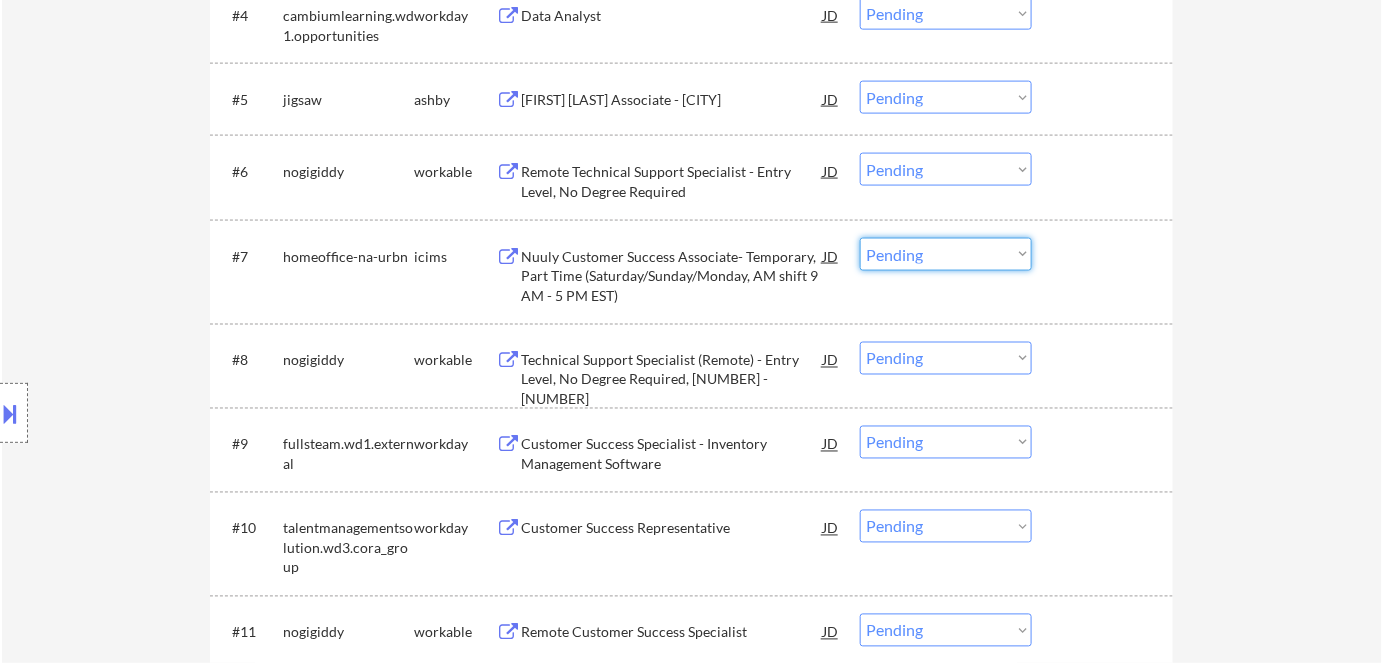 click on "Choose an option... Pending Applied Excluded (Questions) Excluded (Expired) Excluded (Location) Excluded (Bad Match) Excluded (Blocklist) Excluded (Salary) Excluded (Other)" at bounding box center [946, 254] 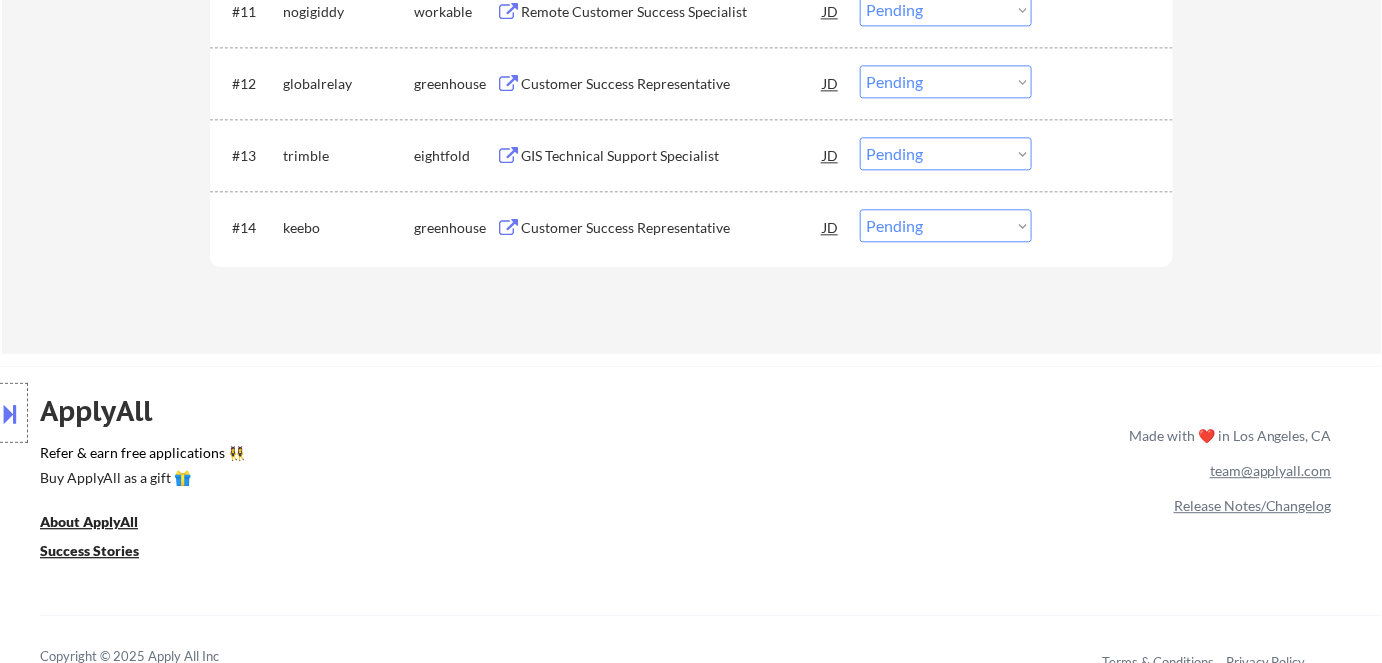scroll, scrollTop: 1545, scrollLeft: 0, axis: vertical 